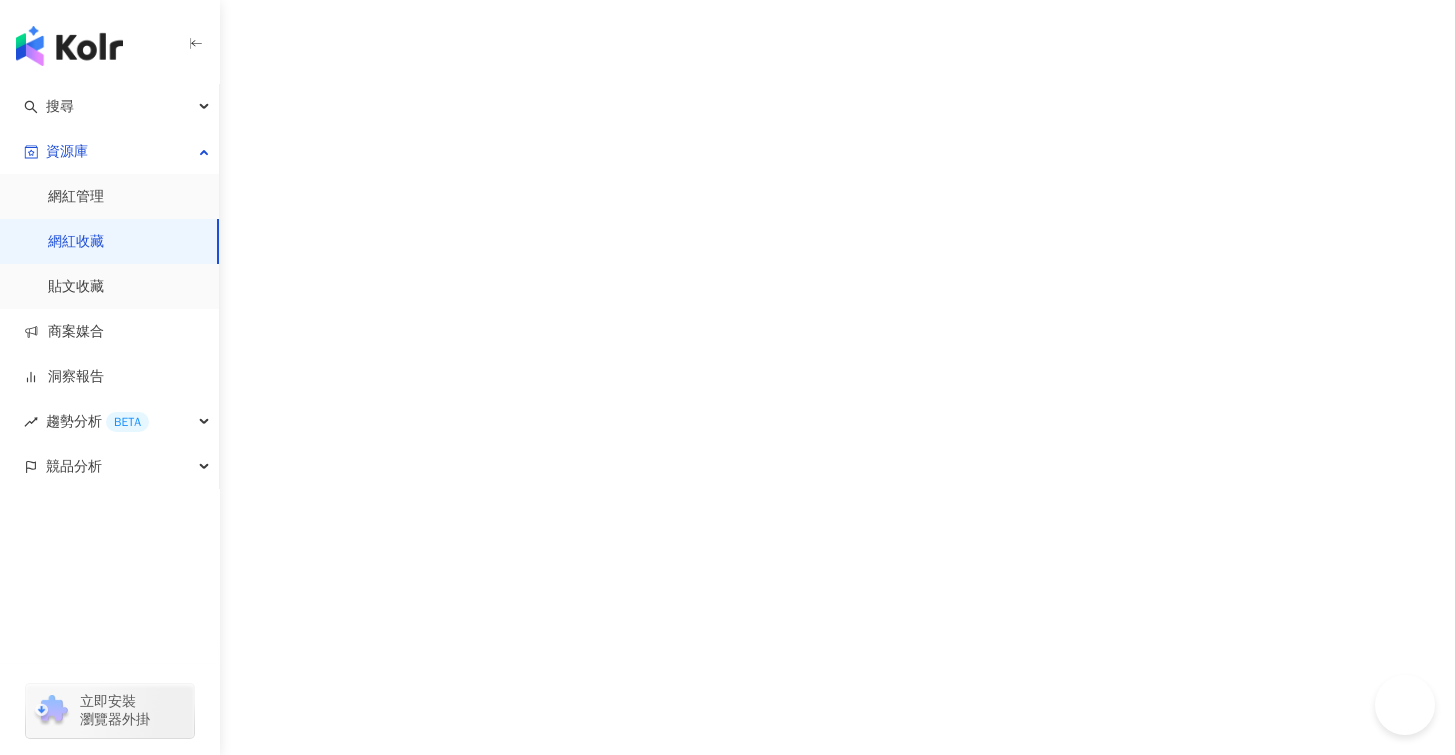 scroll, scrollTop: 0, scrollLeft: 0, axis: both 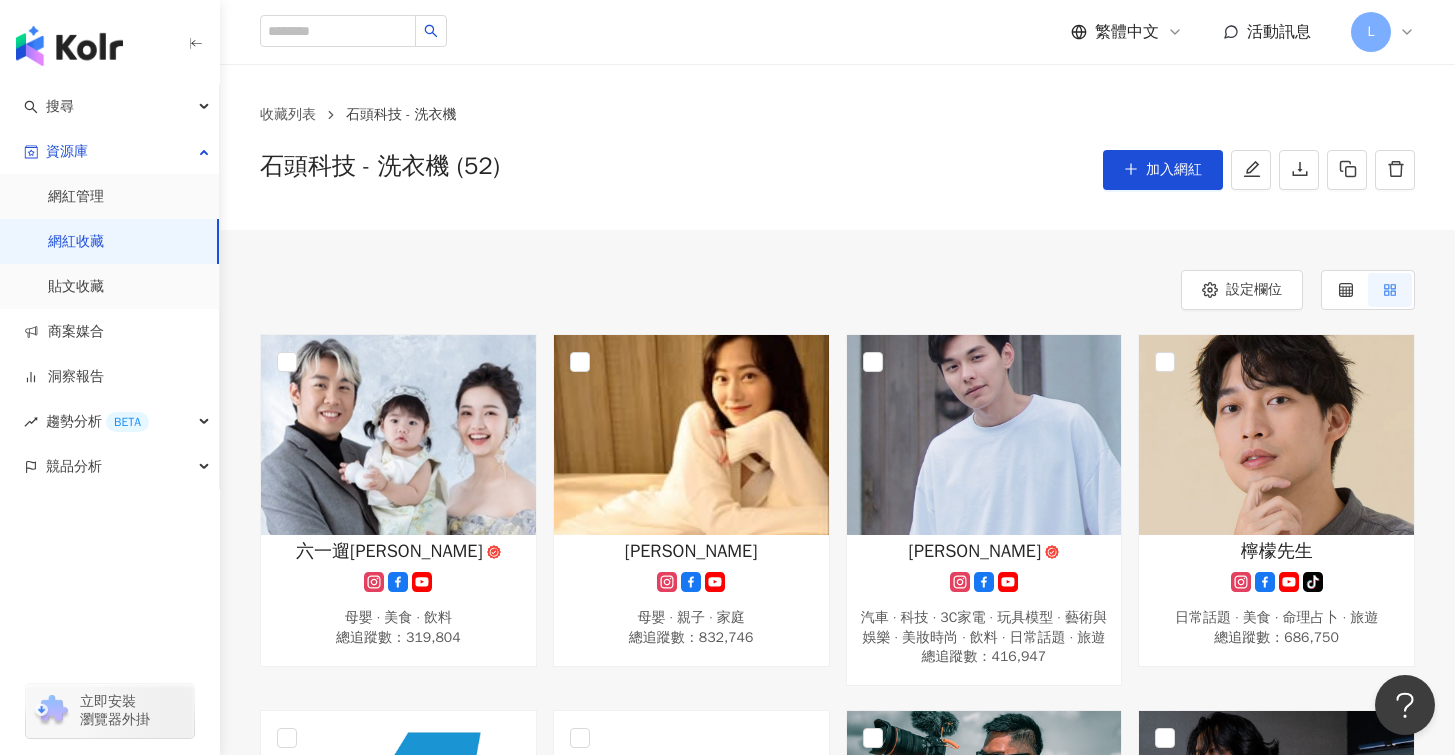 click on "網紅收藏" at bounding box center (76, 242) 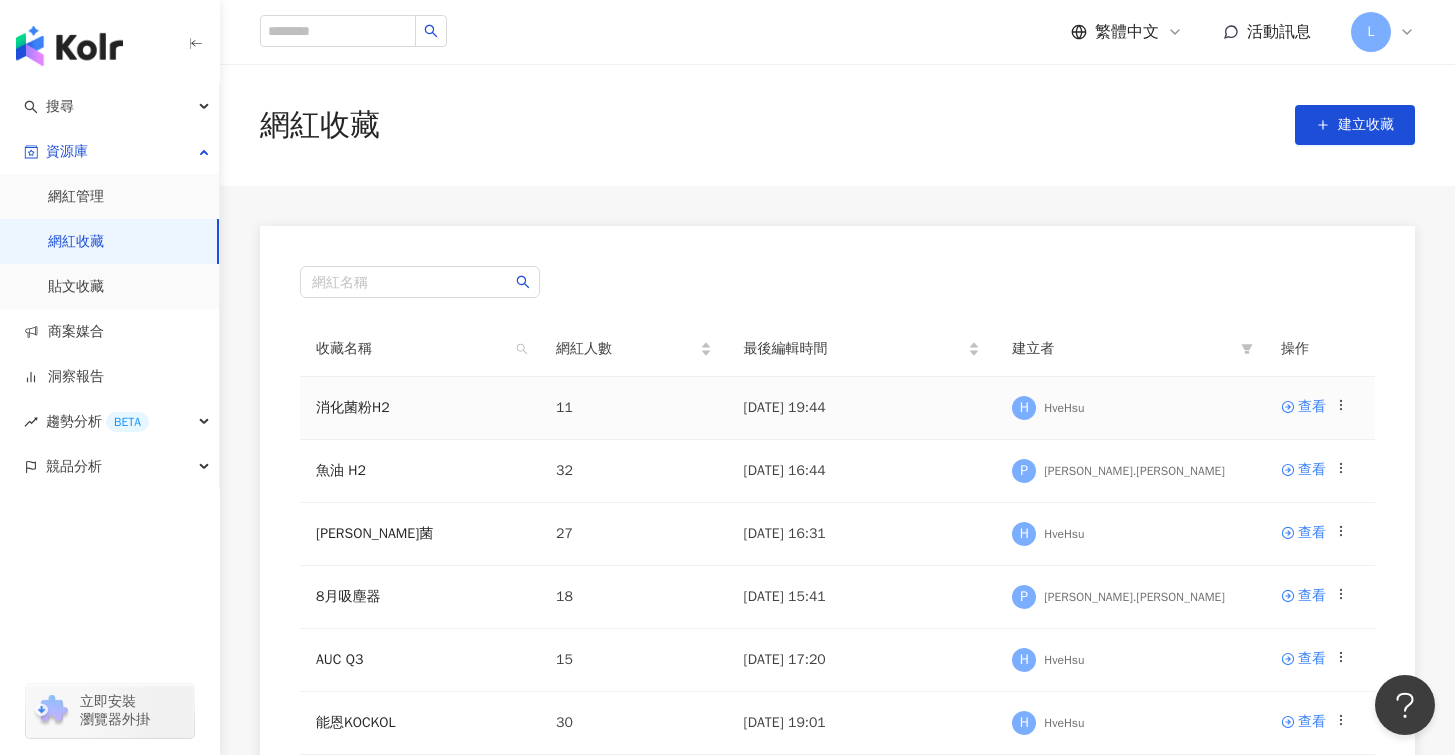 click on "消化菌粉H2" at bounding box center [420, 408] 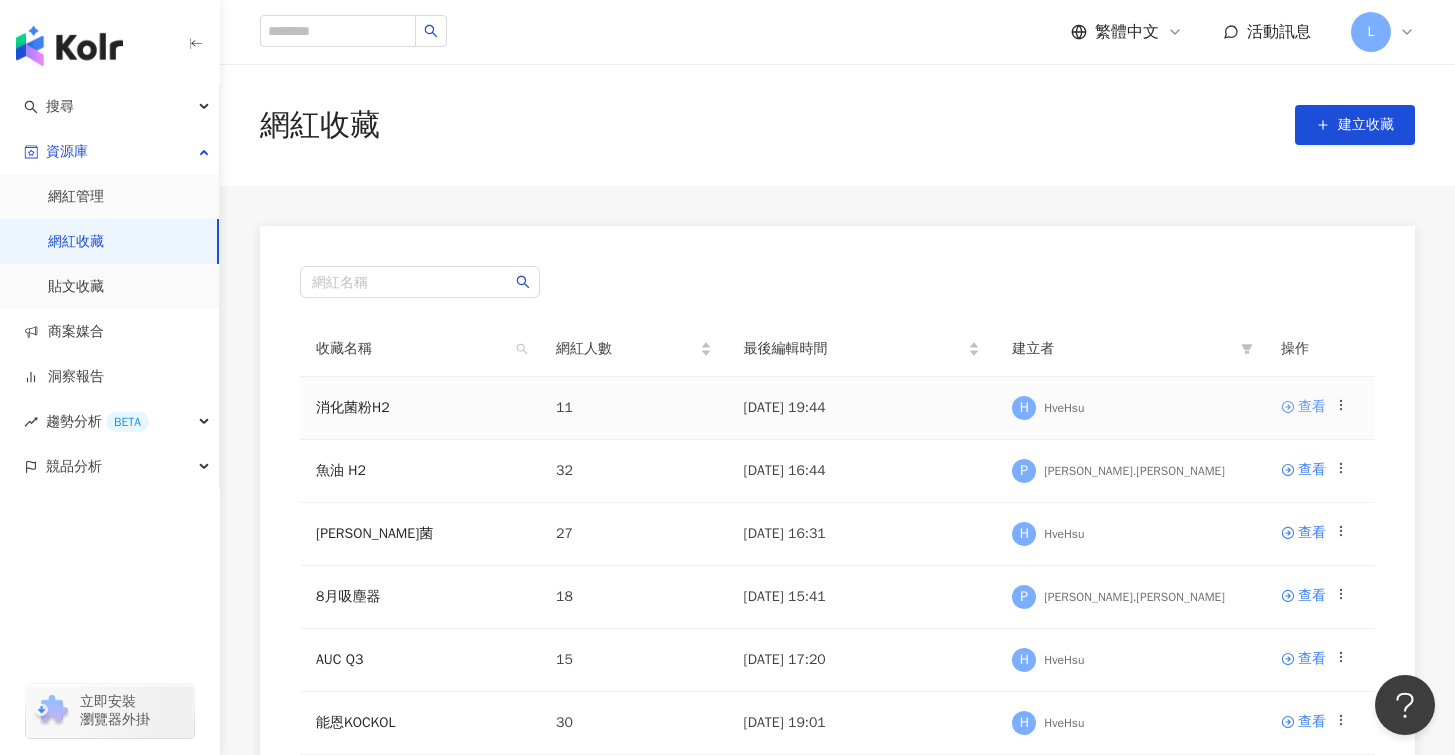 click on "查看" at bounding box center [1312, 407] 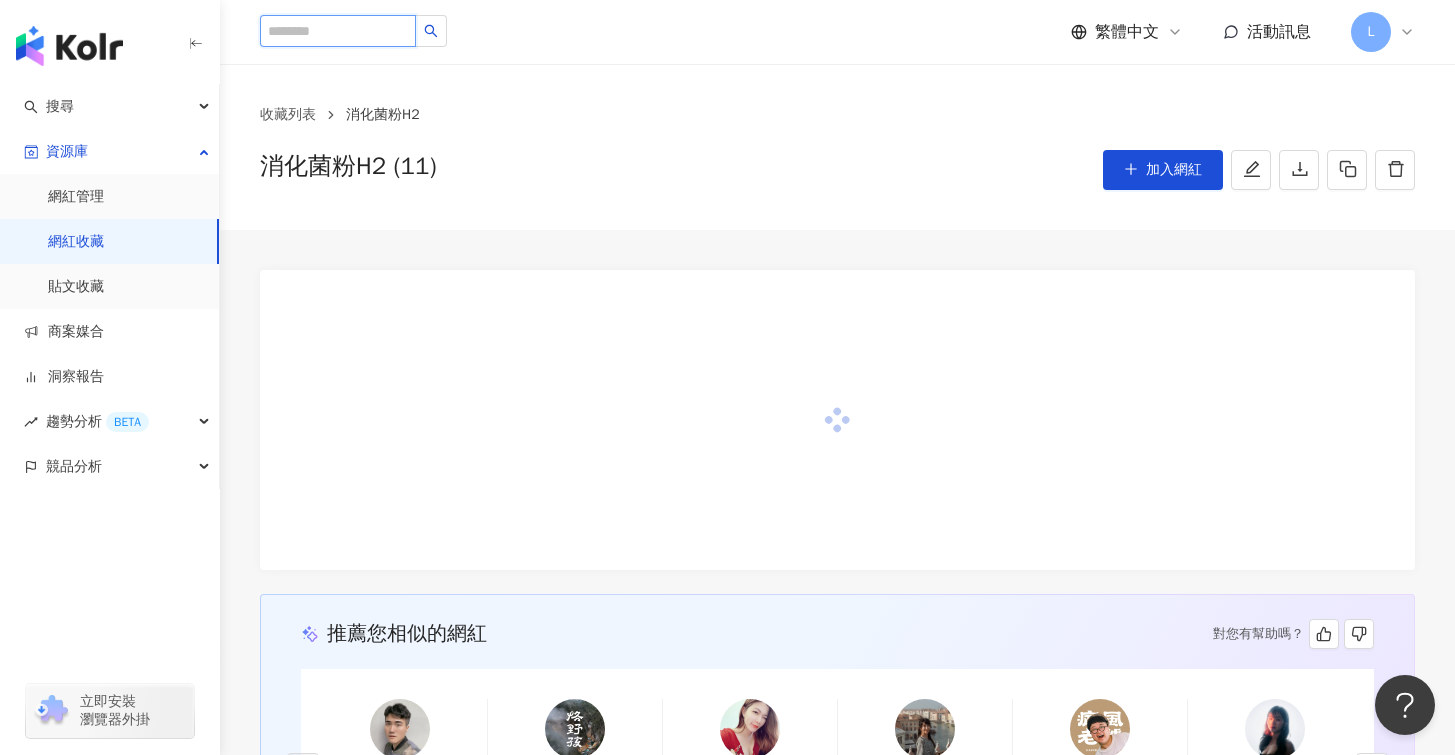 click at bounding box center (338, 31) 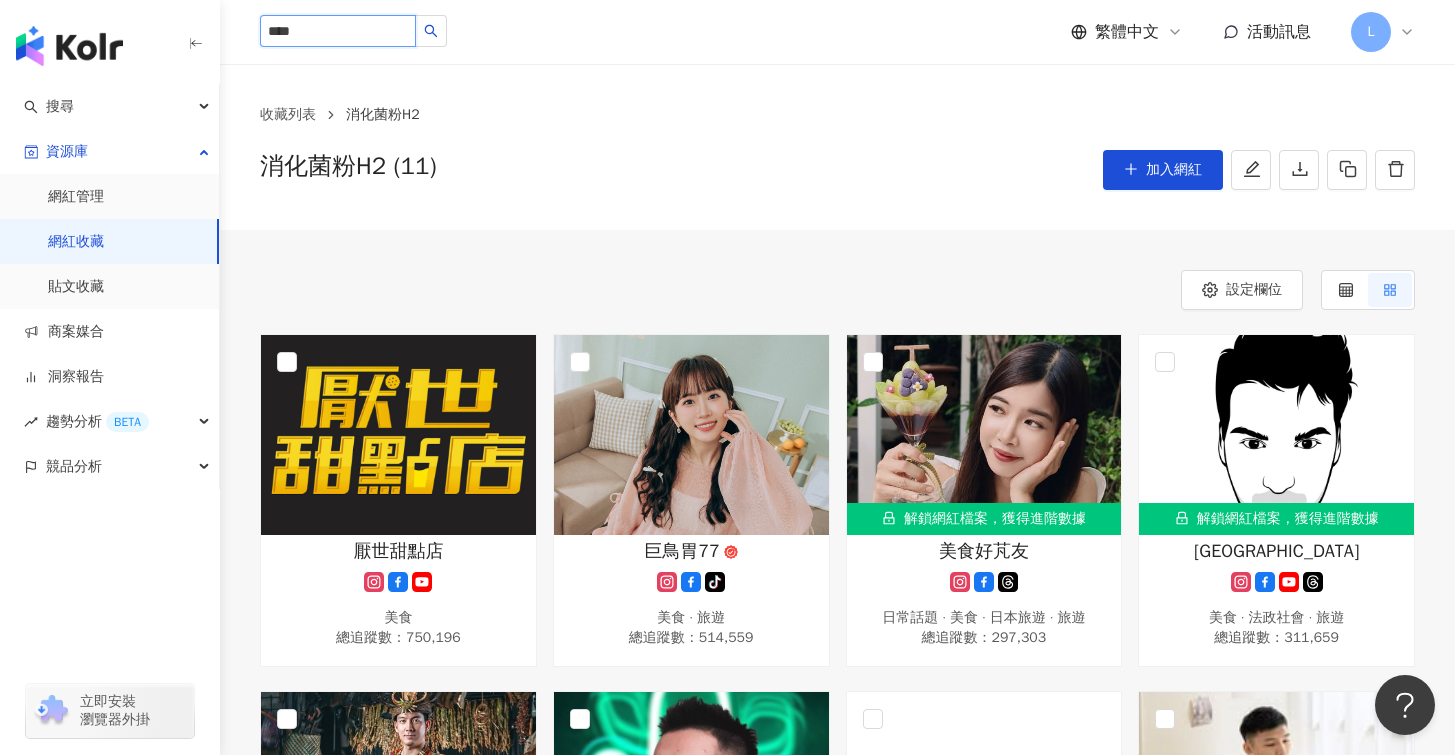 type on "****" 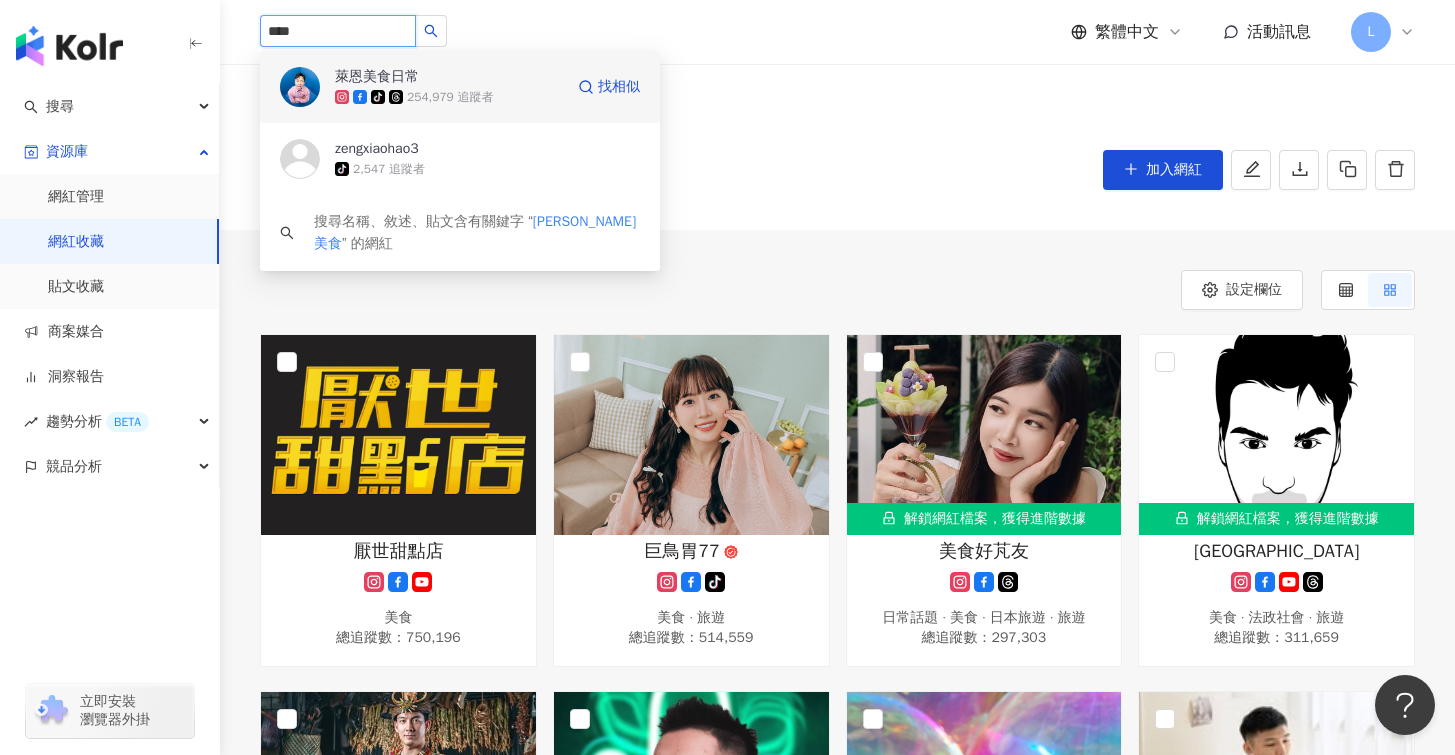 click on "tiktok-icon 254,979   追蹤者" at bounding box center (449, 97) 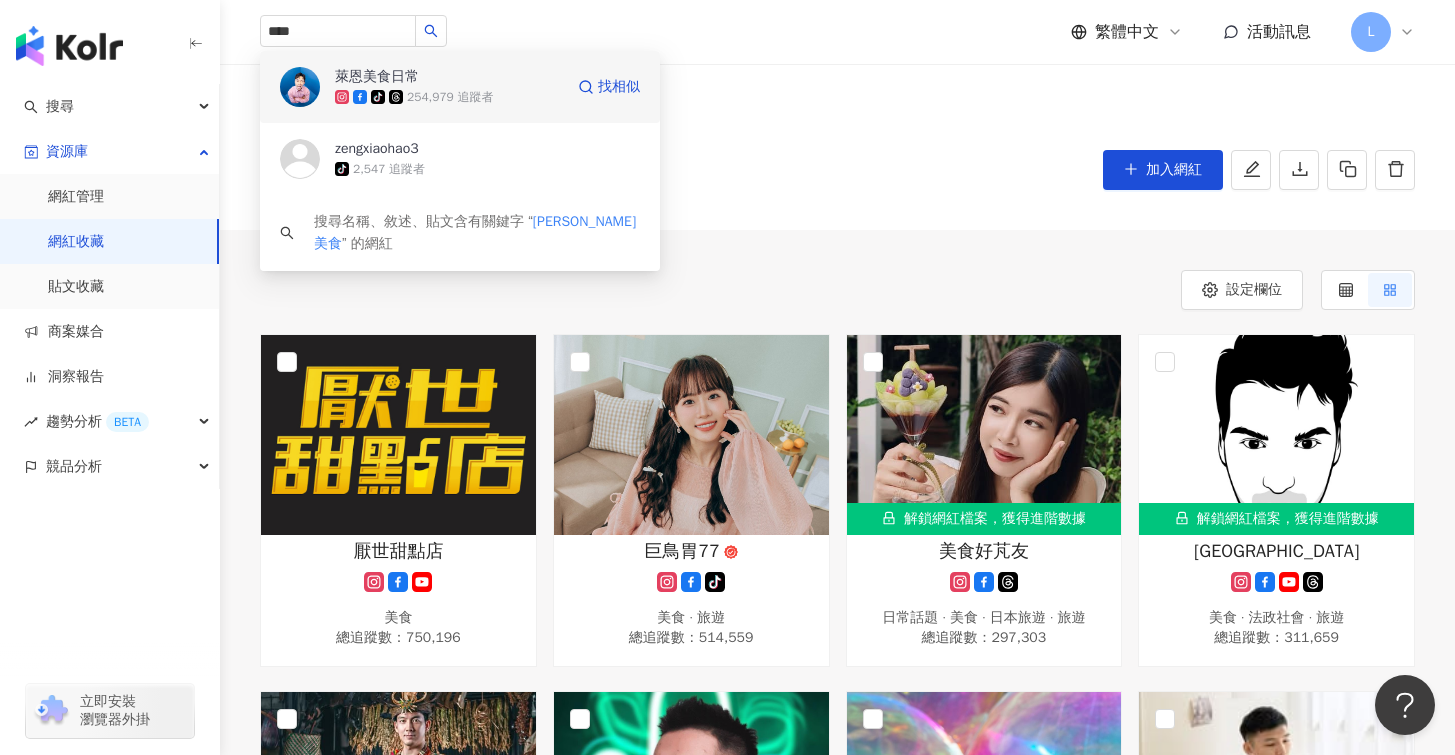 type 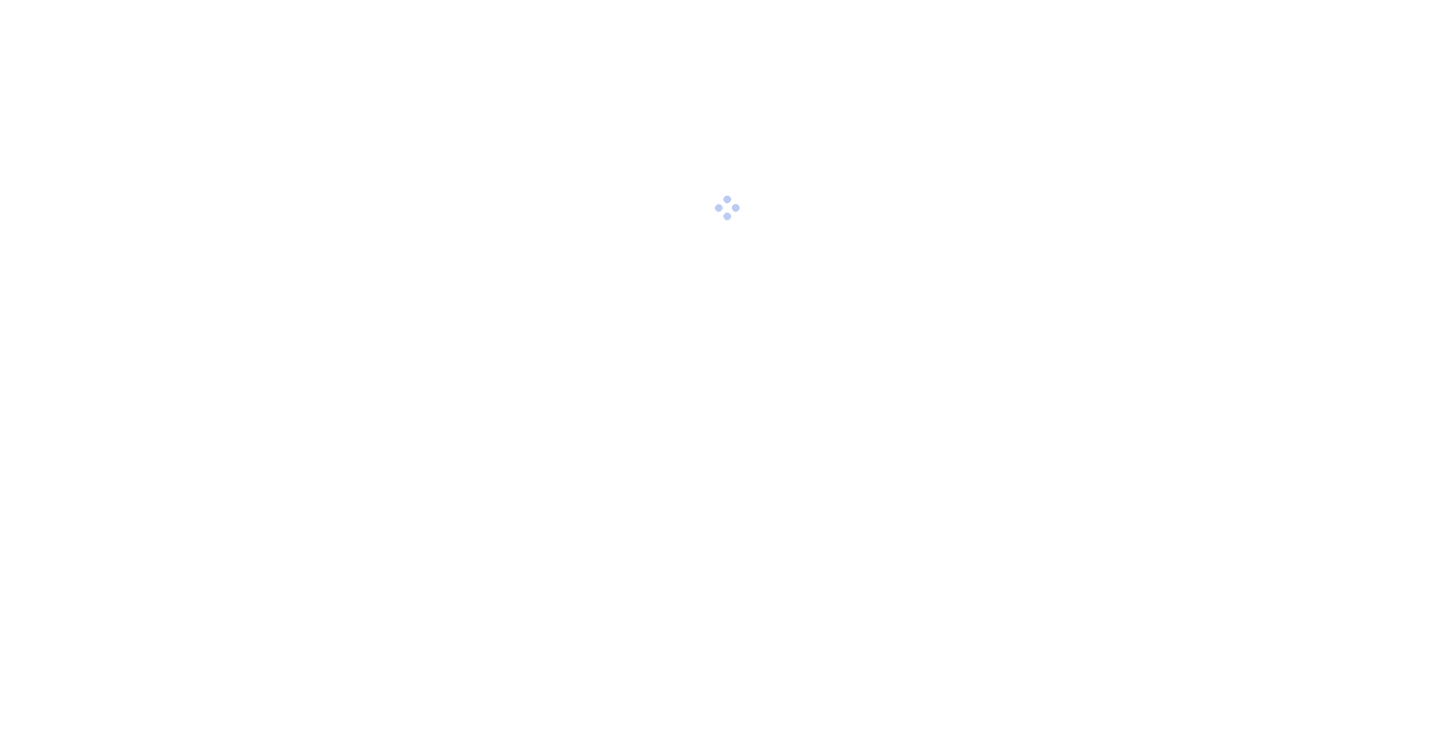 scroll, scrollTop: 0, scrollLeft: 0, axis: both 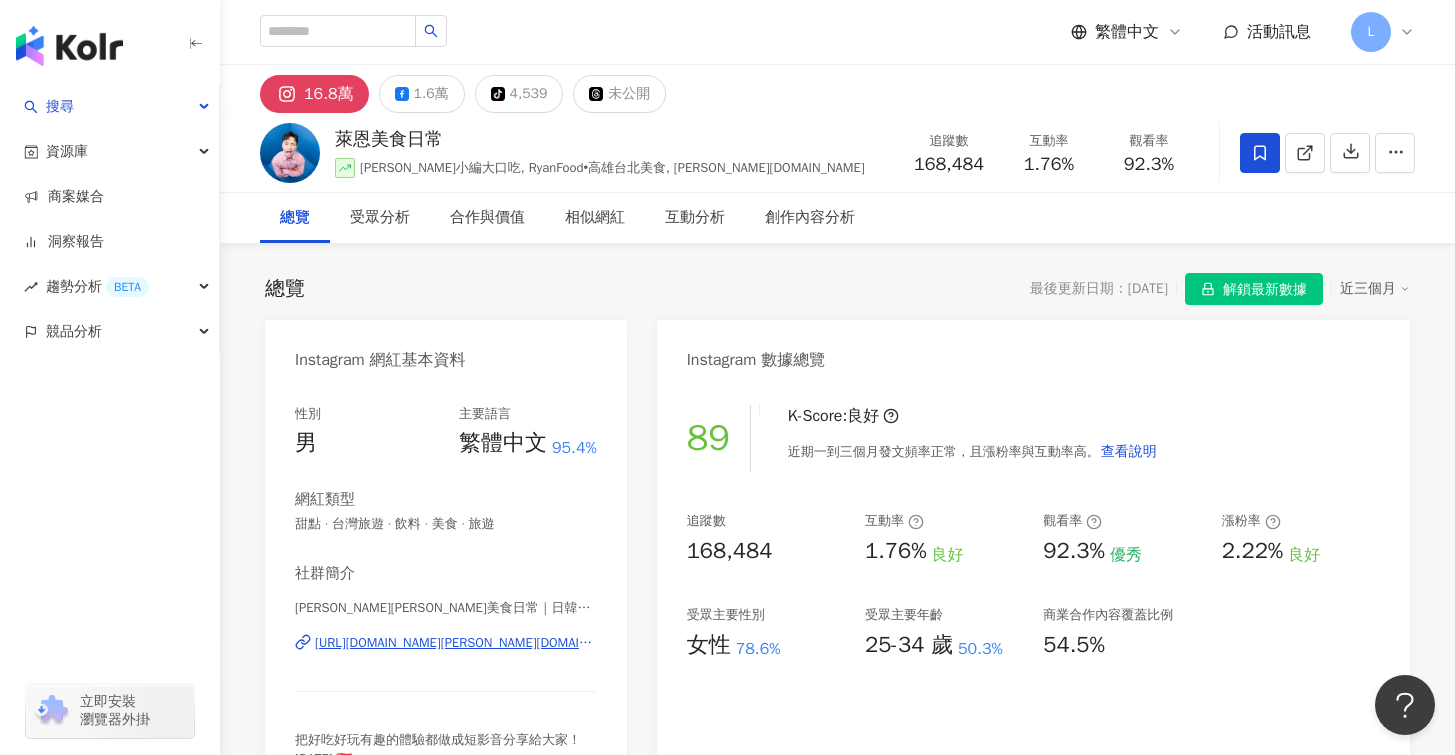 click on "[URL][DOMAIN_NAME][PERSON_NAME][DOMAIN_NAME]" at bounding box center [456, 643] 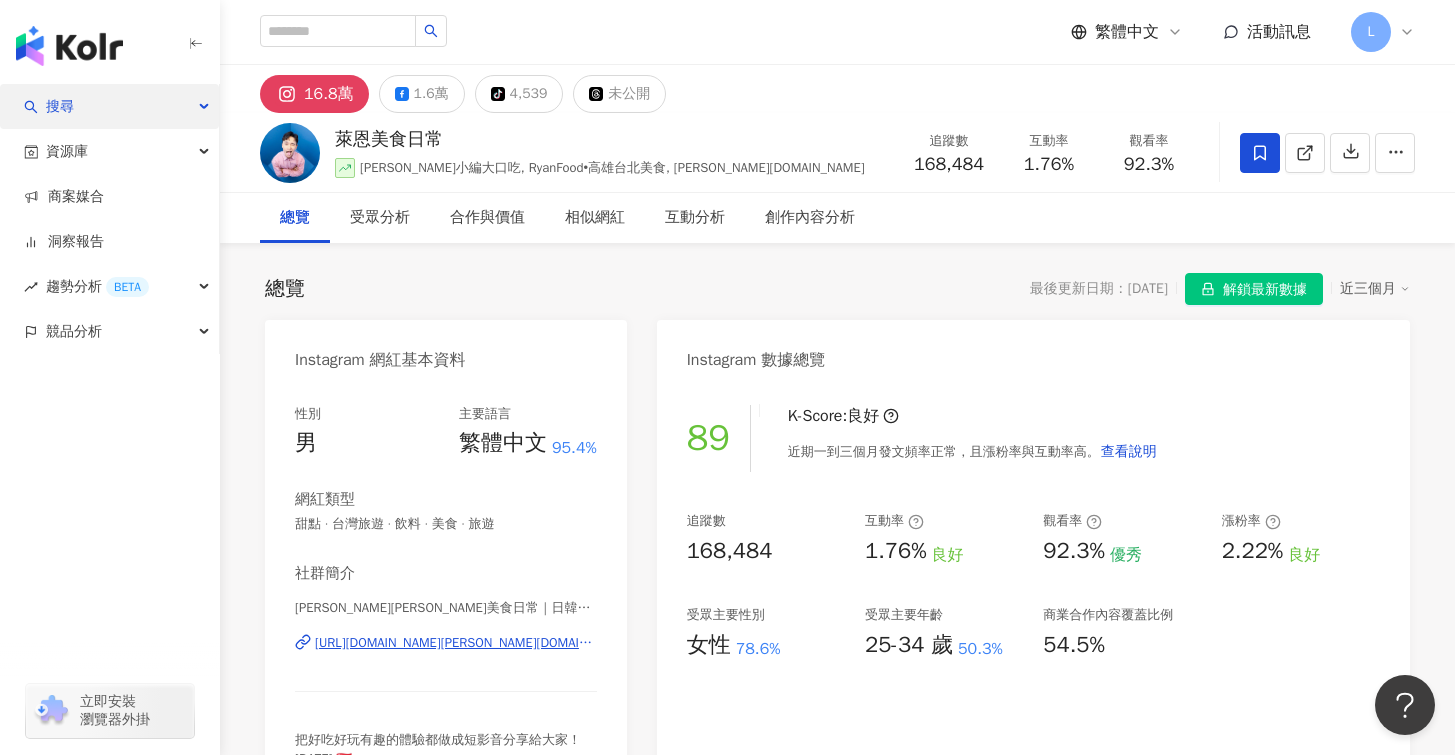 click on "搜尋" at bounding box center (109, 106) 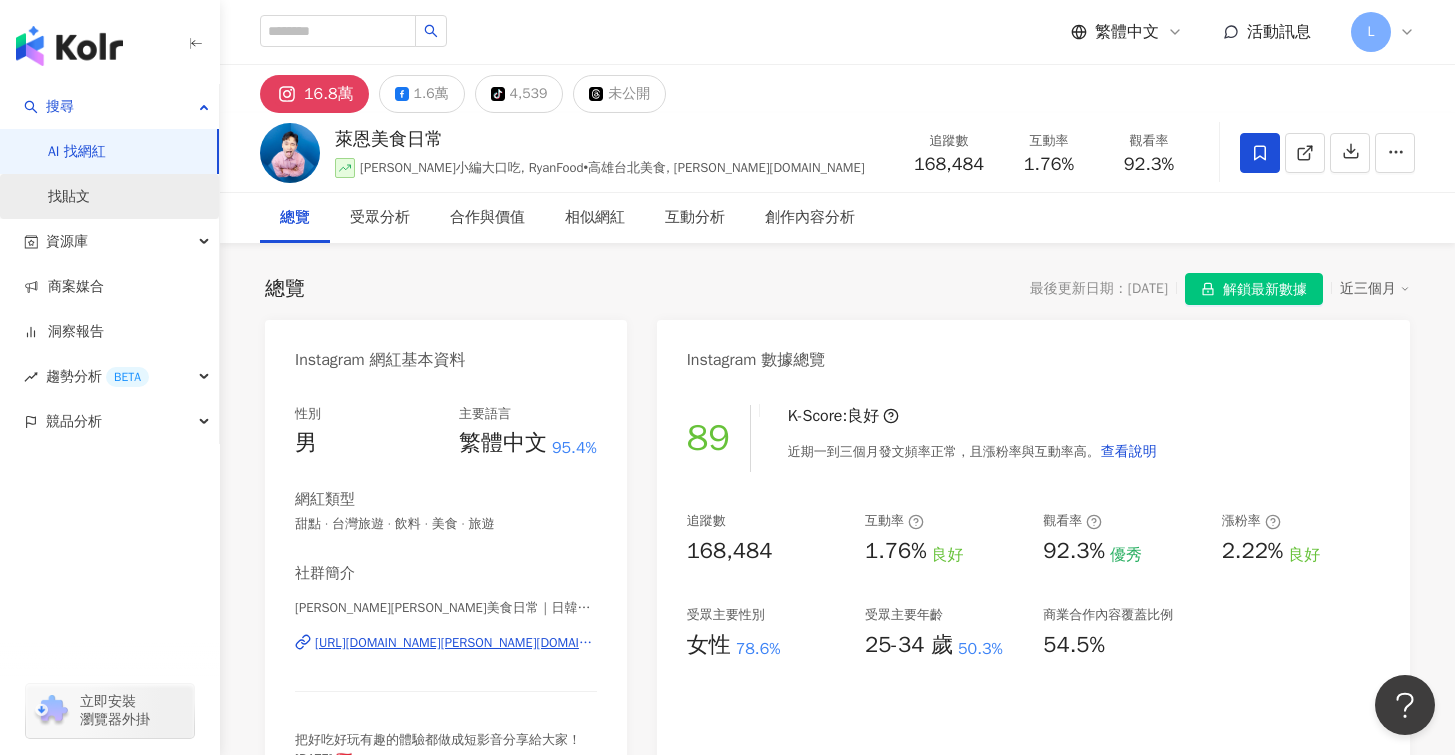 click on "找貼文" at bounding box center [69, 197] 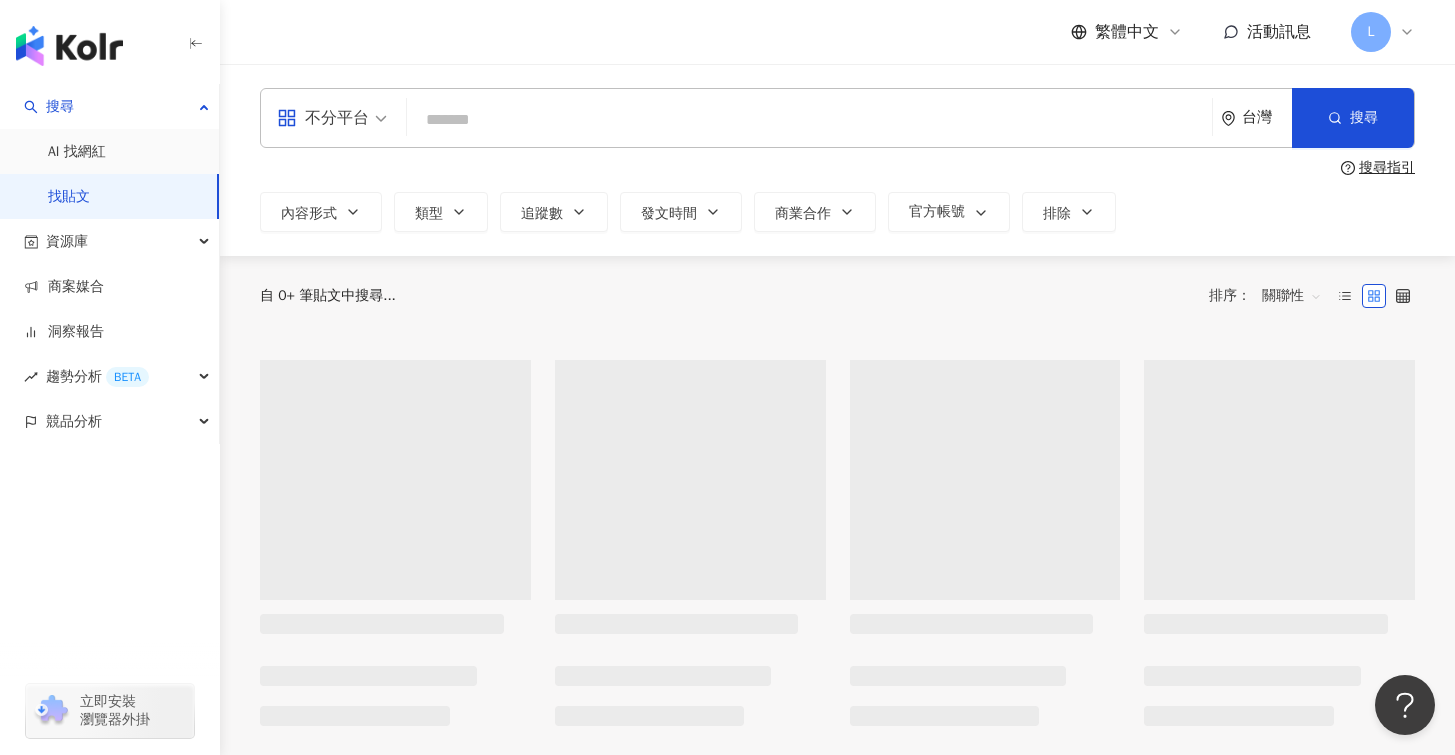 click at bounding box center (809, 119) 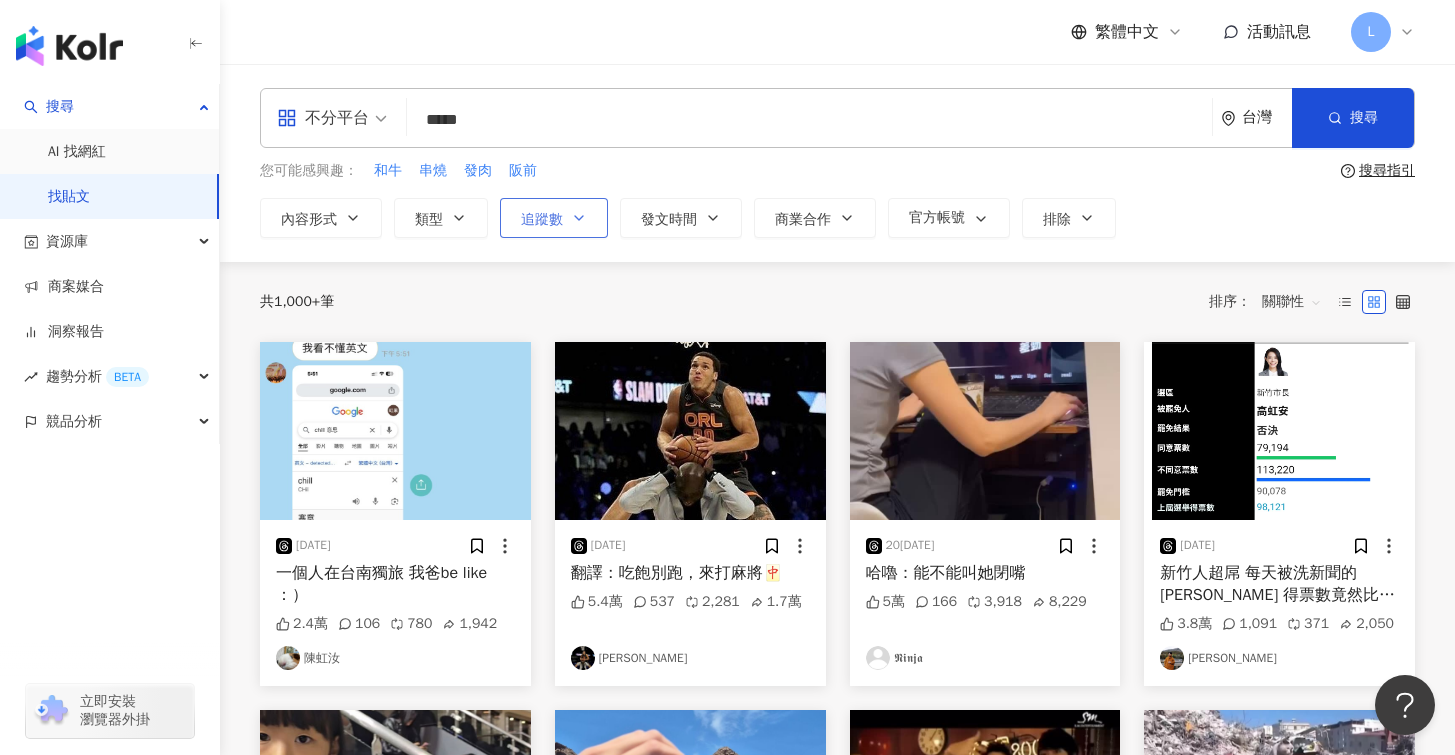 type on "*****" 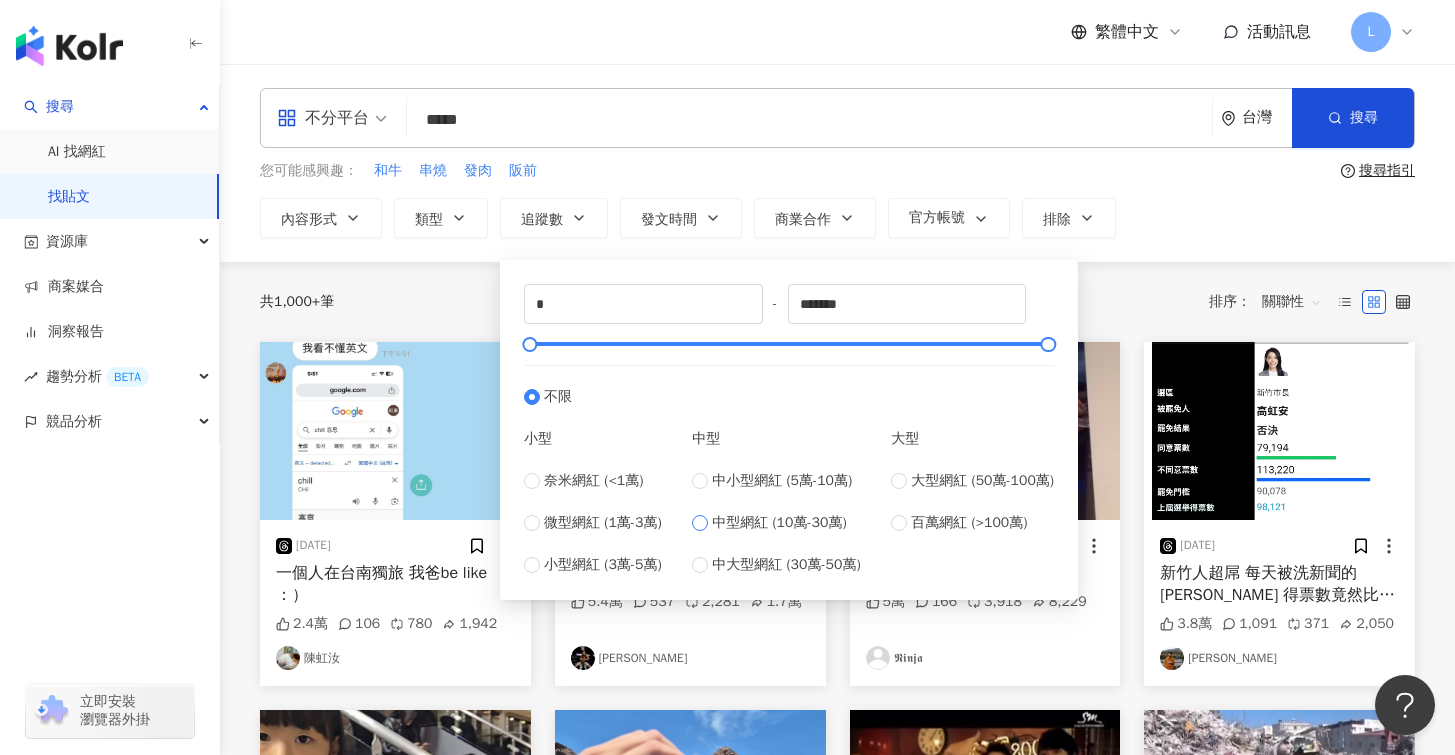 type on "******" 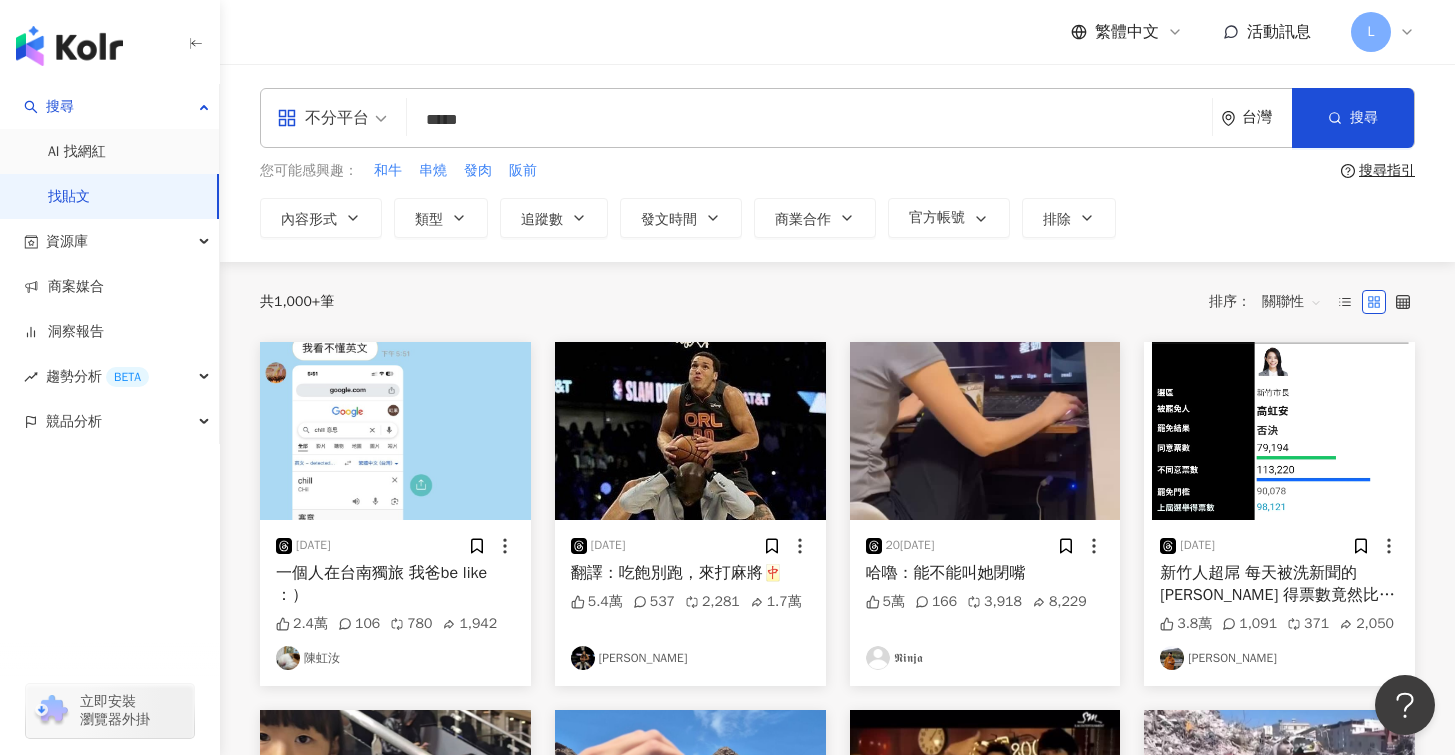 click on "您可能感興趣： 和牛  串燒  發肉  阪前" at bounding box center [796, 171] 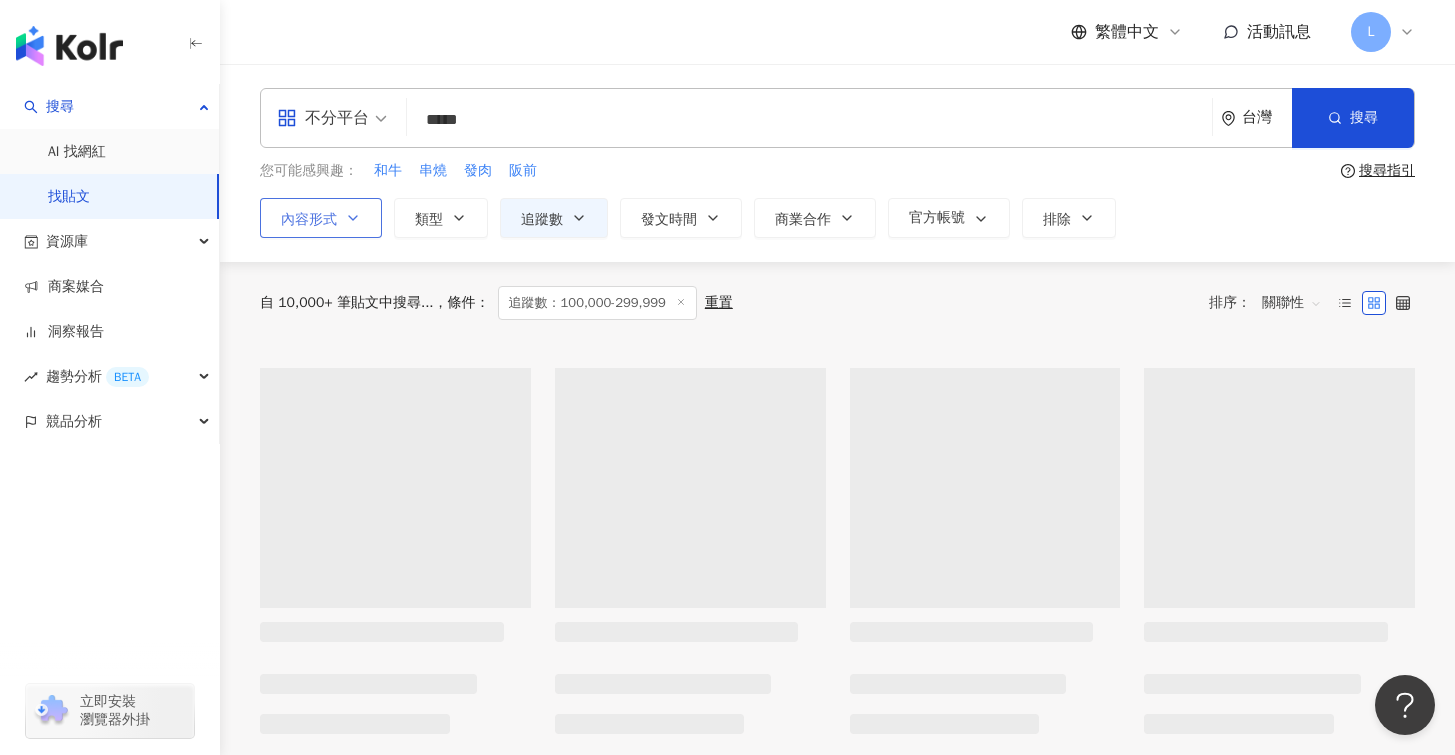 click on "內容形式" at bounding box center [309, 220] 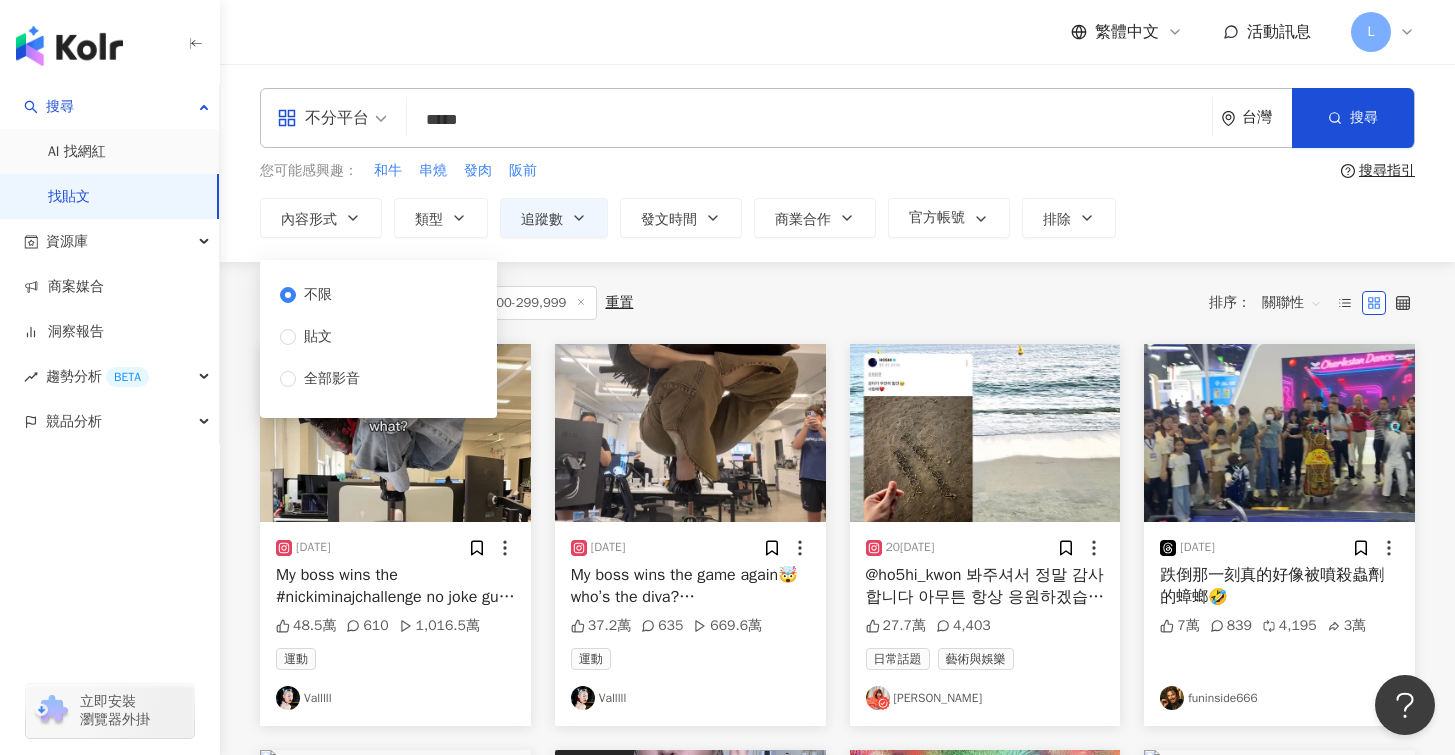 click at bounding box center [332, 118] 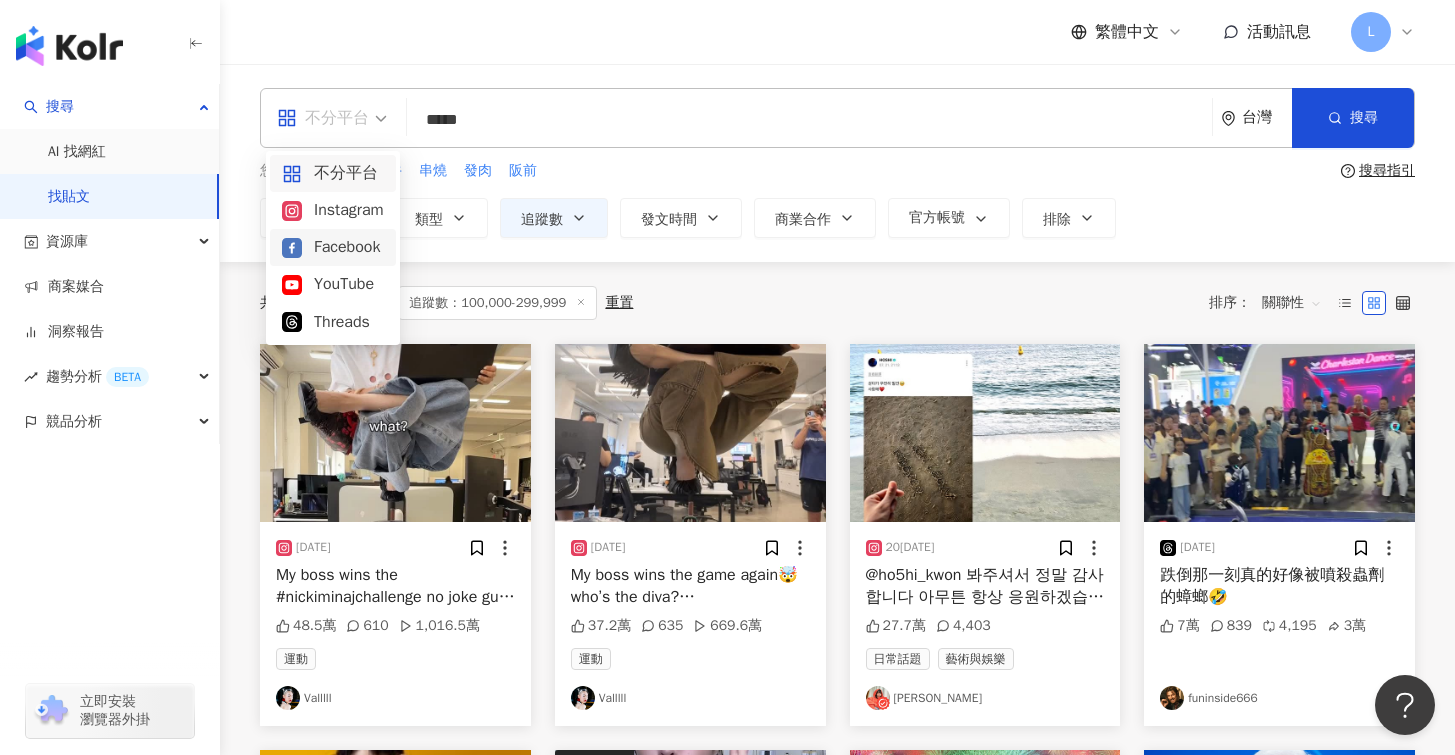click on "Facebook" at bounding box center (333, 247) 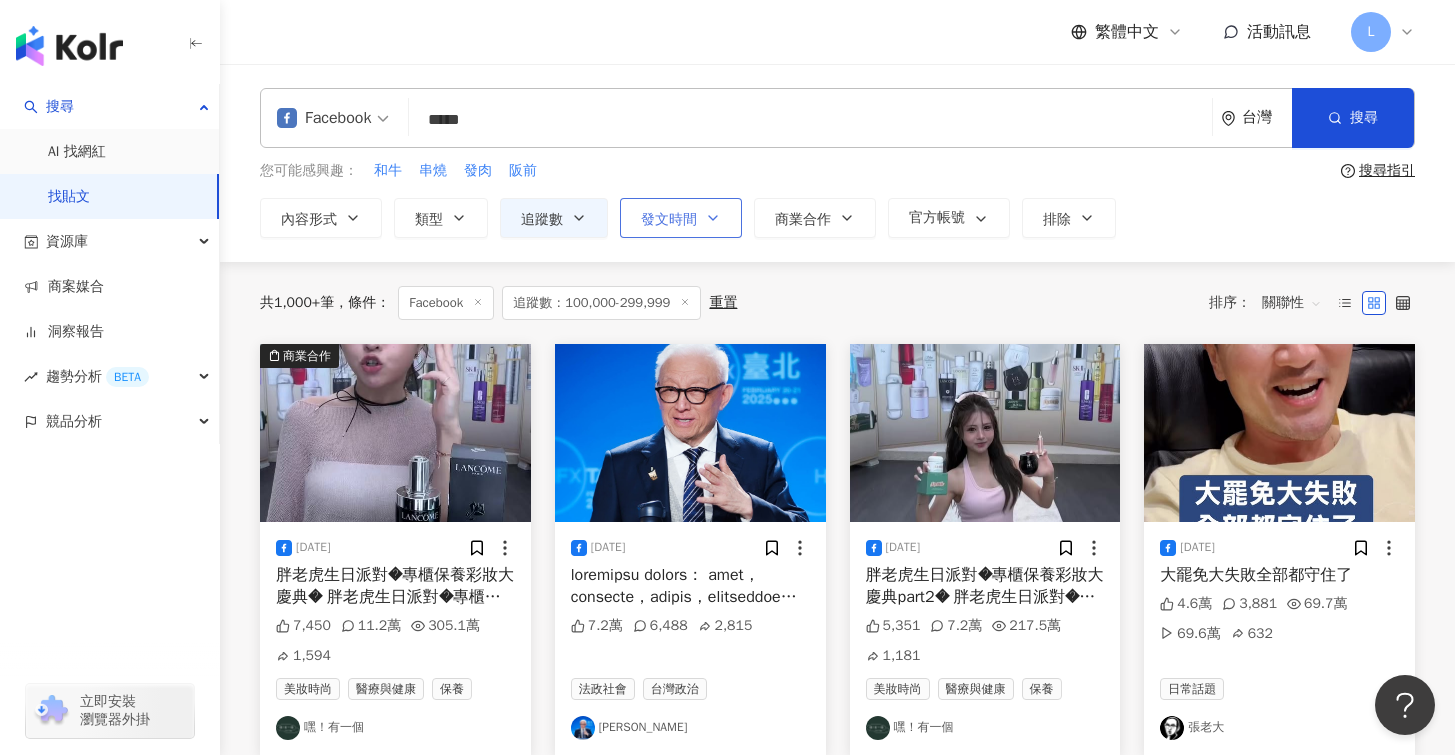 click on "發文時間" at bounding box center (669, 220) 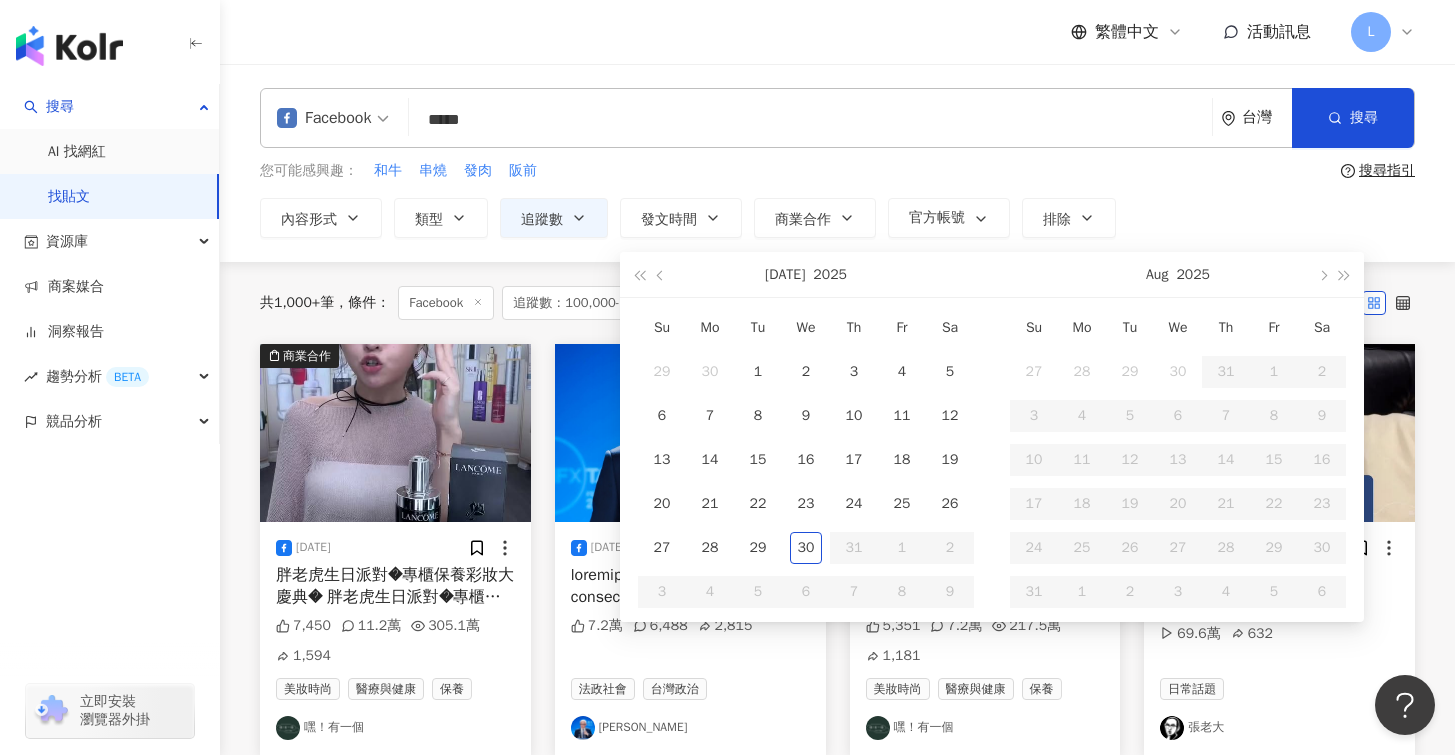 click on "*****" at bounding box center (810, 119) 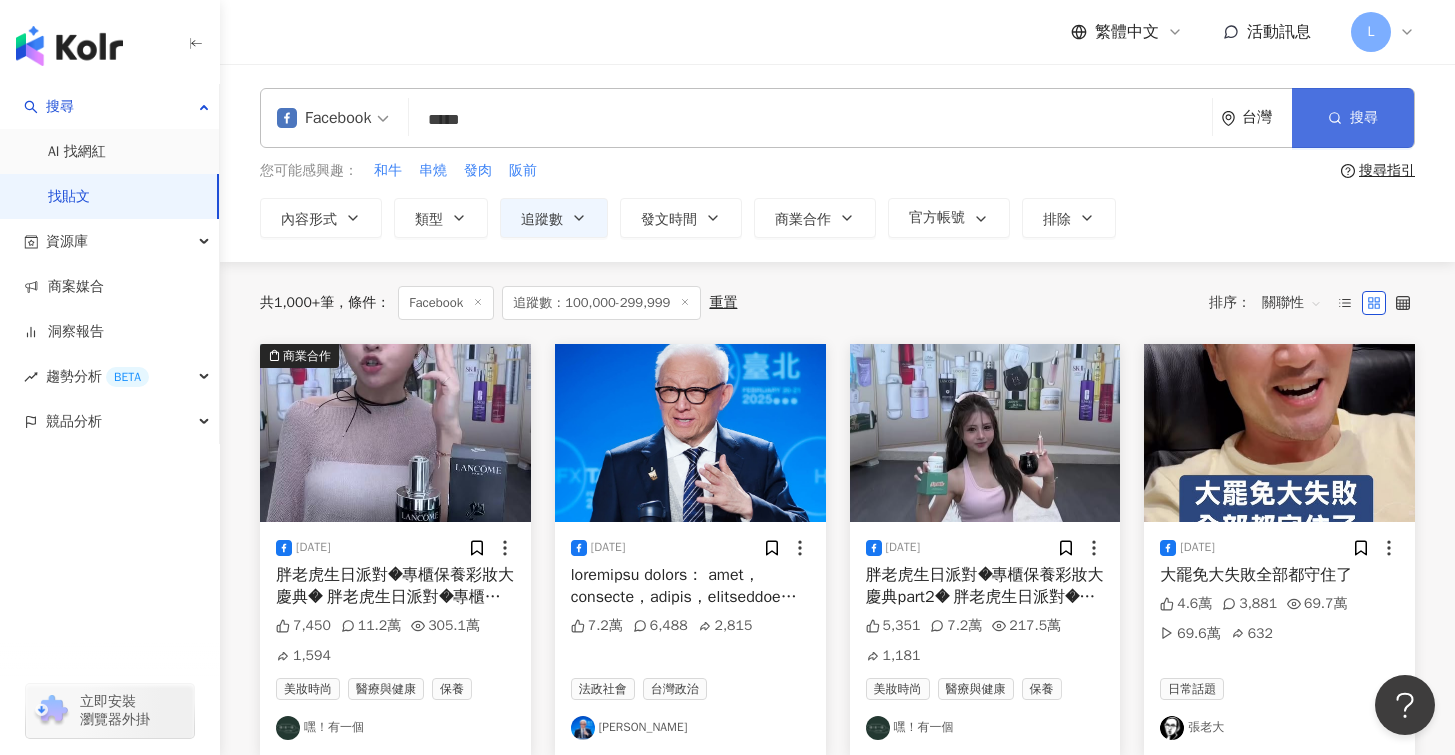 click on "搜尋" at bounding box center [1353, 118] 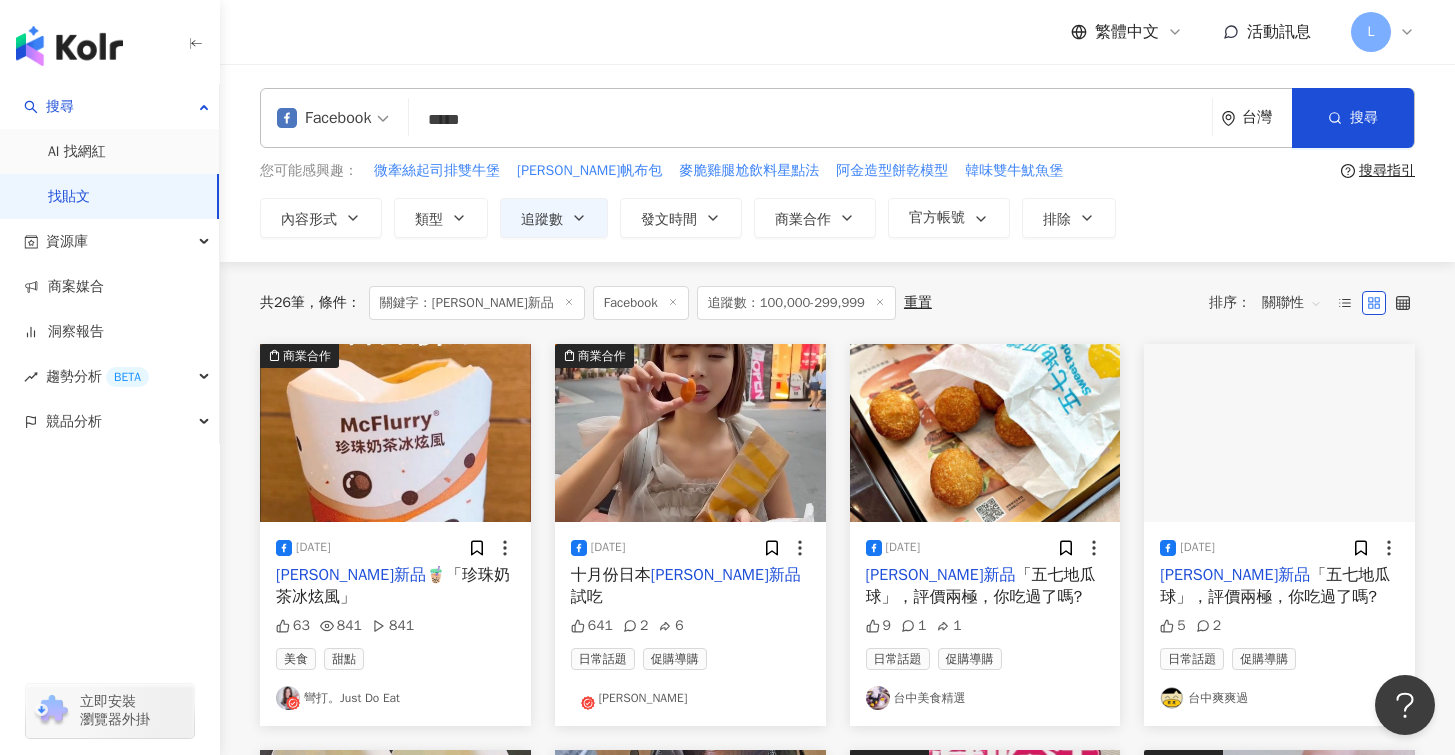 scroll, scrollTop: 148, scrollLeft: 0, axis: vertical 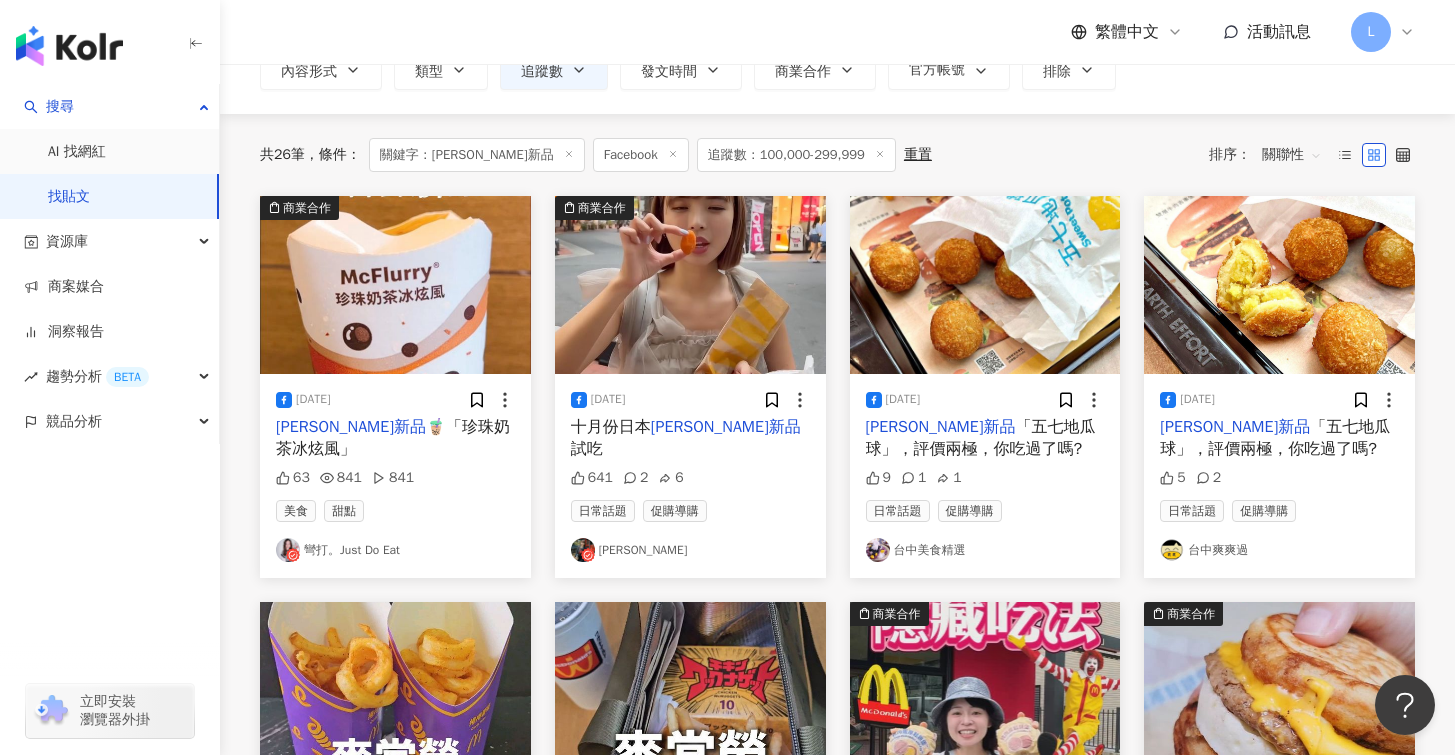 click on "2024/10/6" at bounding box center [690, 400] 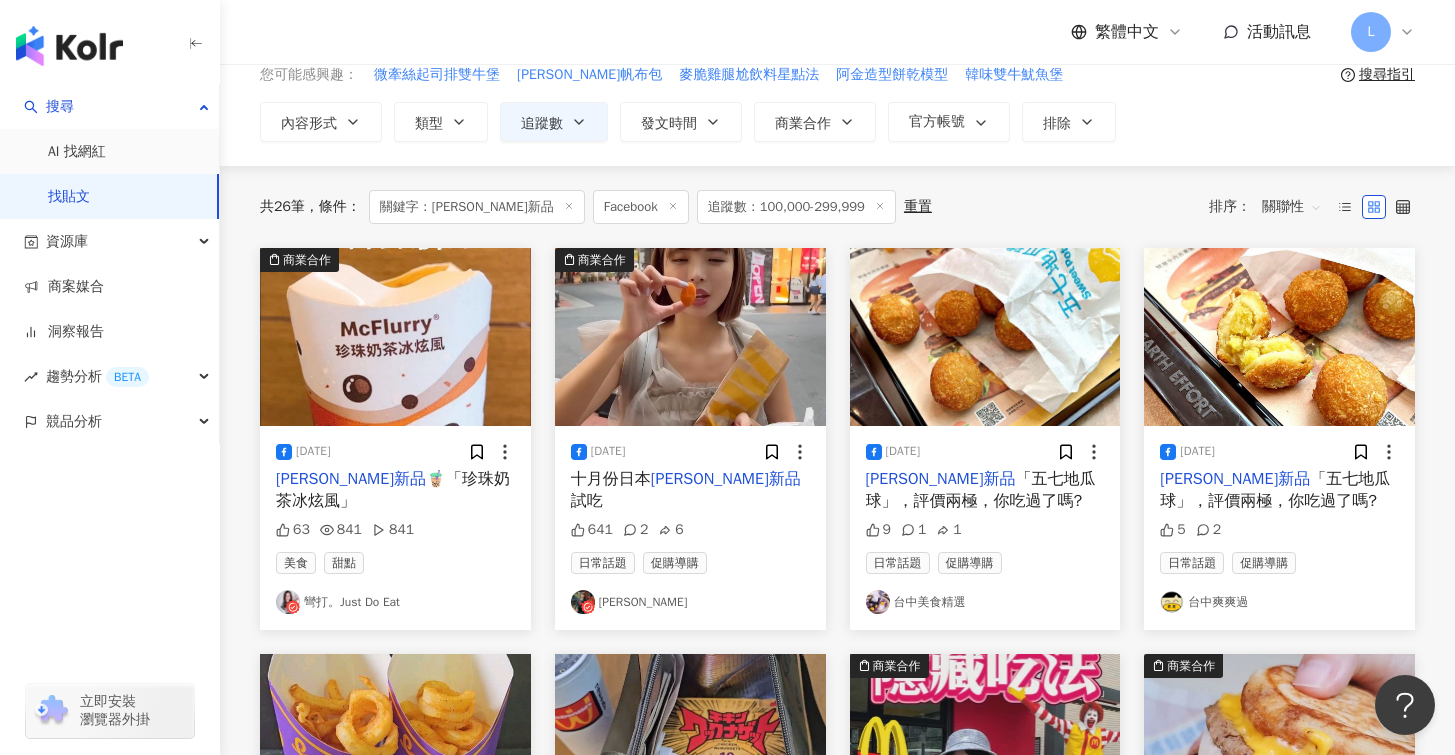 scroll, scrollTop: 96, scrollLeft: 0, axis: vertical 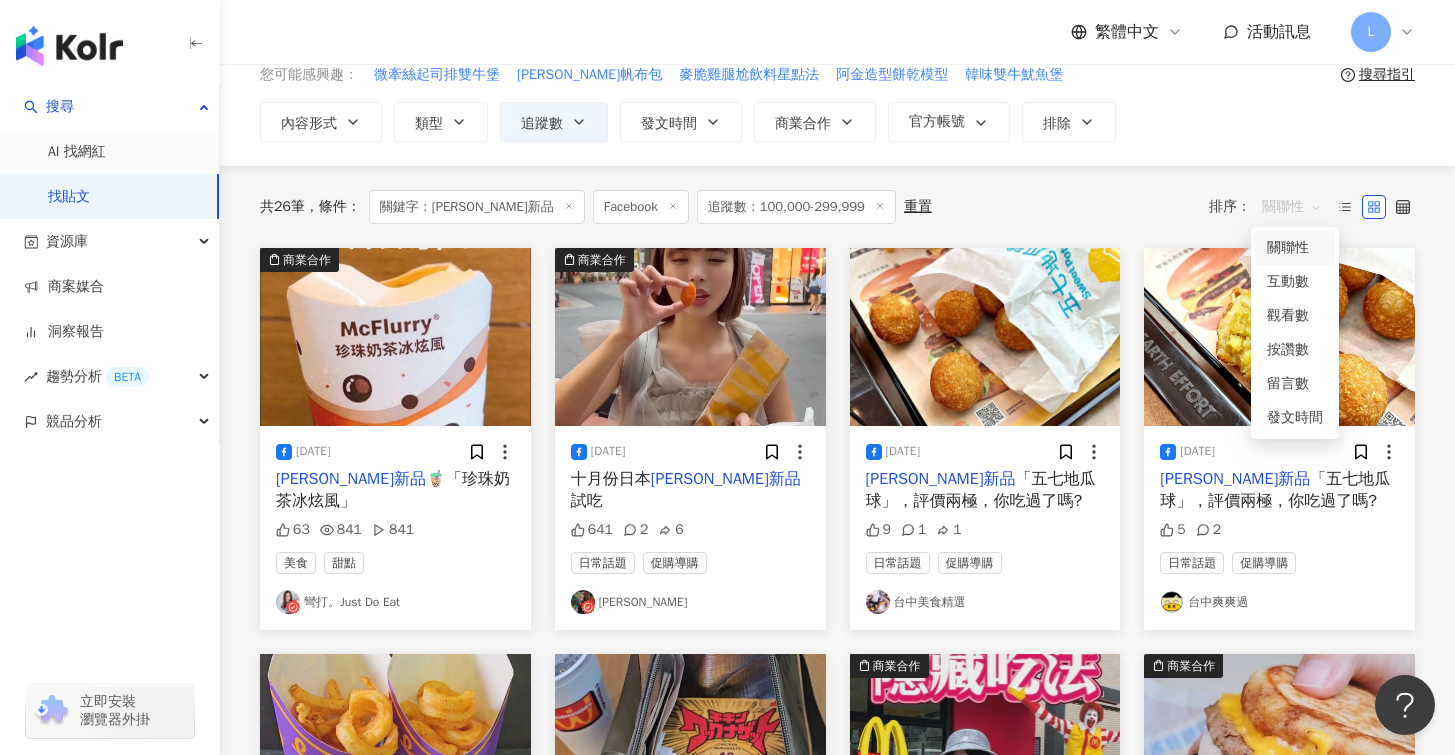 click on "關聯性" at bounding box center (1292, 207) 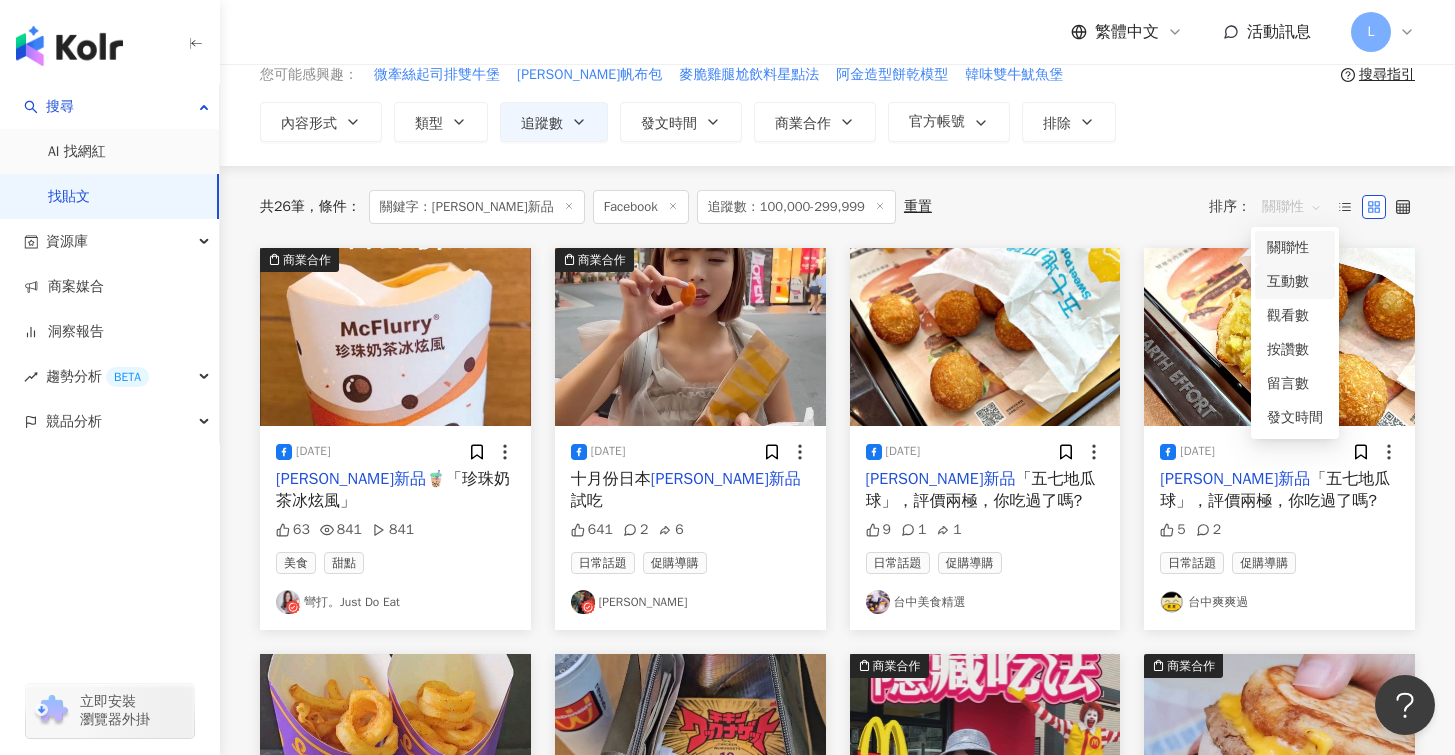 click on "互動數" at bounding box center (1295, 282) 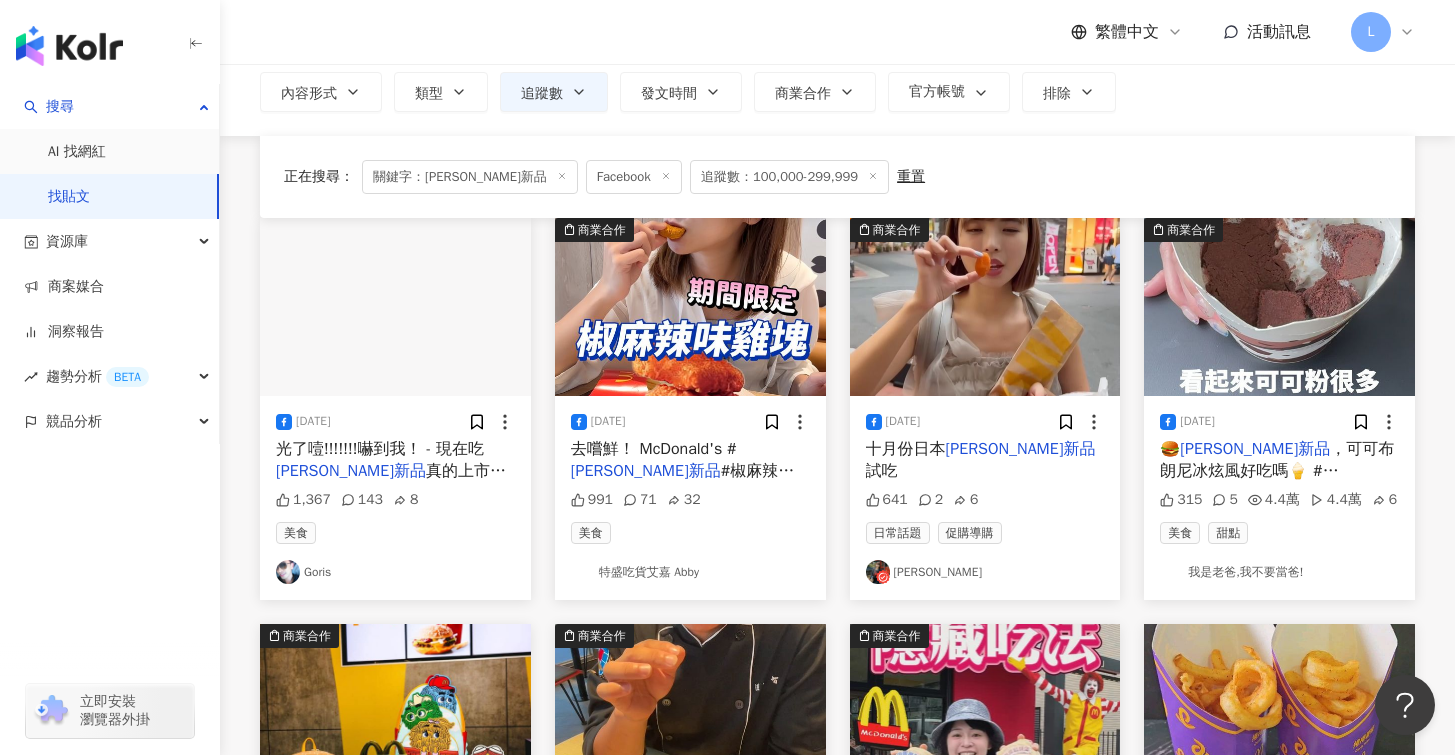 scroll, scrollTop: 0, scrollLeft: 0, axis: both 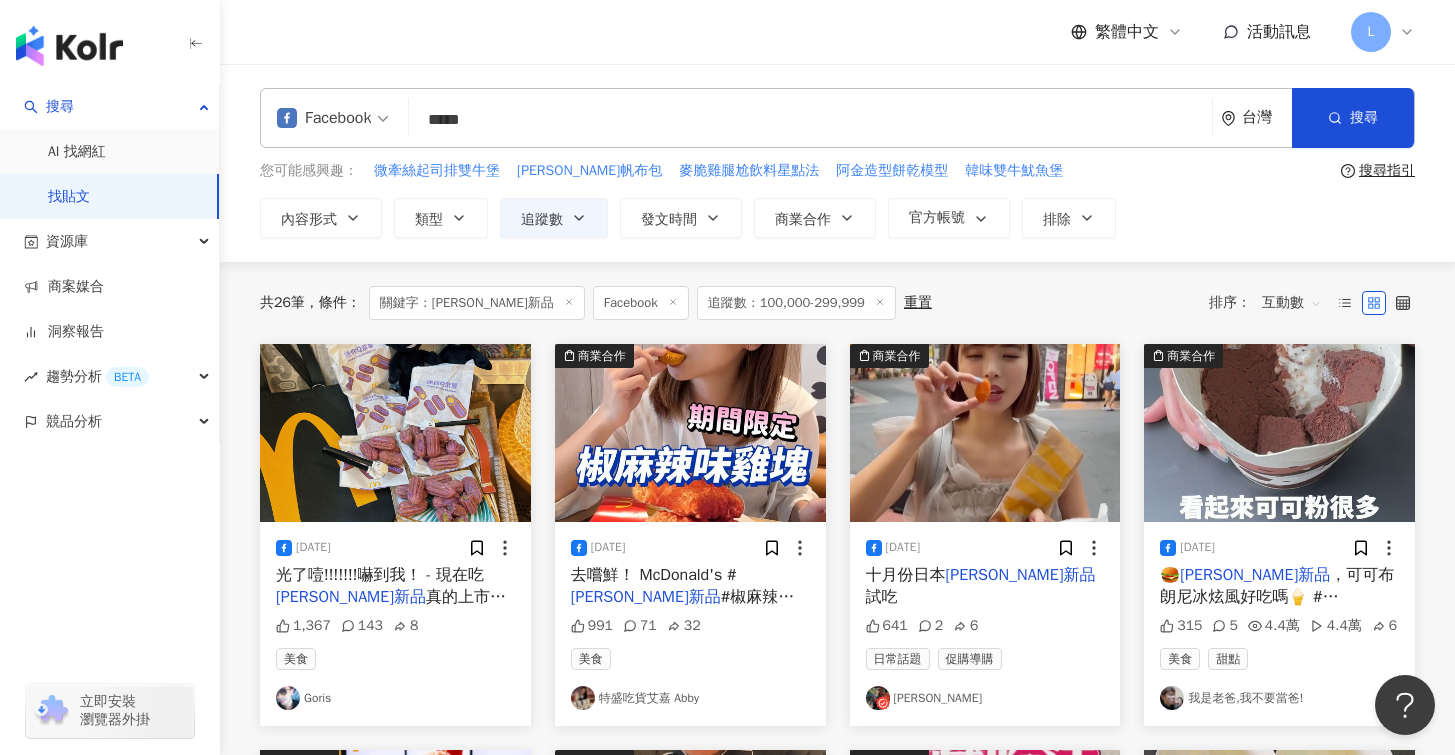 click on "*****" at bounding box center [810, 119] 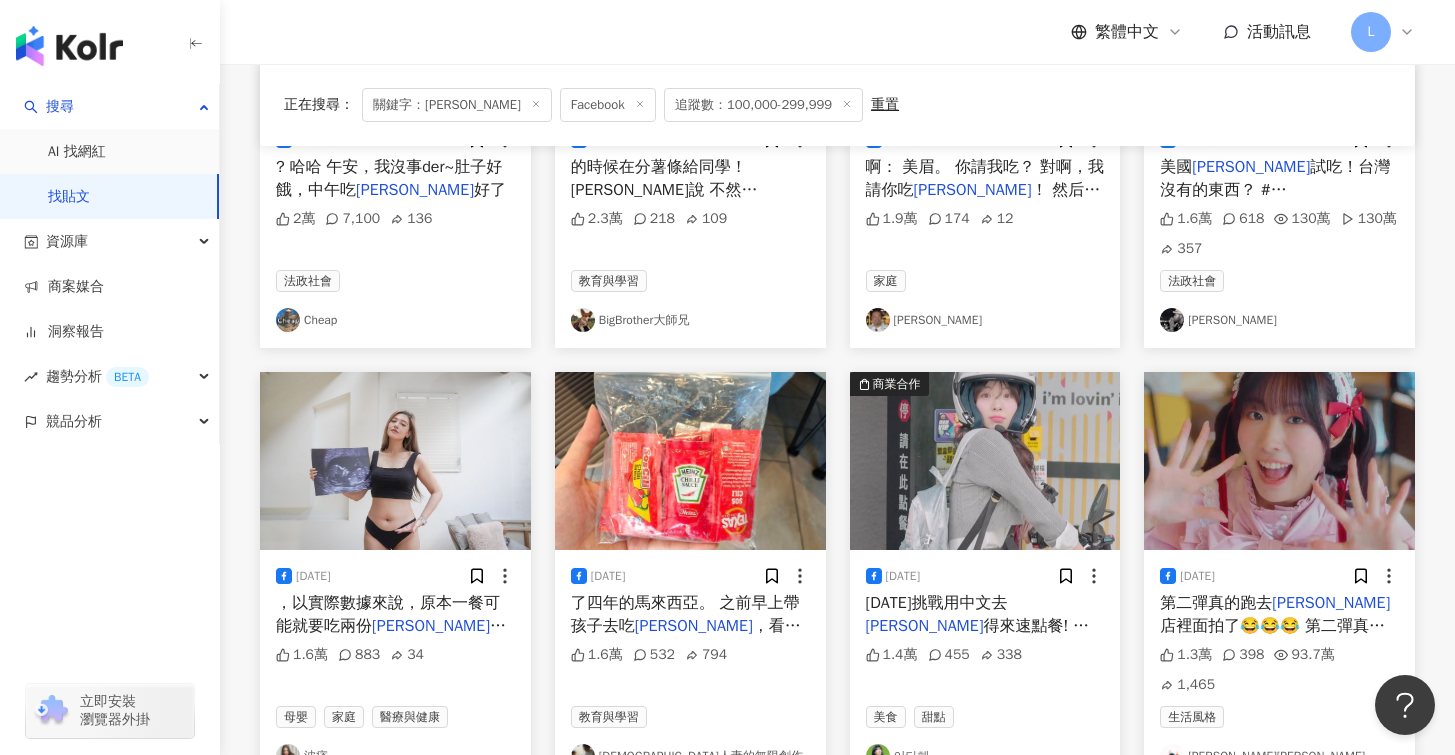 scroll, scrollTop: 831, scrollLeft: 0, axis: vertical 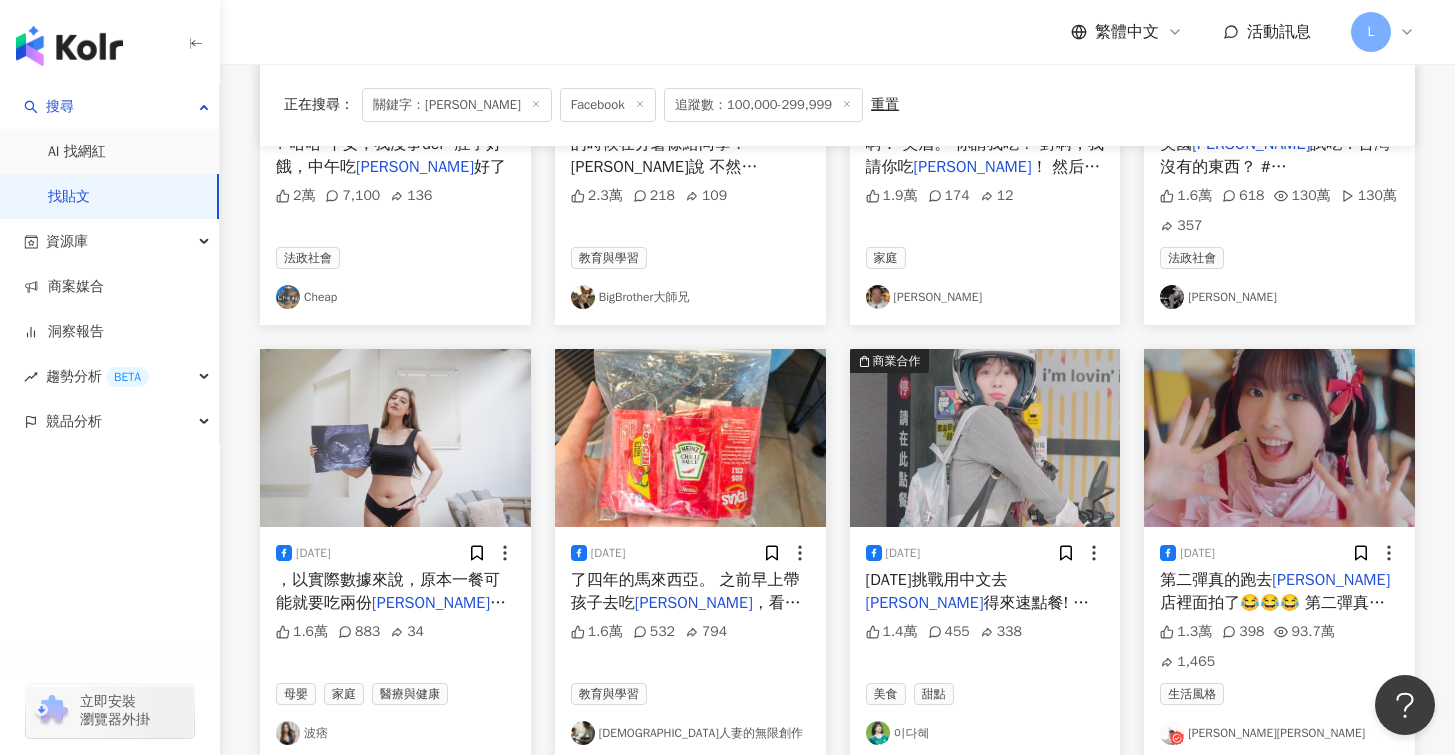 click at bounding box center (1279, 438) 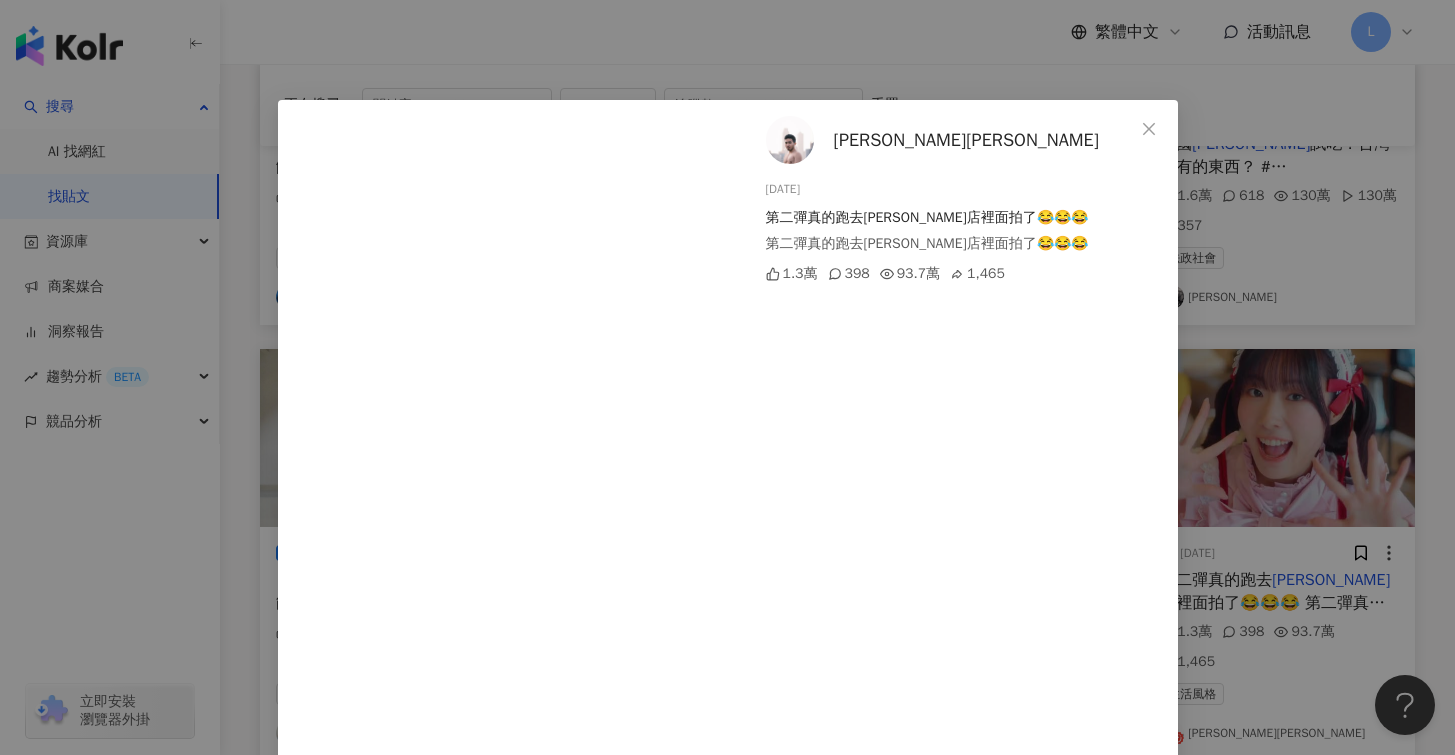 click on "馬丁 Martin 2025/7/9 第二彈真的跑去麥當勞店裡面拍了😂😂😂  第二彈真的跑去麥當勞店裡面拍了😂😂😂 1.3萬 398 93.7萬 1,465 查看原始貼文" at bounding box center (727, 377) 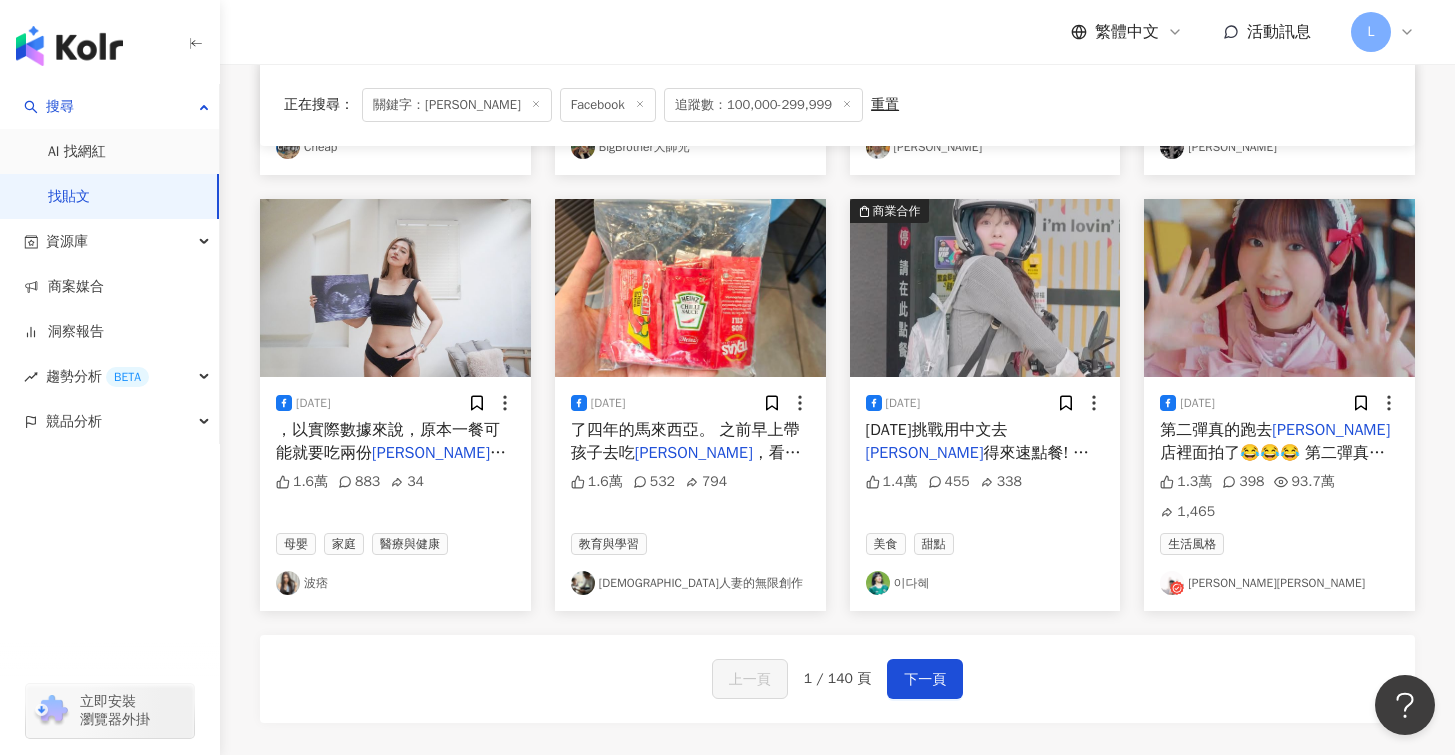 scroll, scrollTop: 1040, scrollLeft: 0, axis: vertical 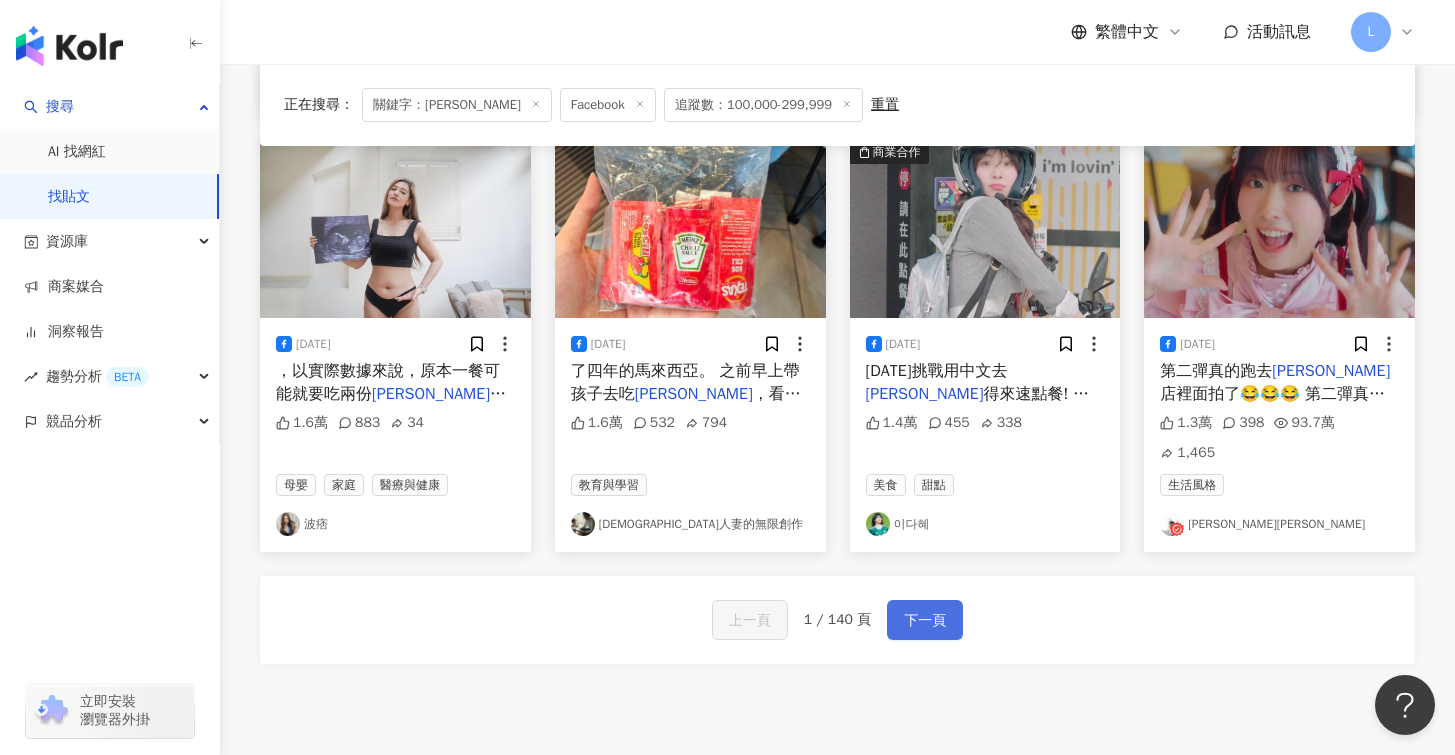click on "下一頁" at bounding box center [925, 621] 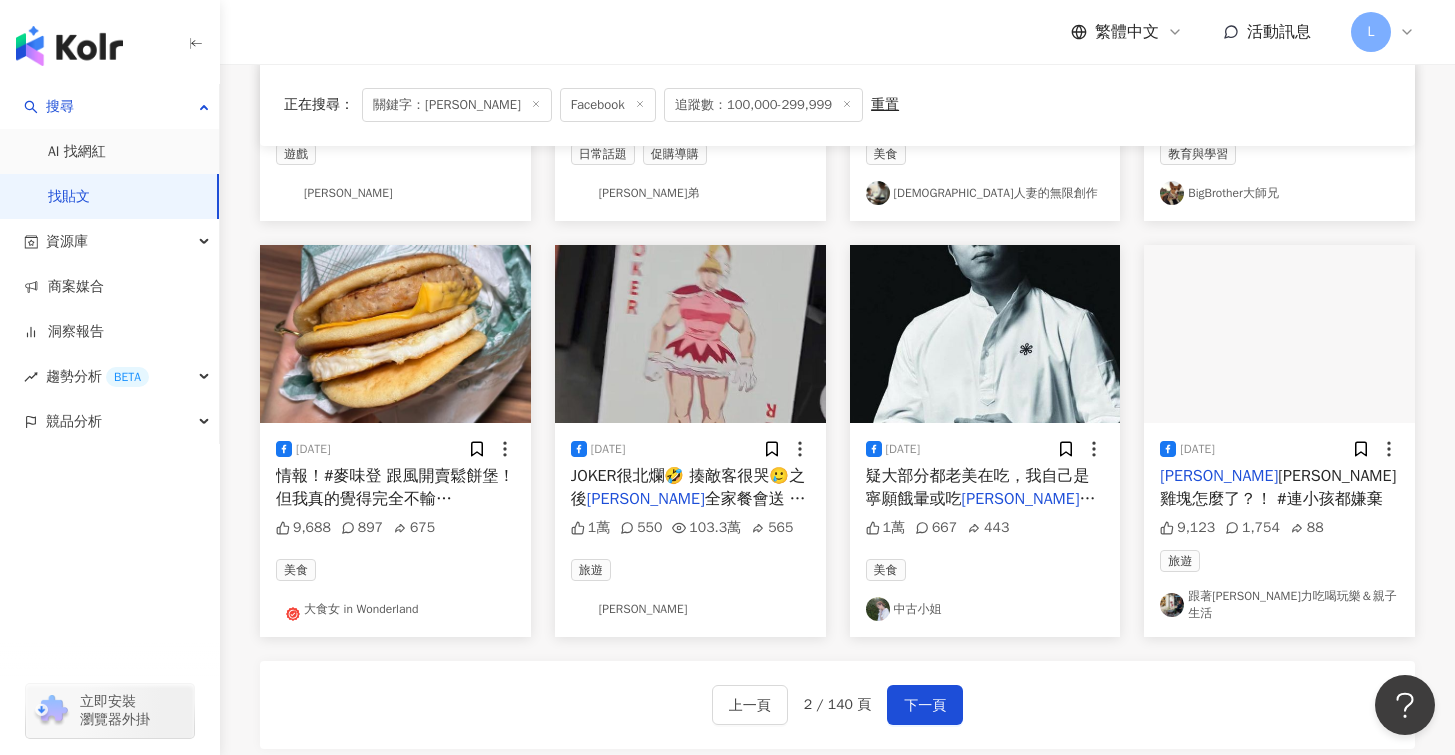 scroll, scrollTop: 912, scrollLeft: 0, axis: vertical 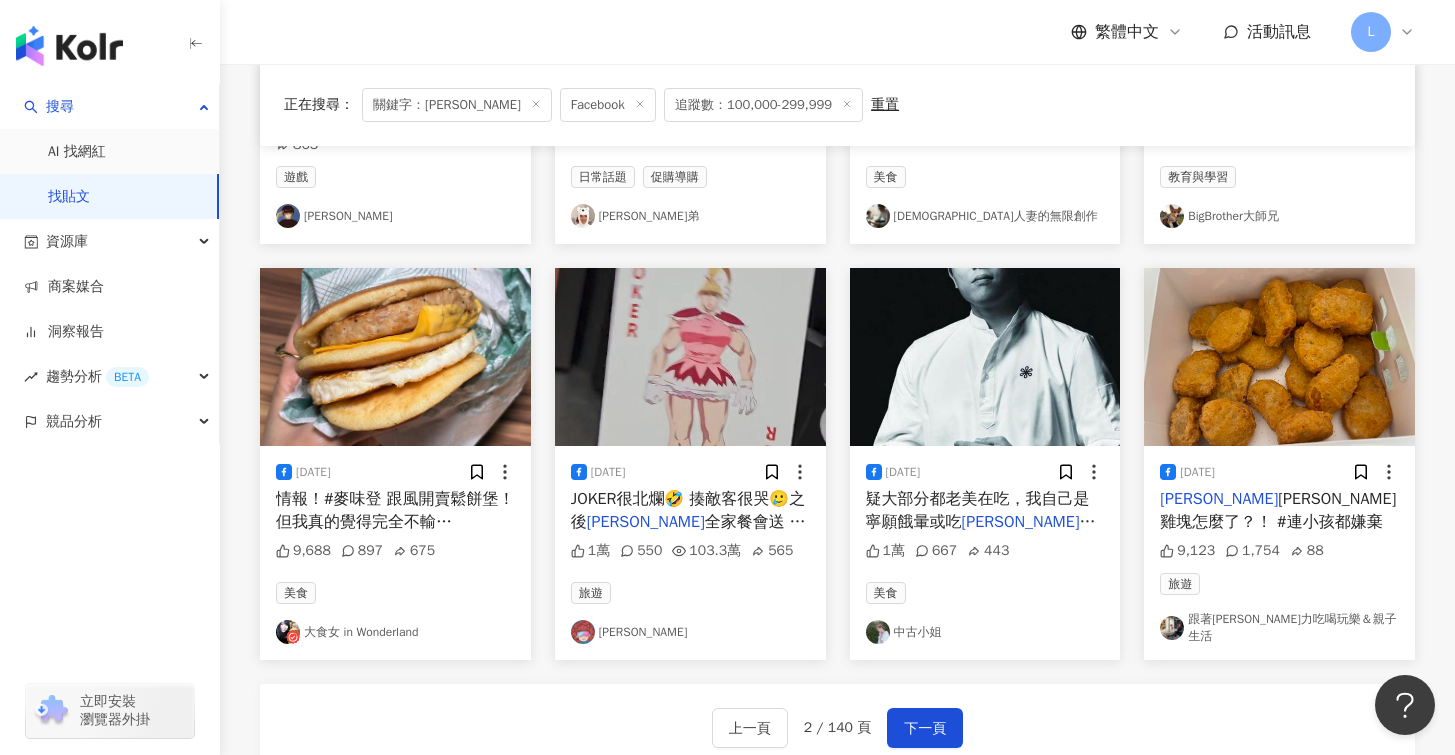 click on "麥當勞" at bounding box center (335, 544) 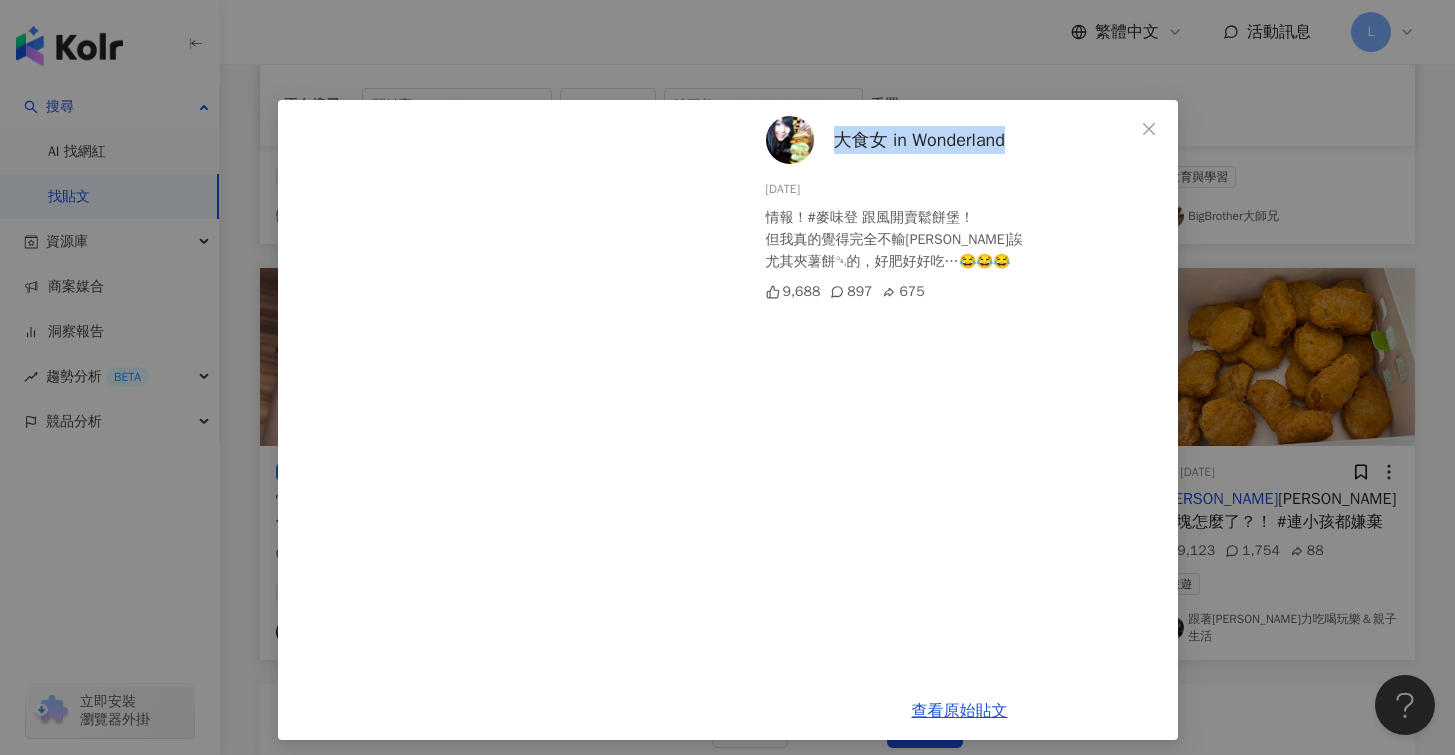drag, startPoint x: 1028, startPoint y: 136, endPoint x: 828, endPoint y: 138, distance: 200.01 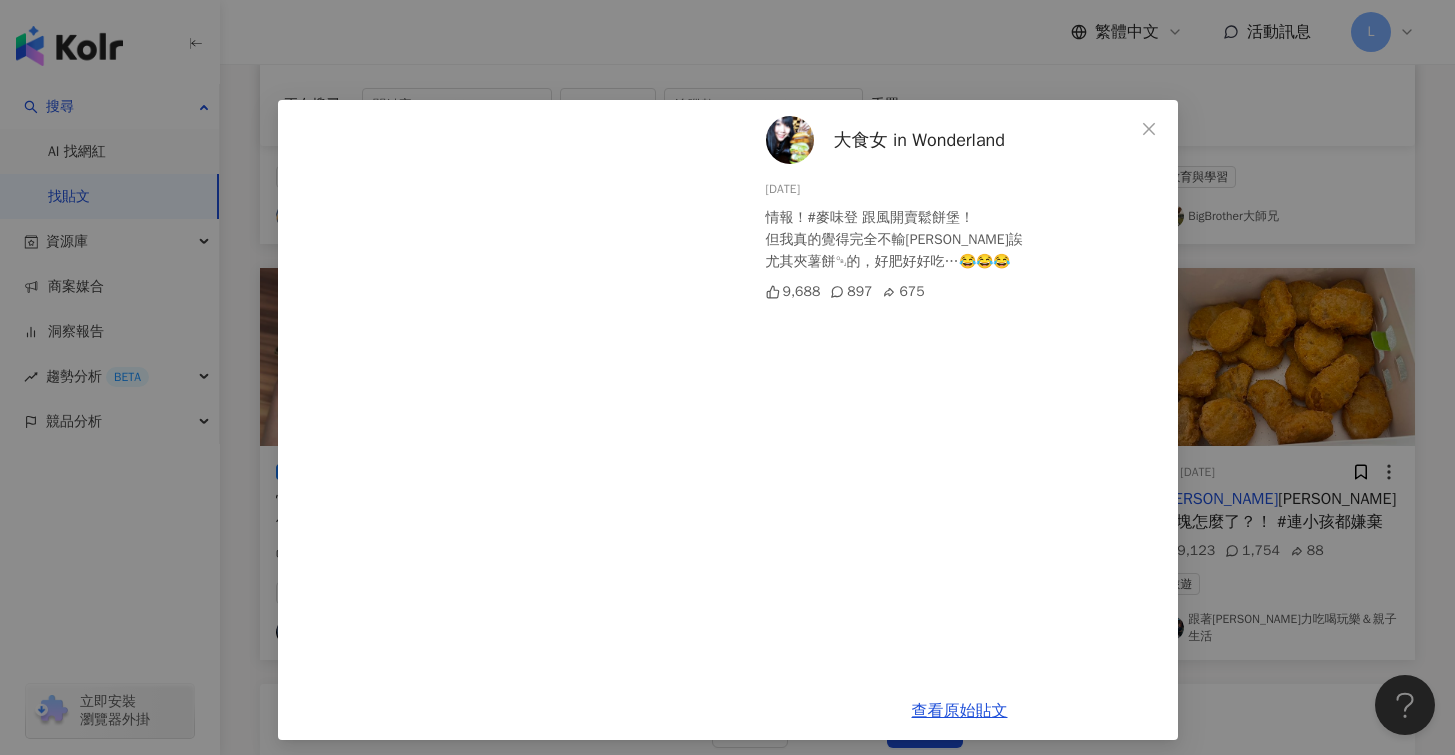 click on "大食女 in Wonderland 2024/11/27  情報！#麥味登 跟風開賣鬆餅堡！
但我真的覺得完全不輸麥當勞誒
尤其夾薯餅￼的，好肥好好吃…😂😂😂 9,688 897 675 查看原始貼文" at bounding box center (727, 377) 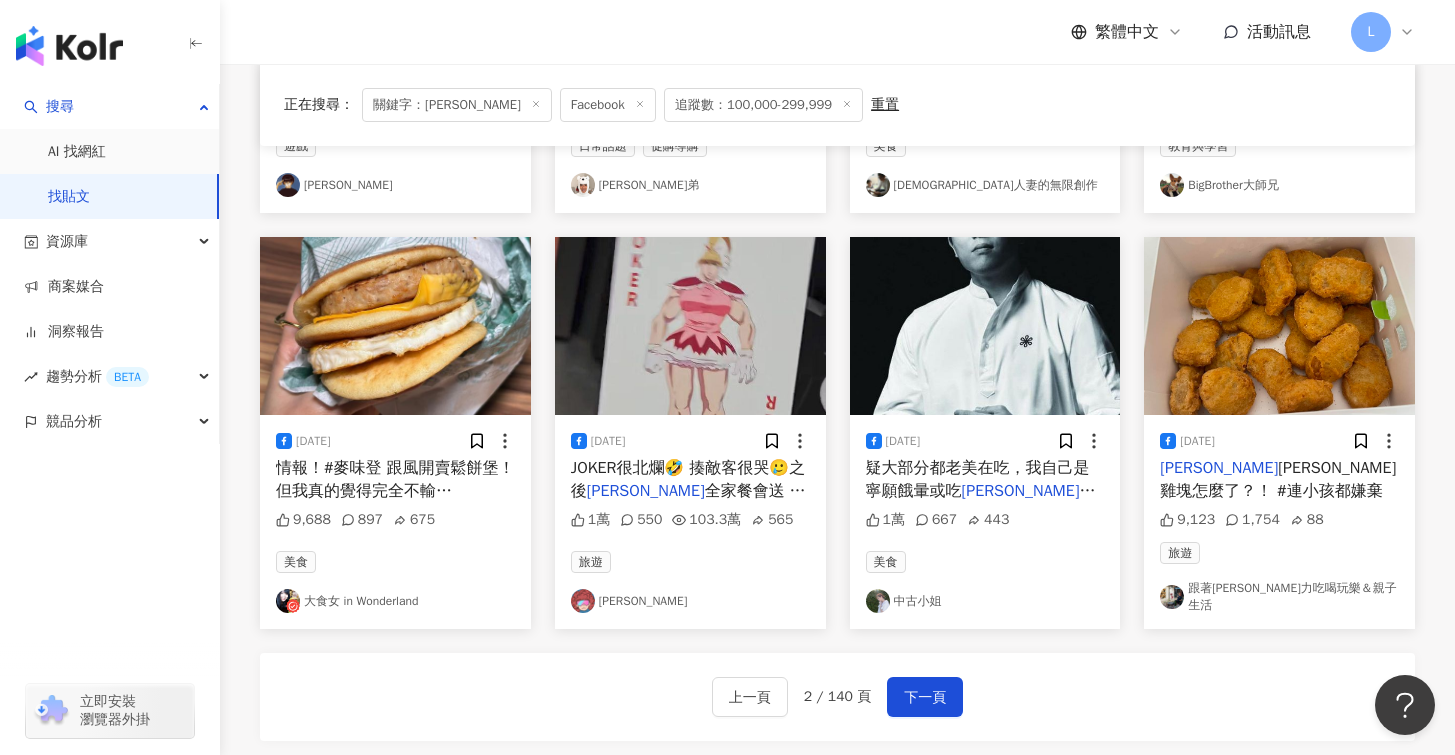scroll, scrollTop: 956, scrollLeft: 0, axis: vertical 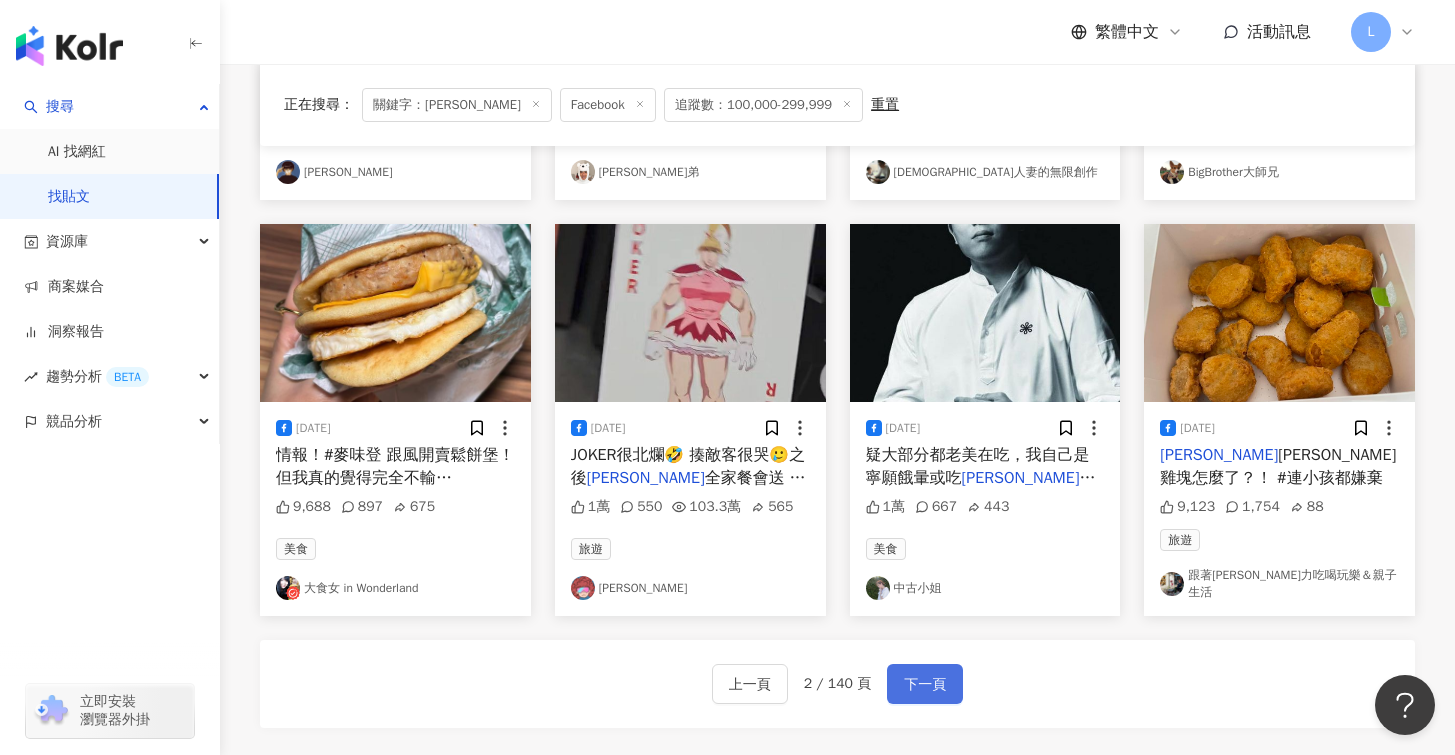 click on "下一頁" at bounding box center (925, 685) 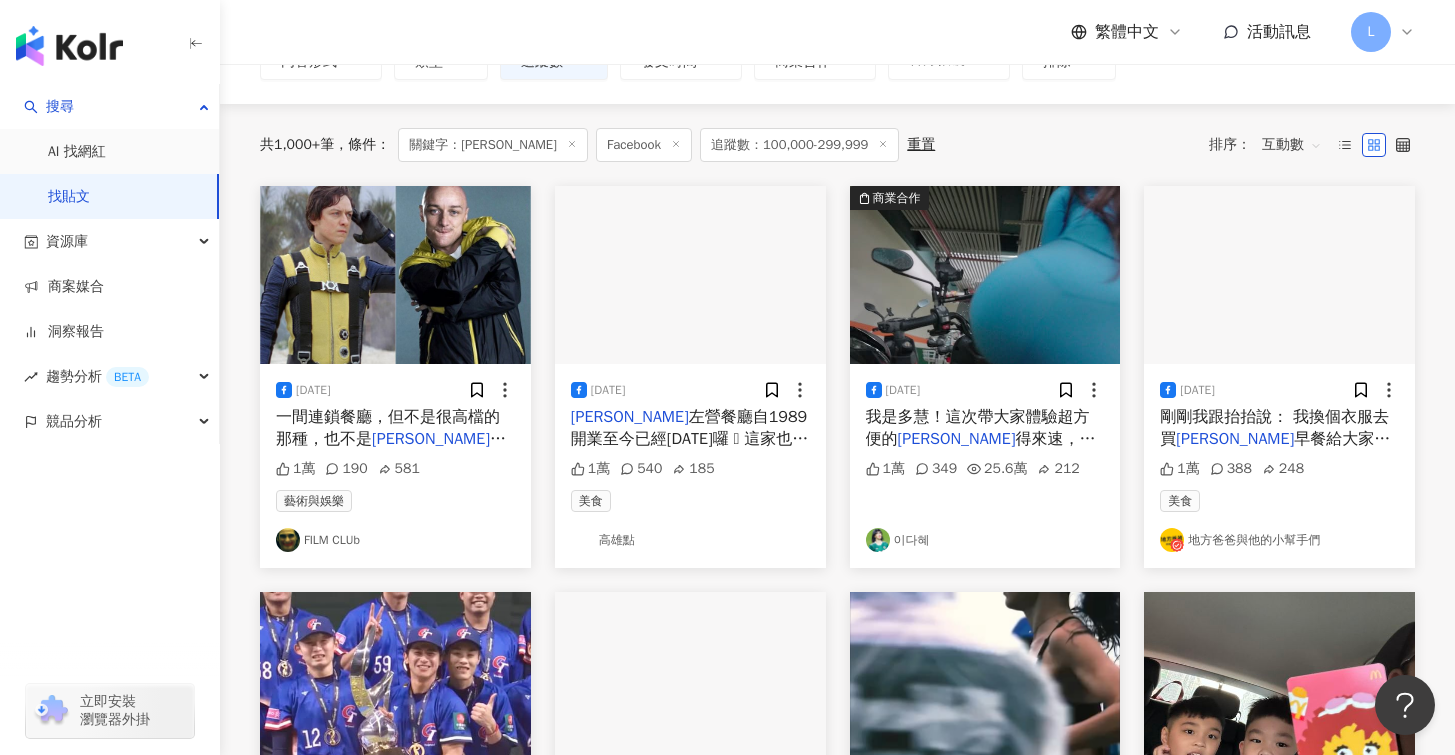 scroll, scrollTop: 150, scrollLeft: 0, axis: vertical 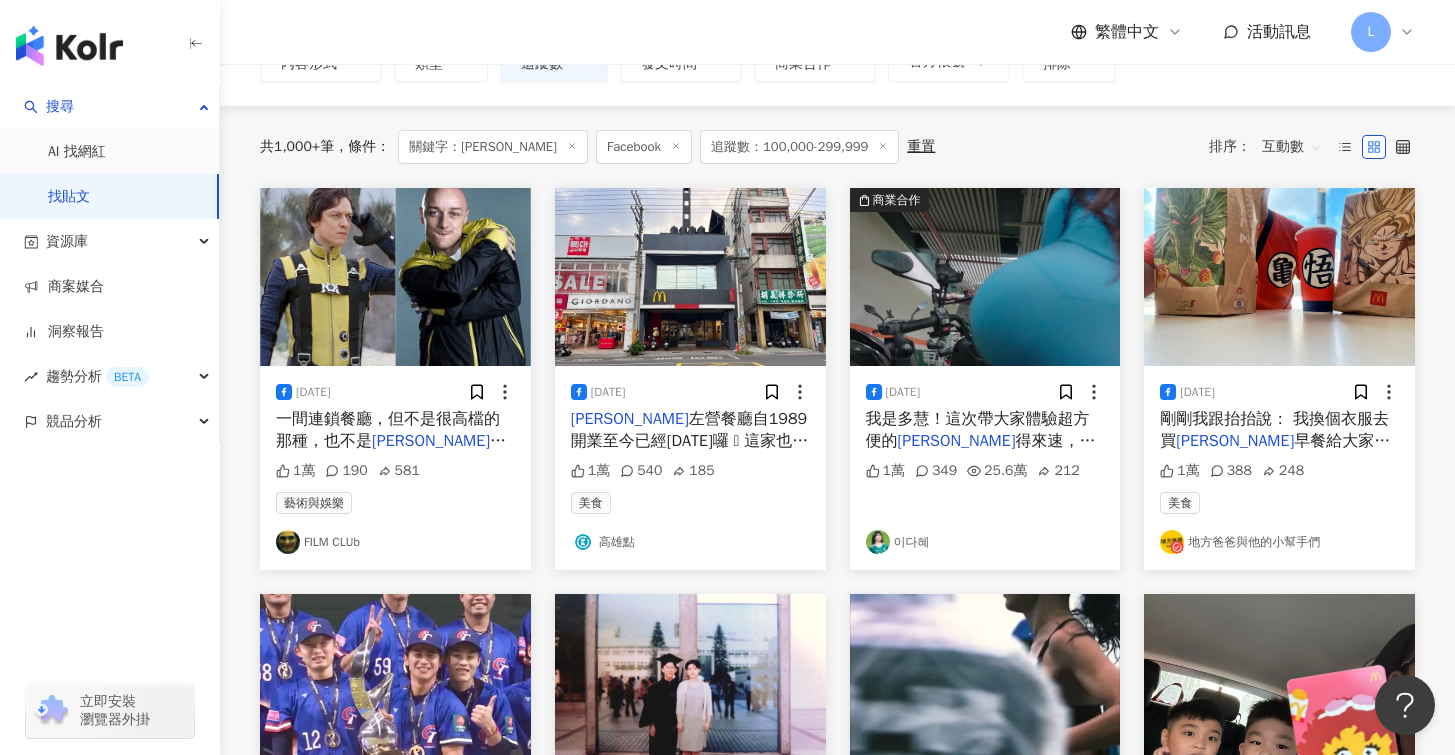 click on "剛剛我跟抬抬說：
我換個衣服去買 麥當勞 早餐給大家喔！
抬抬：
買早餐幹嘛還要刻意換衣服？
我：
儀式感～～～
#這件衣服不就是為此存在的嗎" at bounding box center (1279, 430) 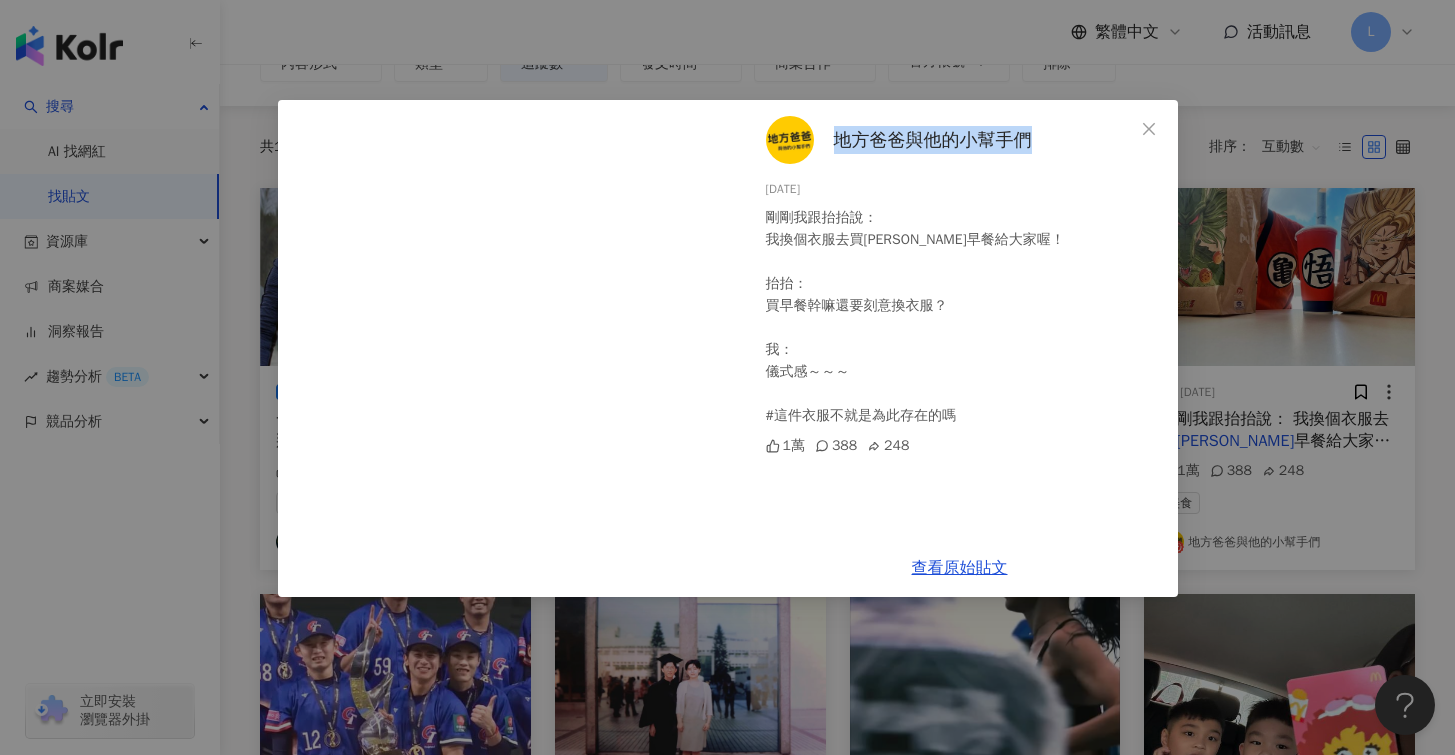 drag, startPoint x: 1060, startPoint y: 140, endPoint x: 832, endPoint y: 138, distance: 228.00877 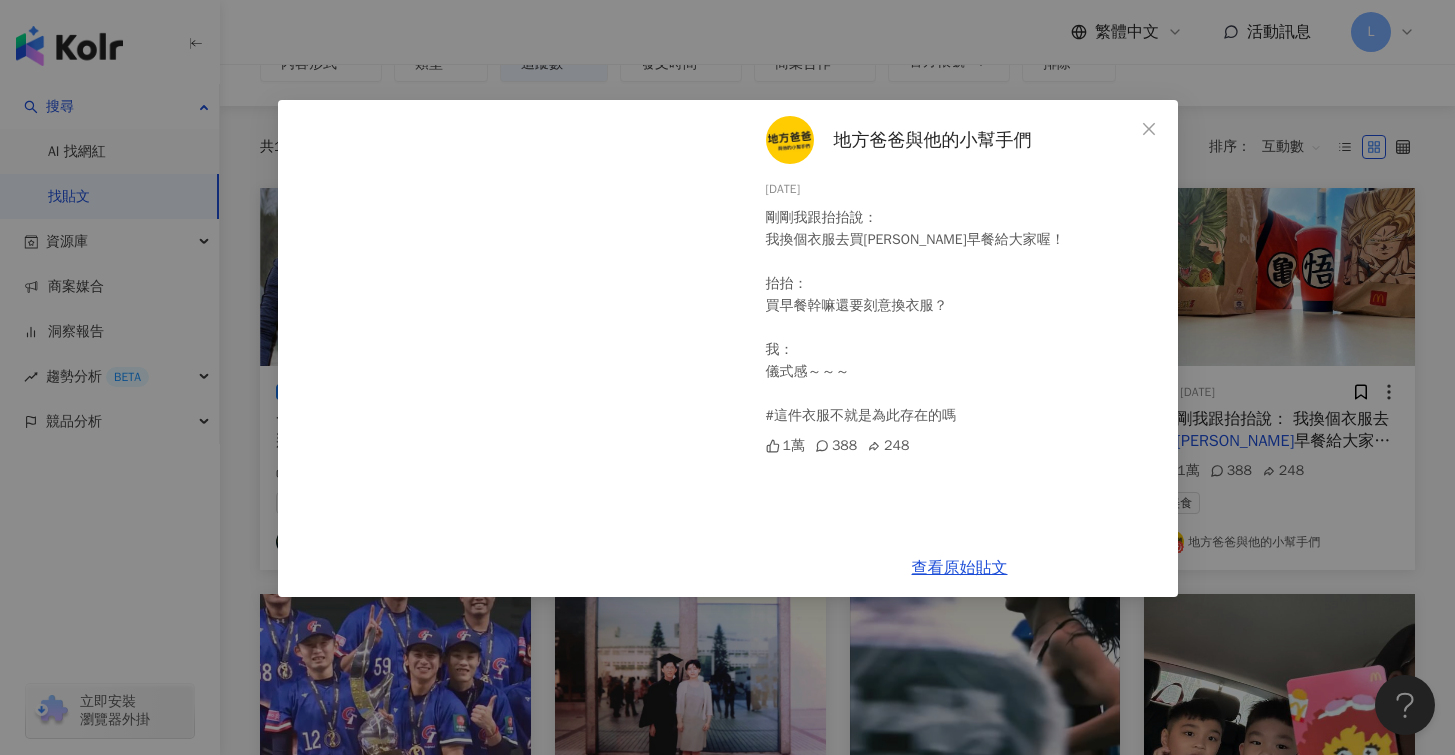 click on "地方爸爸與他的小幫手們 2023/10/1 剛剛我跟抬抬說：
我換個衣服去買麥當勞早餐給大家喔！
抬抬：
買早餐幹嘛還要刻意換衣服？
我：
儀式感～～～
#這件衣服不就是為此存在的嗎 1萬 388 248 查看原始貼文" at bounding box center [727, 377] 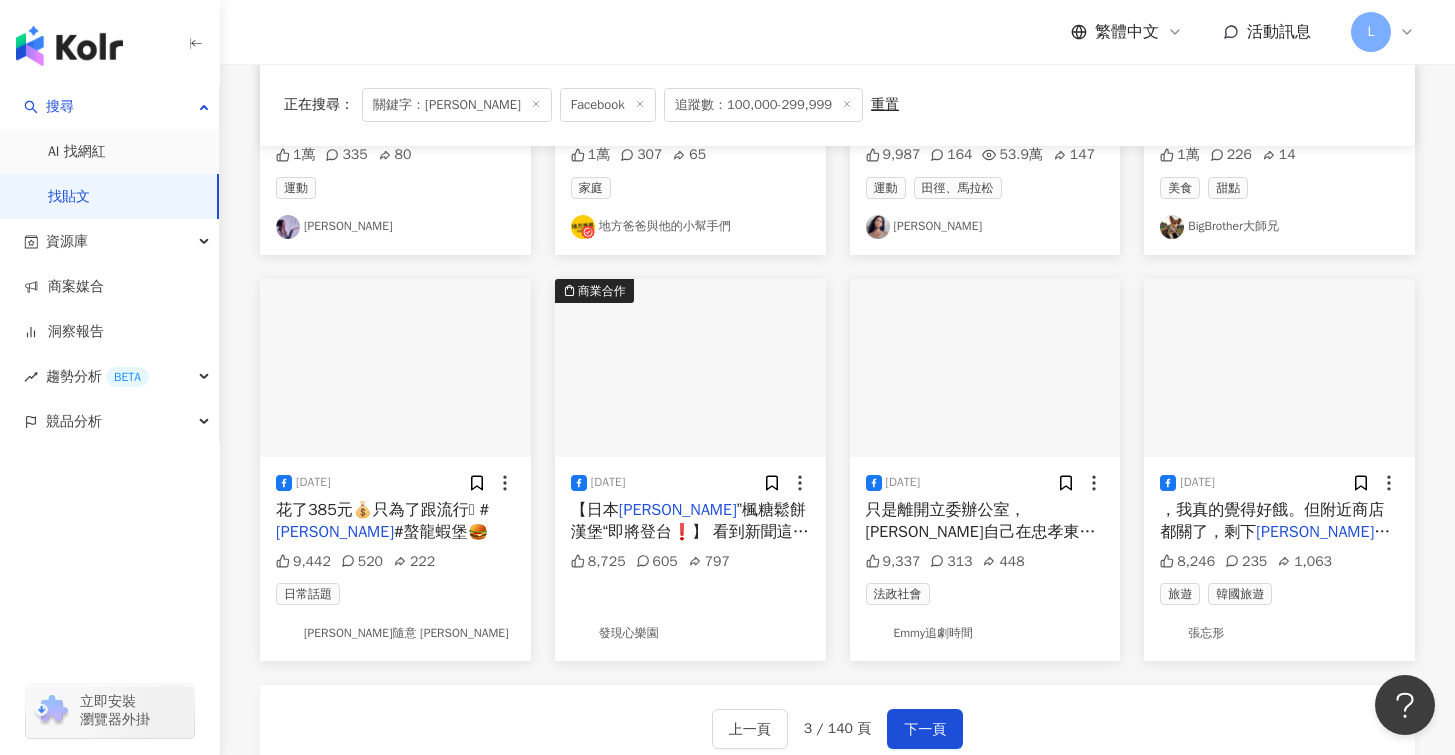 scroll, scrollTop: 963, scrollLeft: 0, axis: vertical 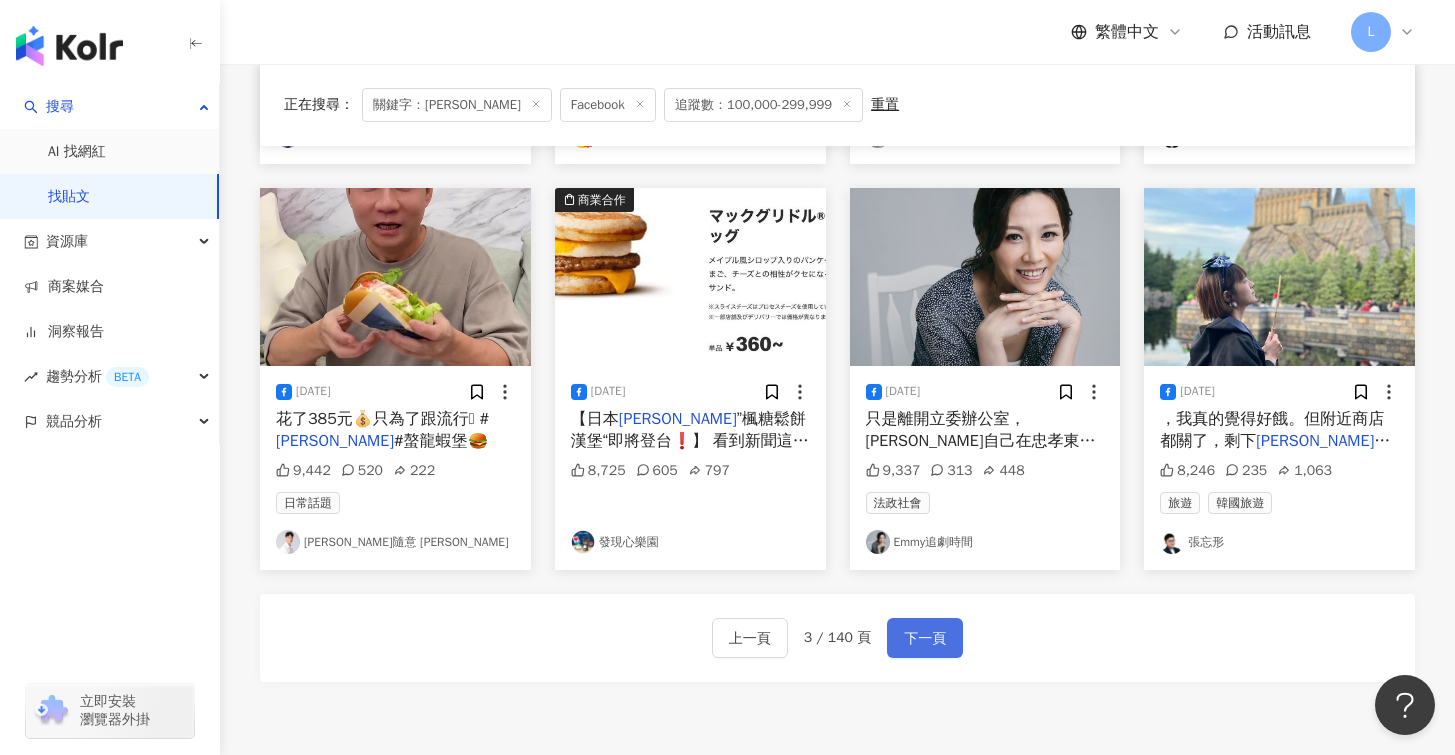 click on "下一頁" at bounding box center [925, 638] 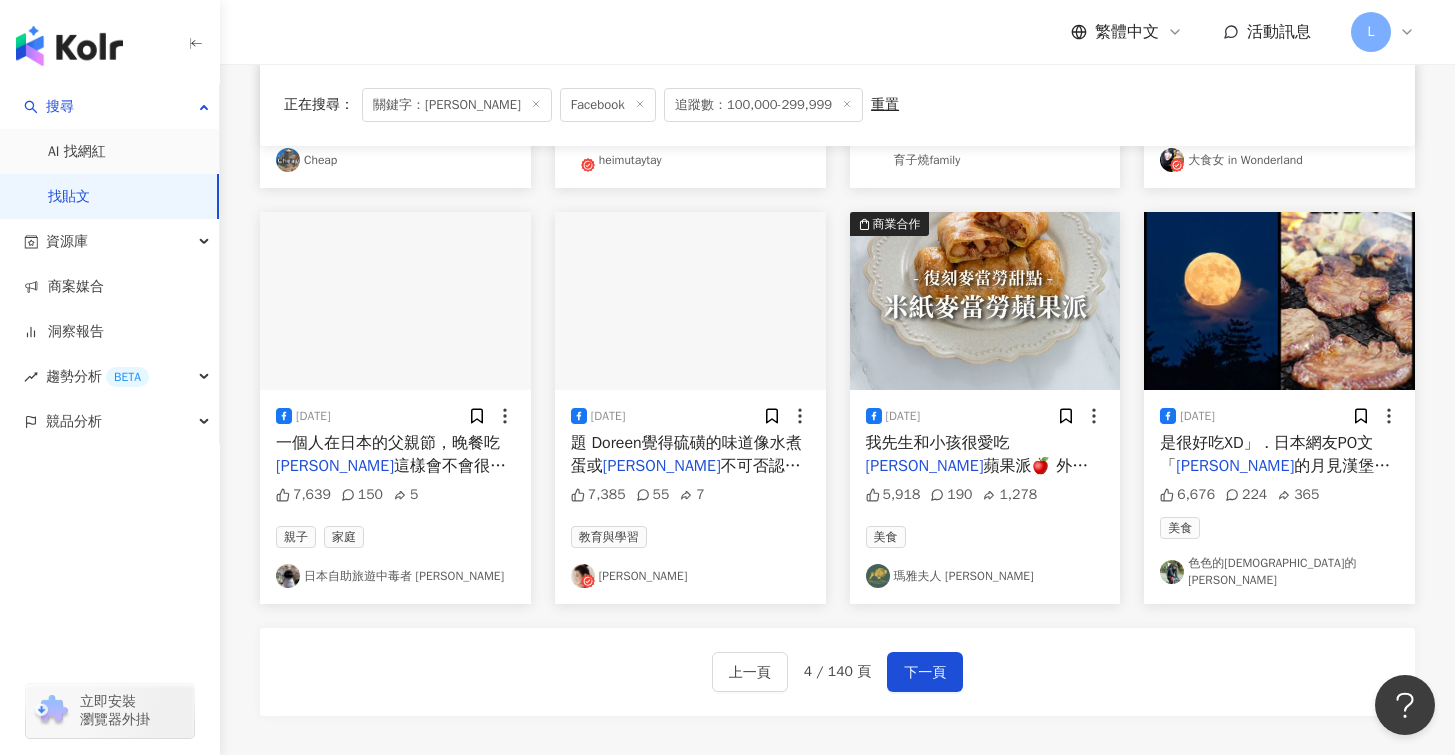 scroll, scrollTop: 970, scrollLeft: 0, axis: vertical 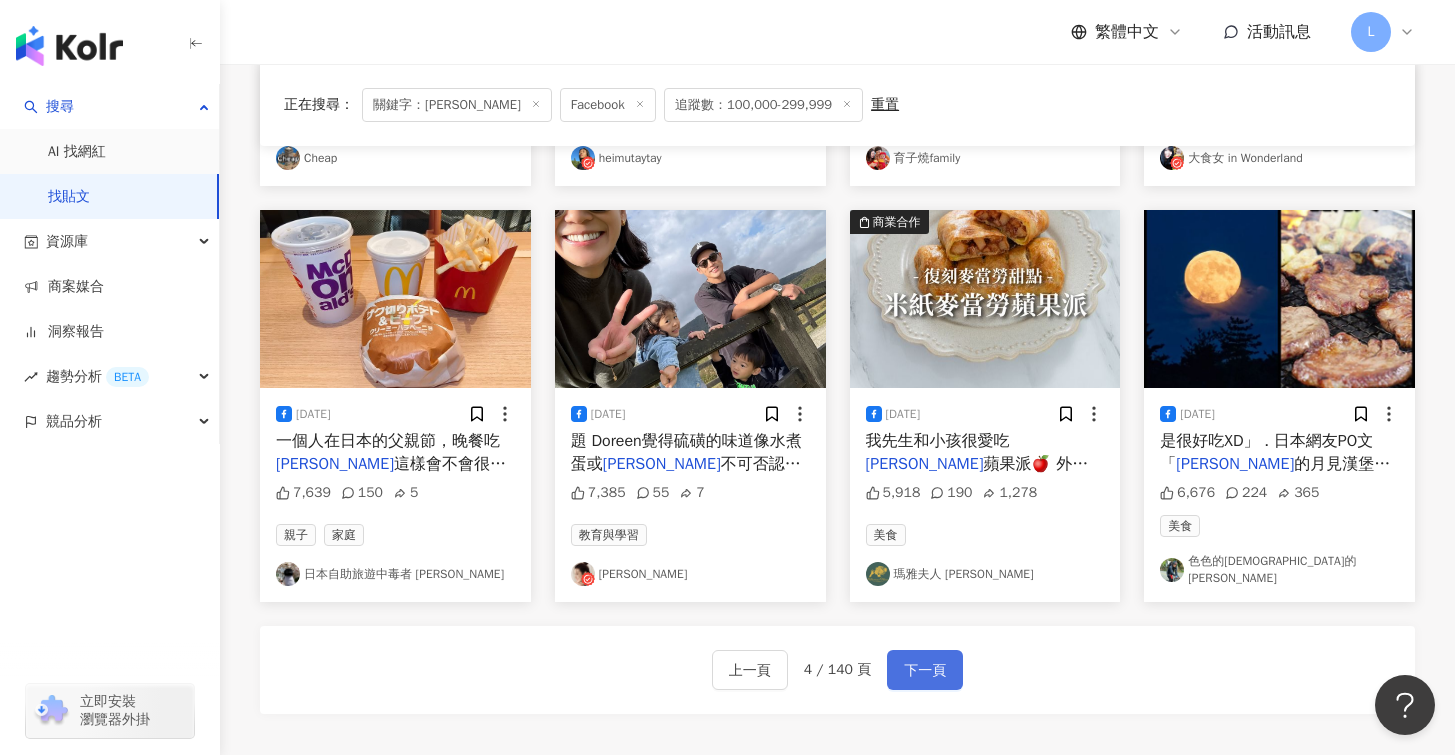 click on "下一頁" at bounding box center [925, 671] 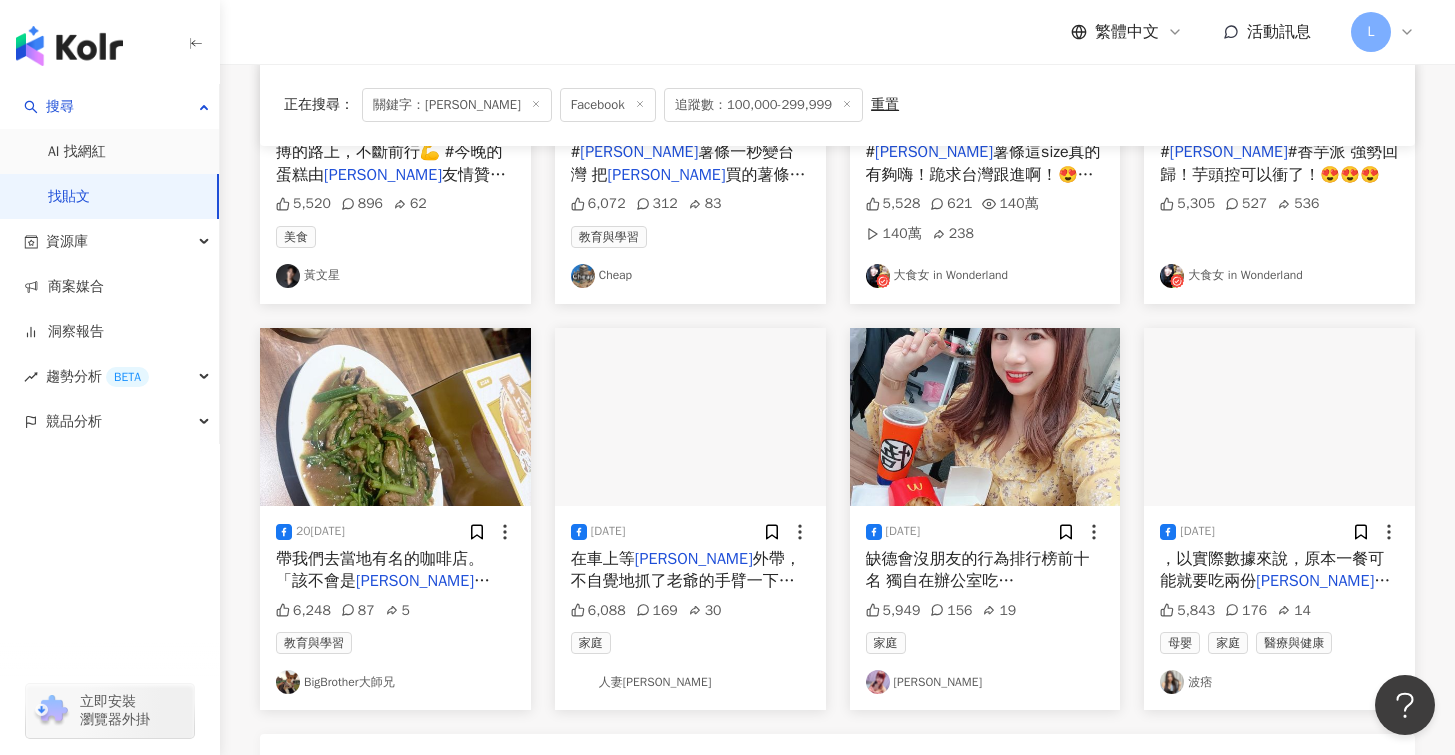 scroll, scrollTop: 822, scrollLeft: 0, axis: vertical 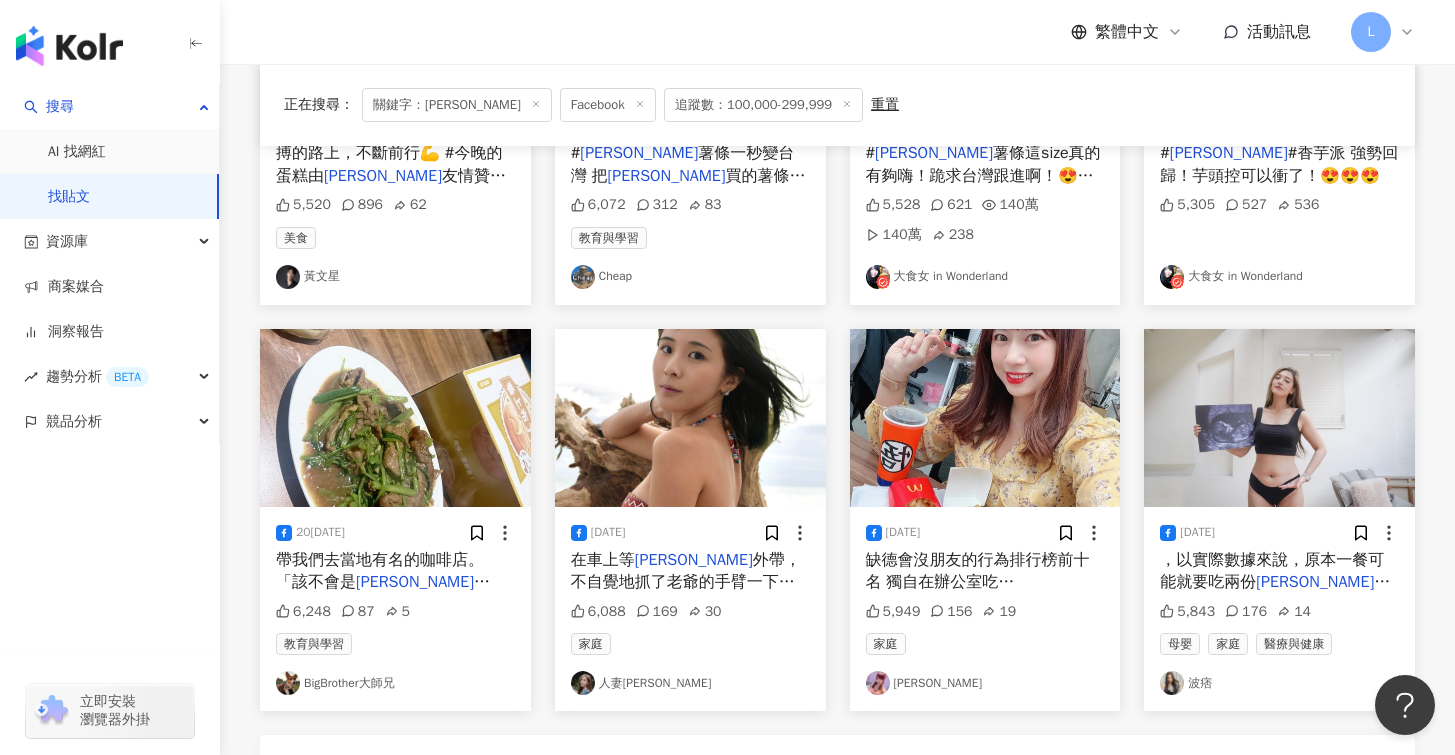 click at bounding box center [1279, 418] 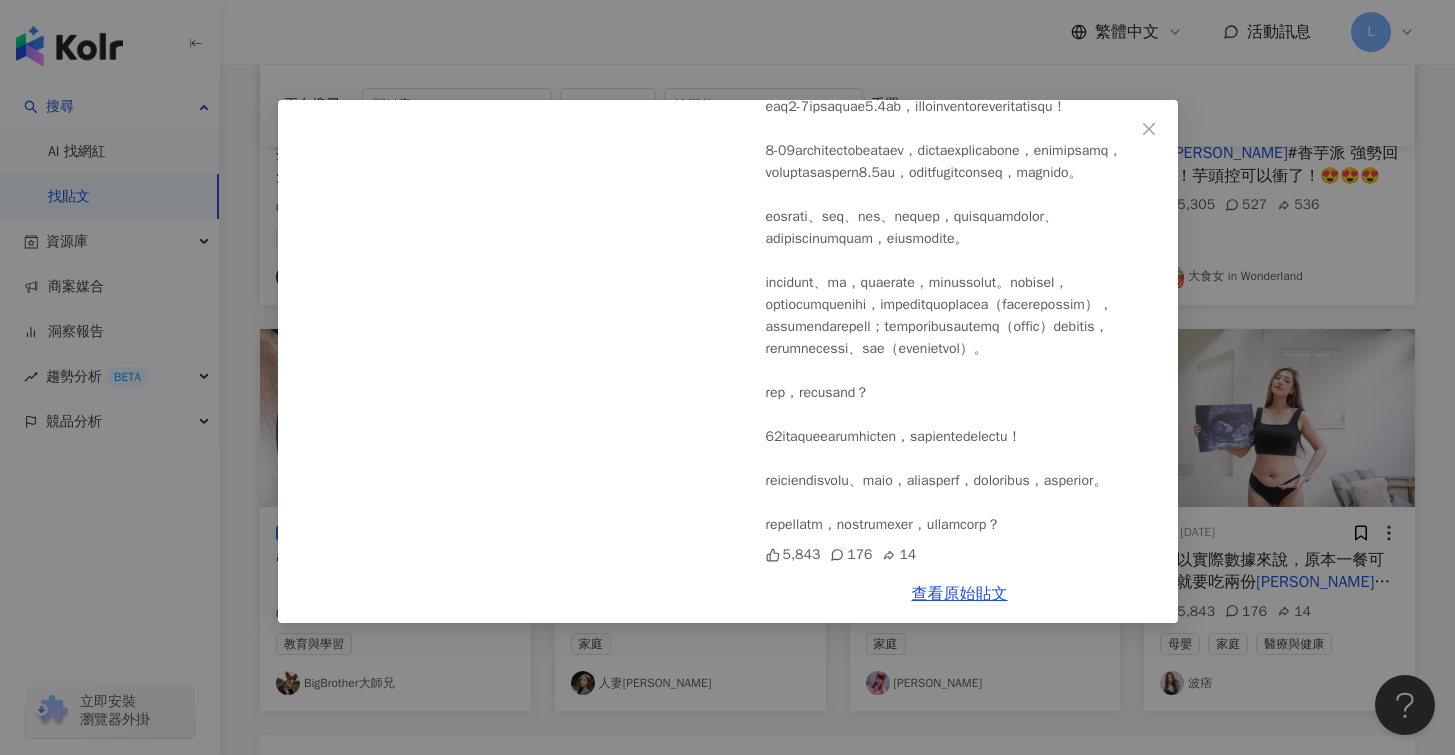 scroll, scrollTop: 793, scrollLeft: 0, axis: vertical 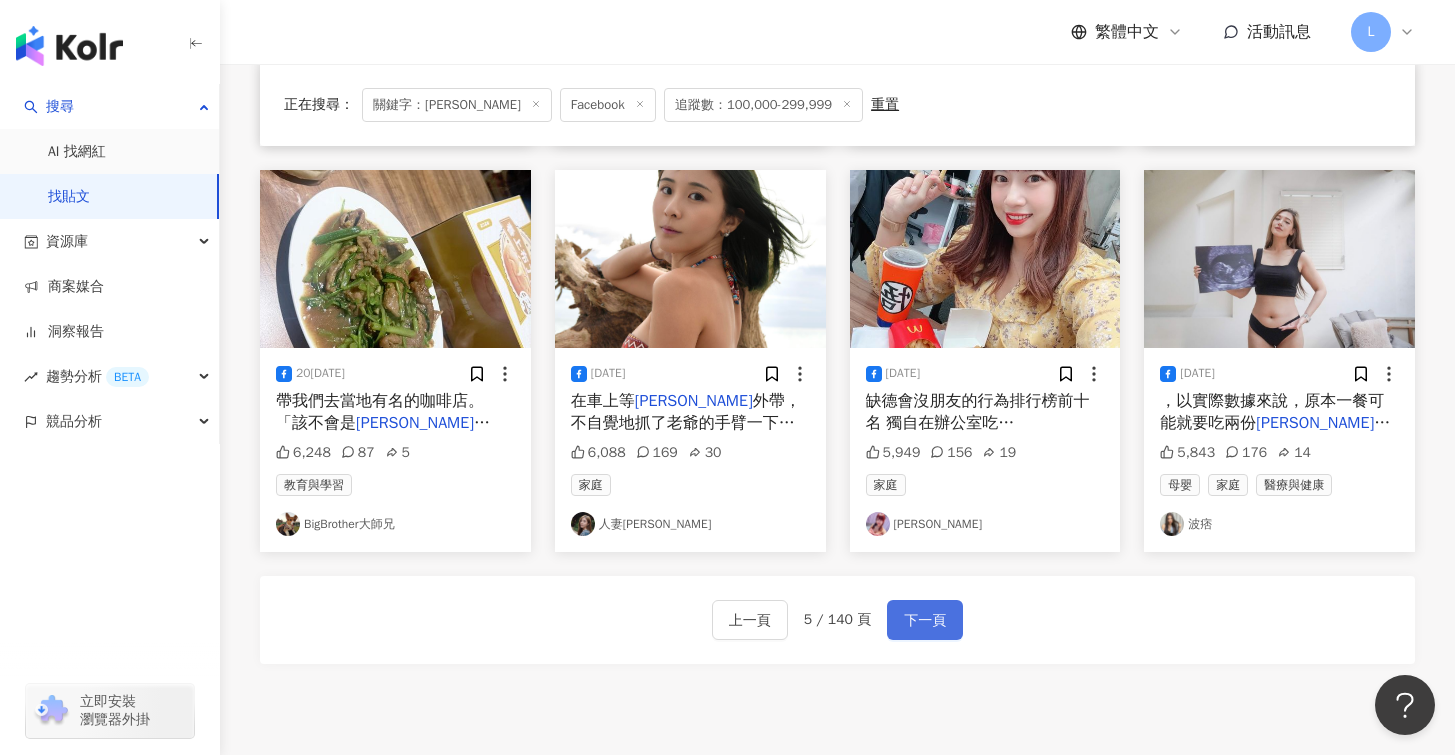 click on "下一頁" at bounding box center (925, 621) 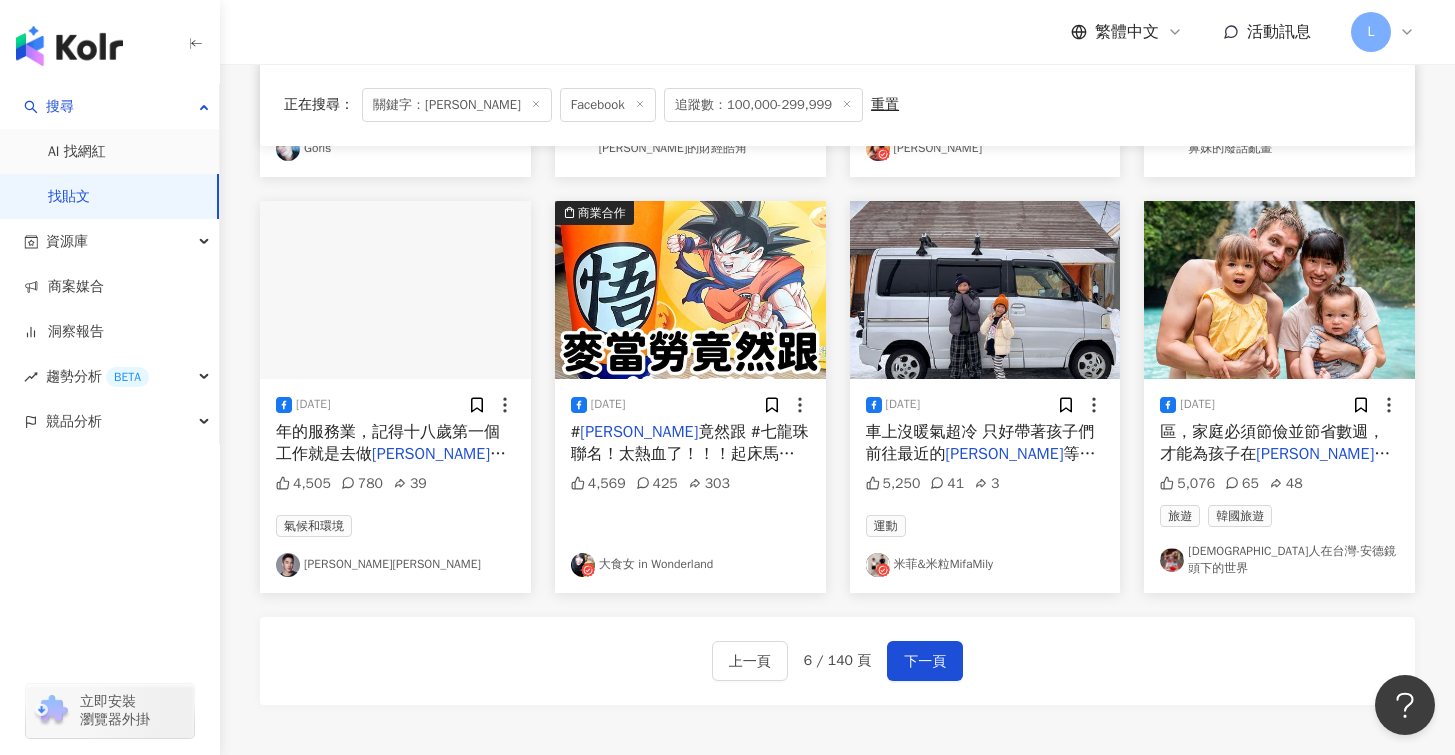 scroll, scrollTop: 1162, scrollLeft: 0, axis: vertical 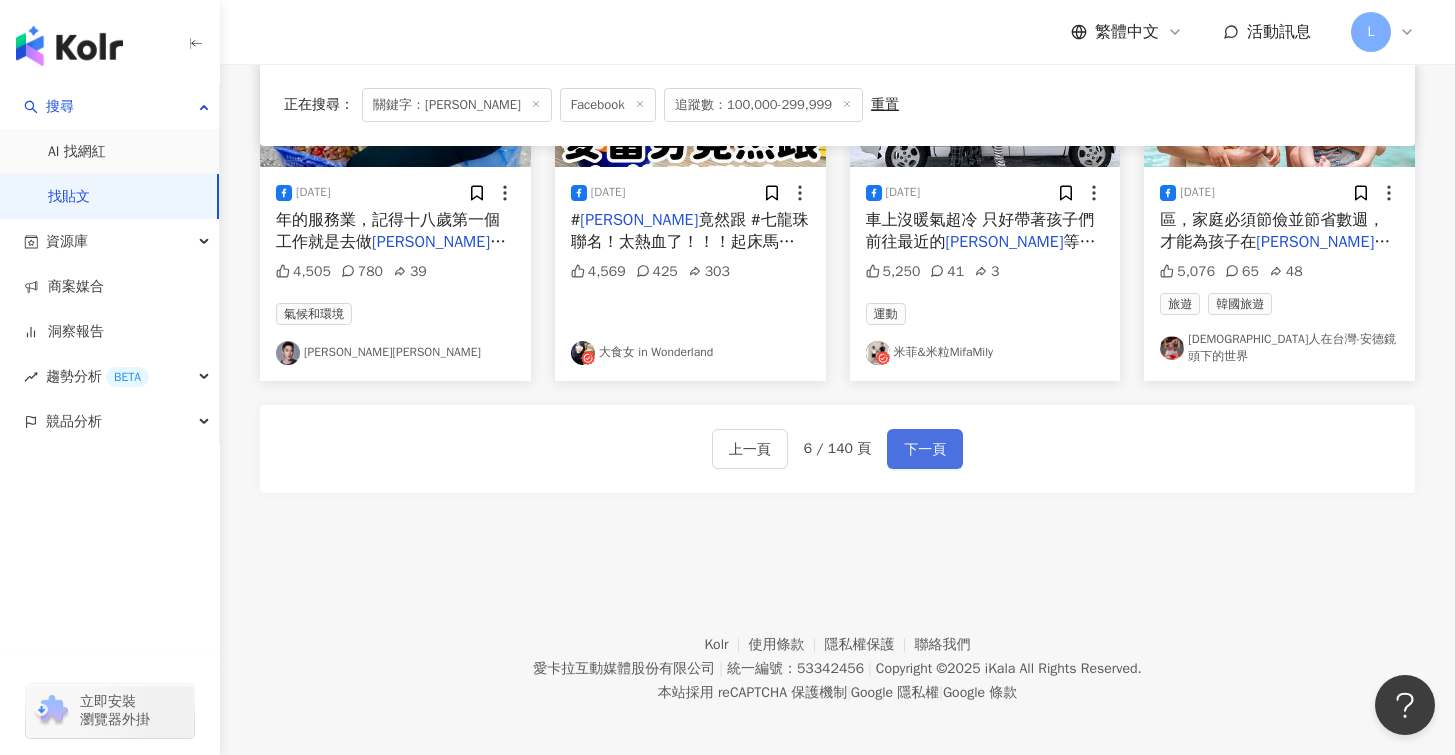 click on "下一頁" at bounding box center (925, 450) 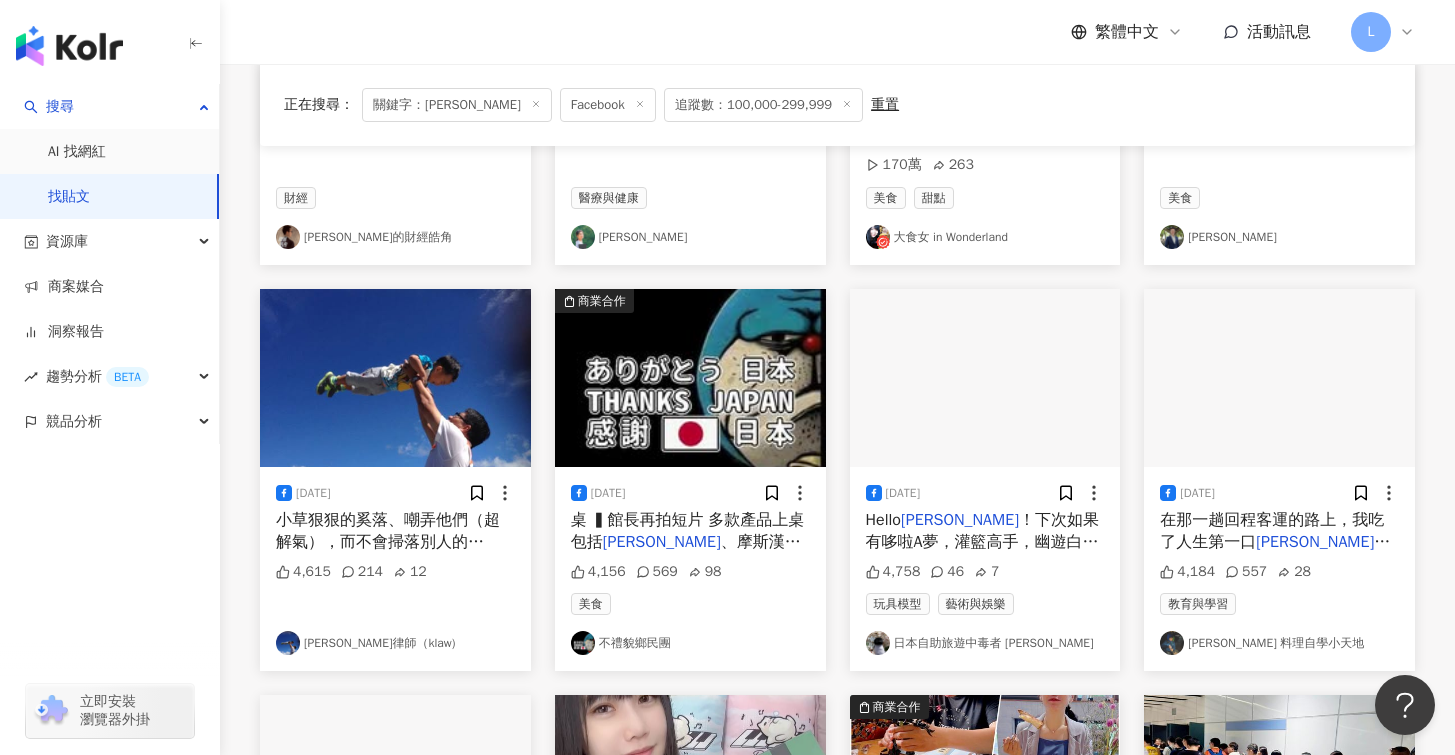 scroll, scrollTop: 866, scrollLeft: 0, axis: vertical 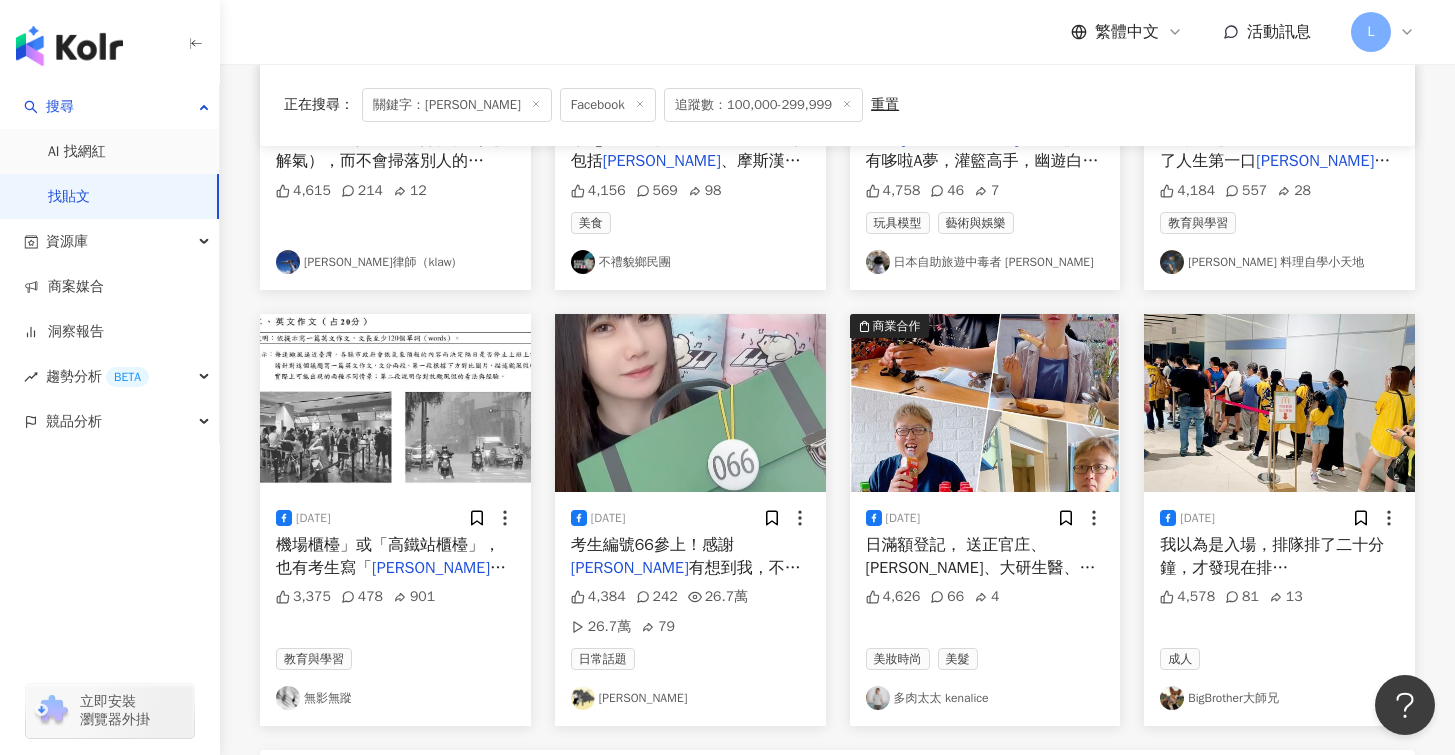 click on "多肉太太 kenalice" at bounding box center (985, 698) 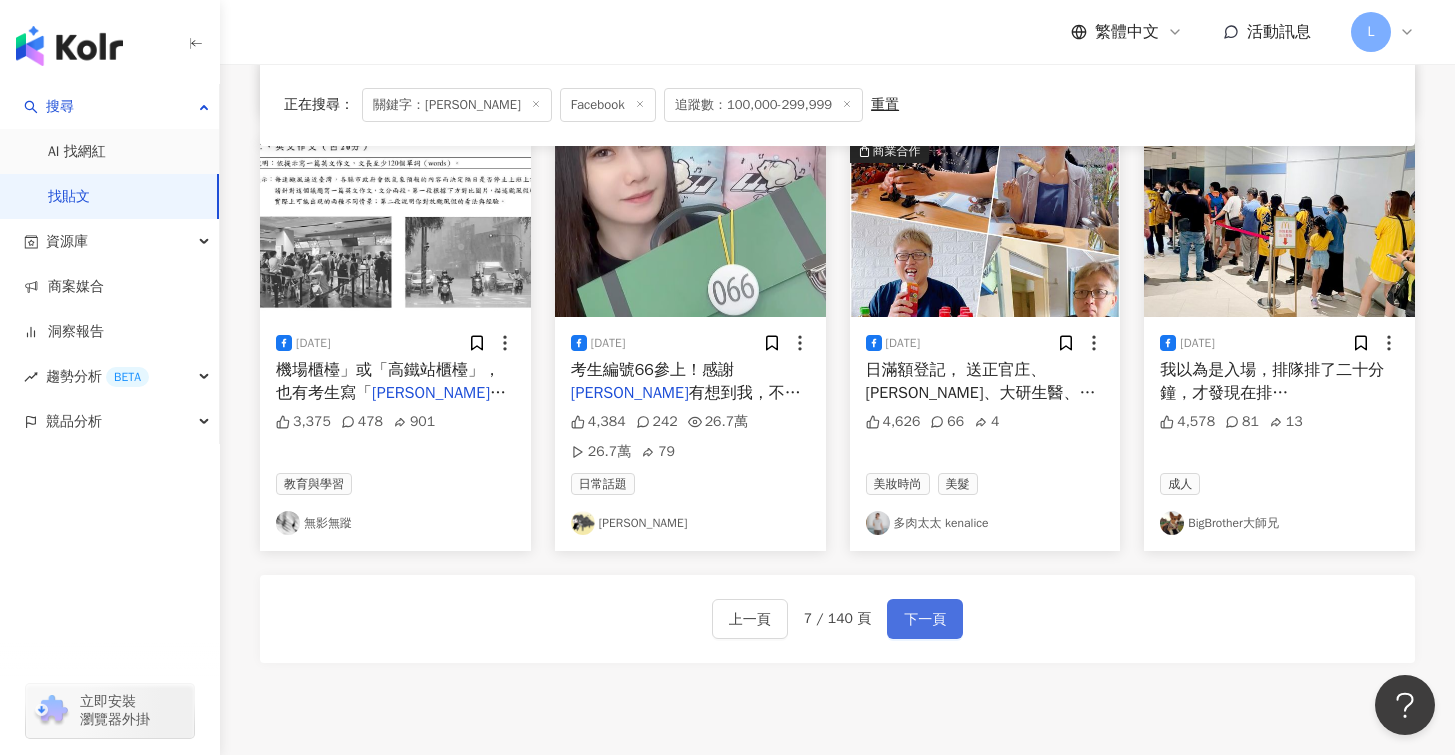 click on "下一頁" at bounding box center (925, 620) 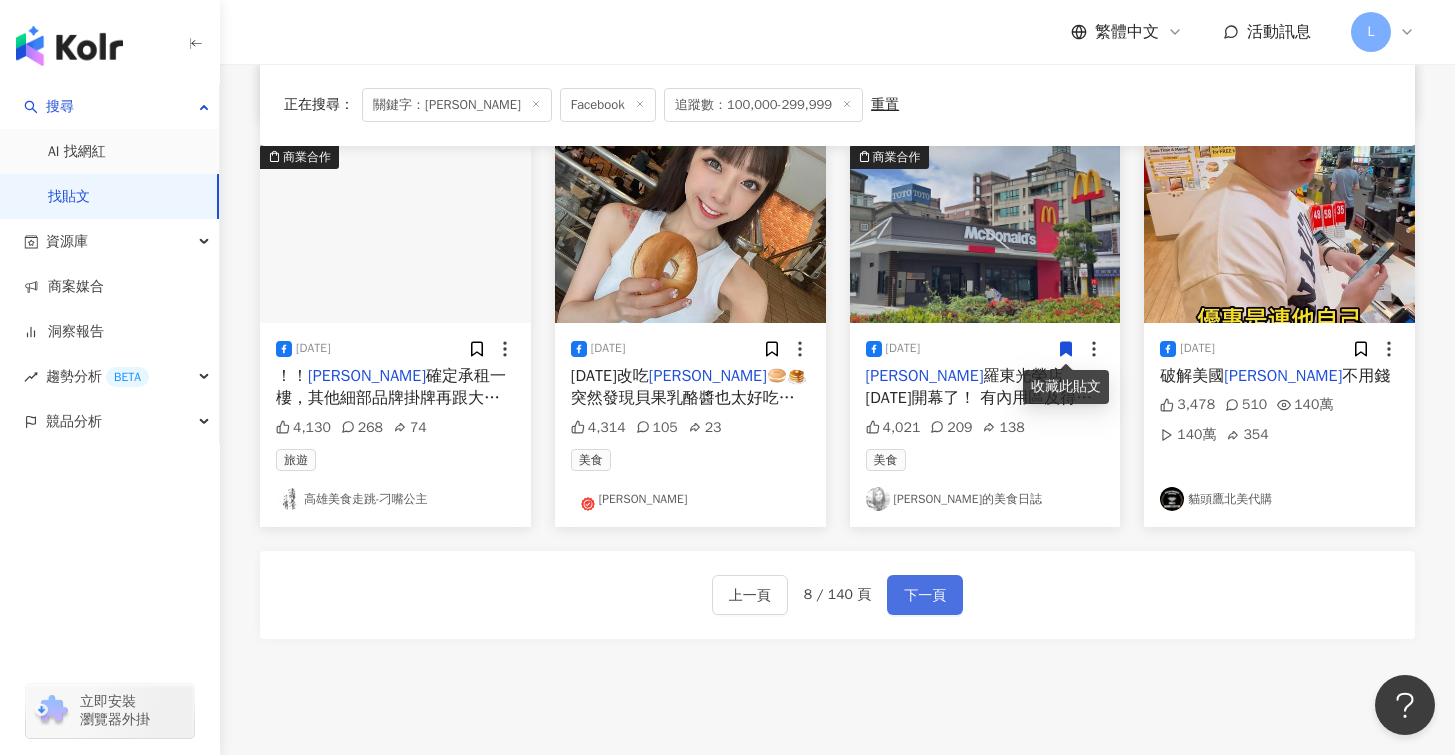 scroll, scrollTop: 1008, scrollLeft: 0, axis: vertical 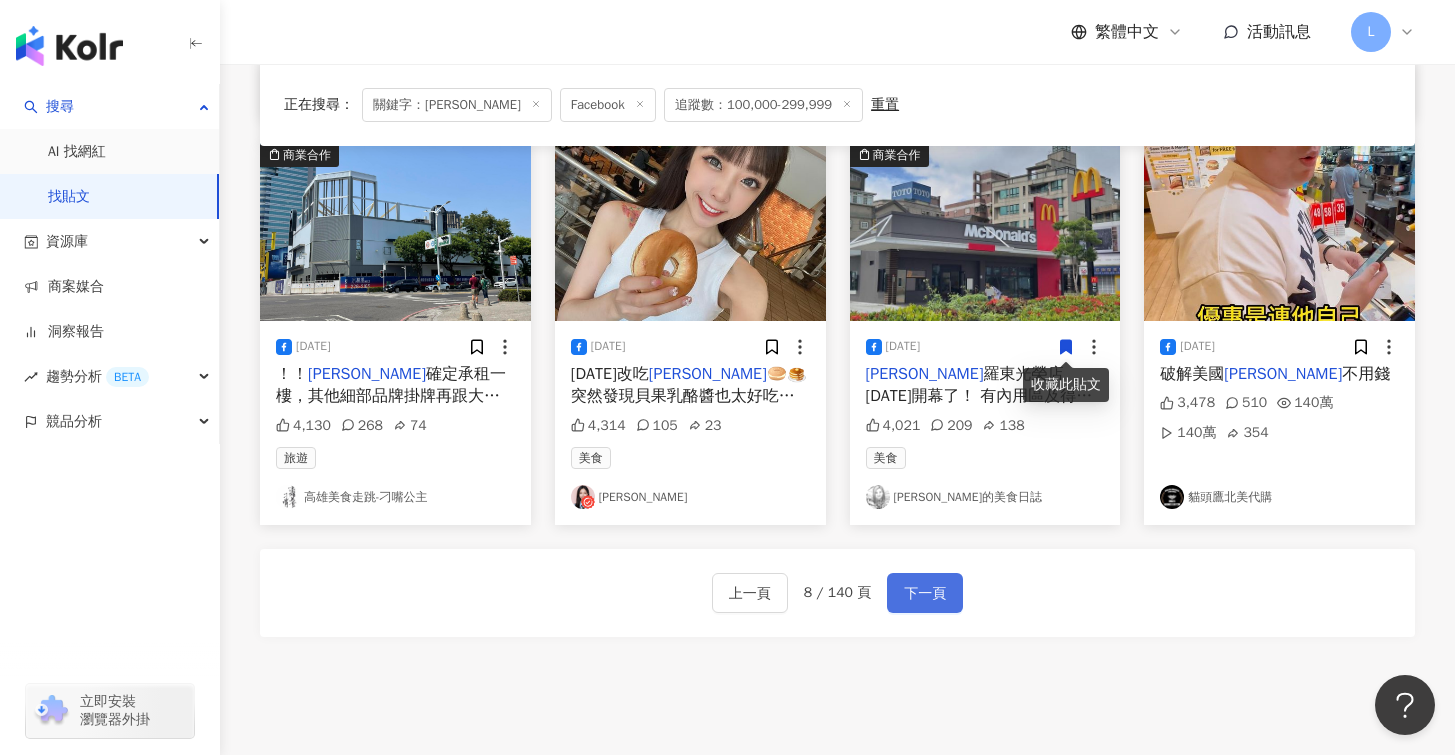 click on "下一頁" at bounding box center (925, 594) 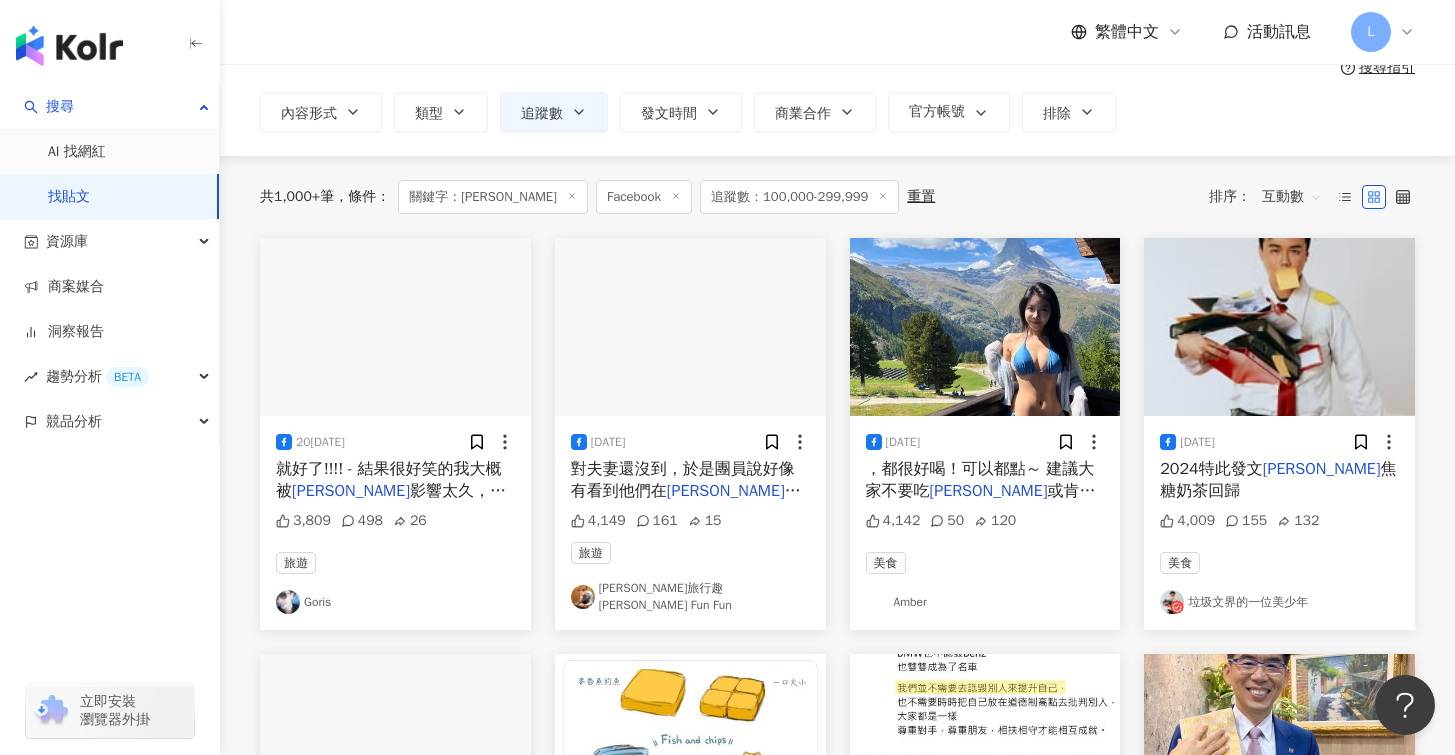 scroll, scrollTop: 0, scrollLeft: 0, axis: both 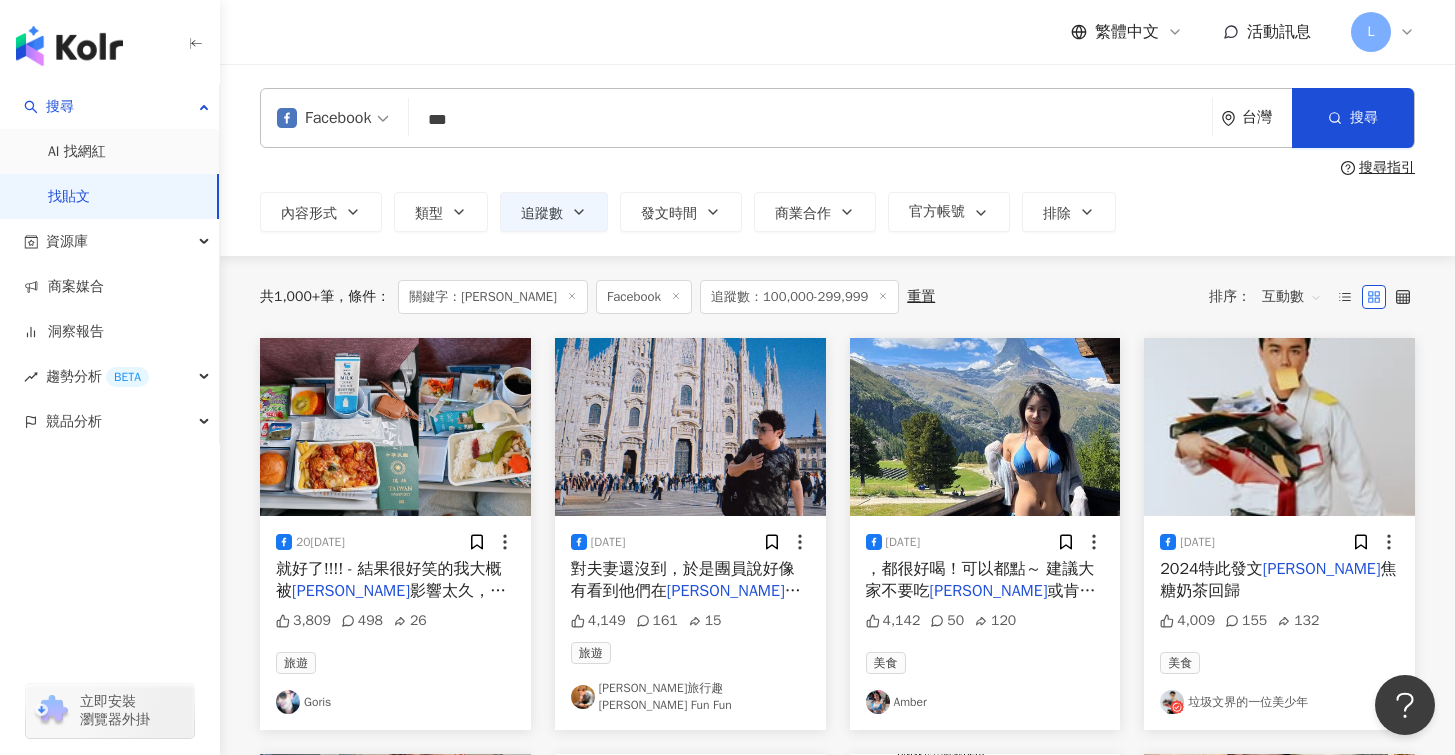 drag, startPoint x: 508, startPoint y: 128, endPoint x: 154, endPoint y: 81, distance: 357.1064 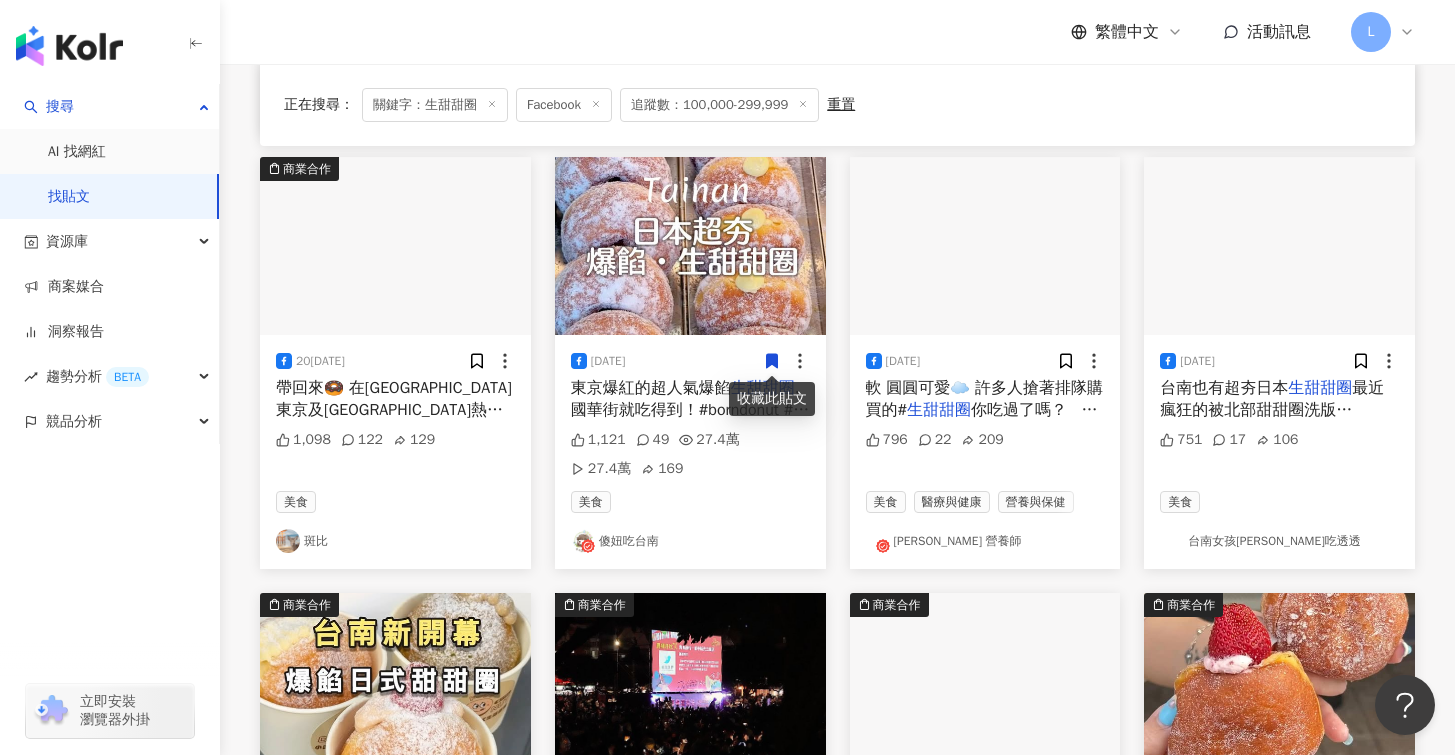 scroll, scrollTop: 698, scrollLeft: 0, axis: vertical 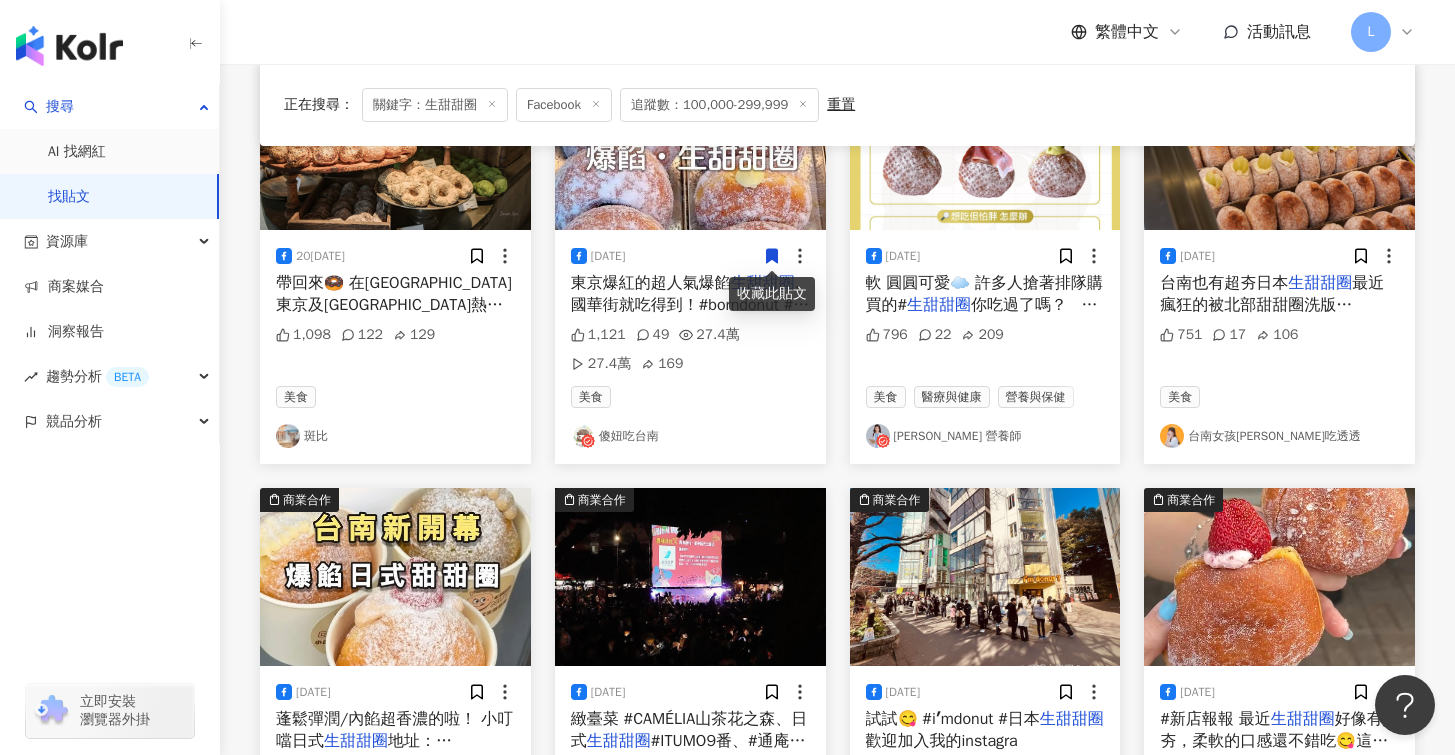click on "傻妞吃台南" at bounding box center [690, 436] 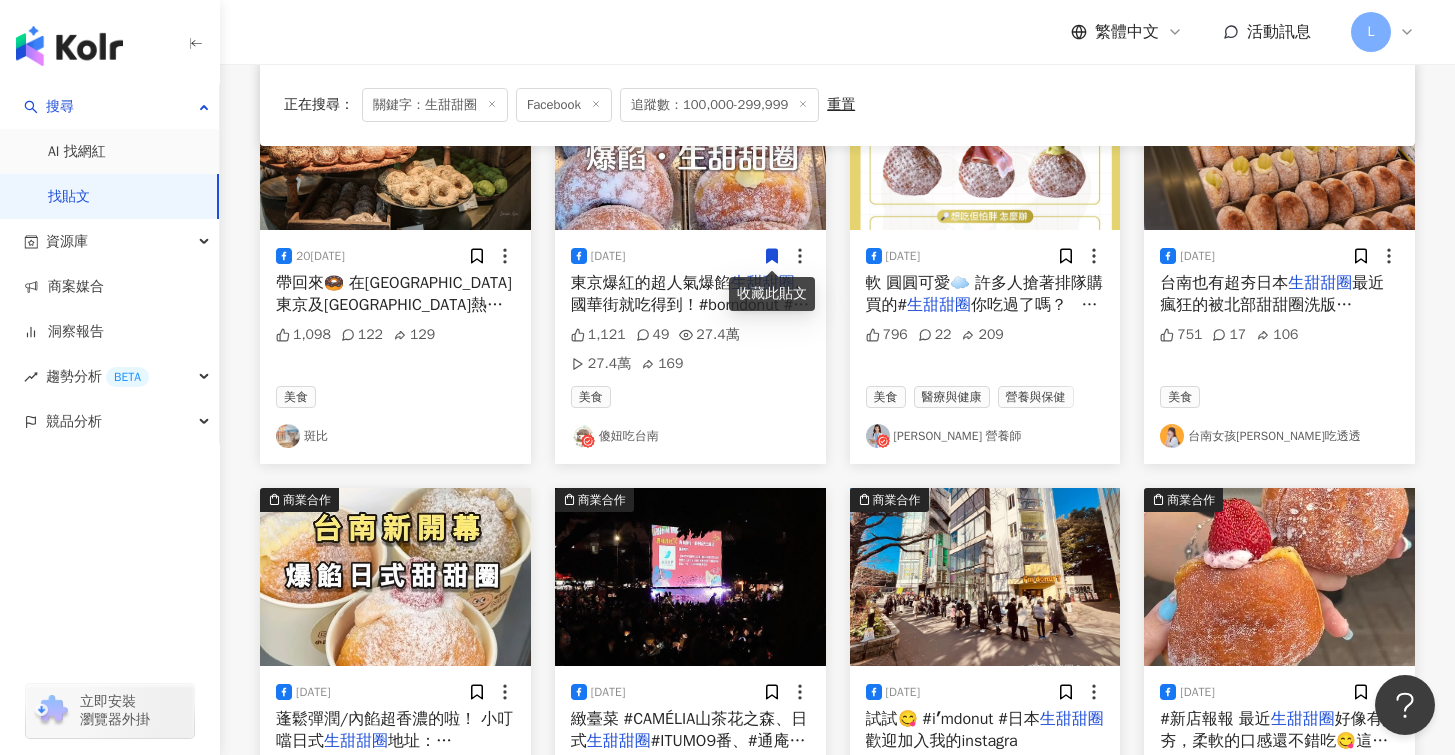 scroll, scrollTop: 739, scrollLeft: 0, axis: vertical 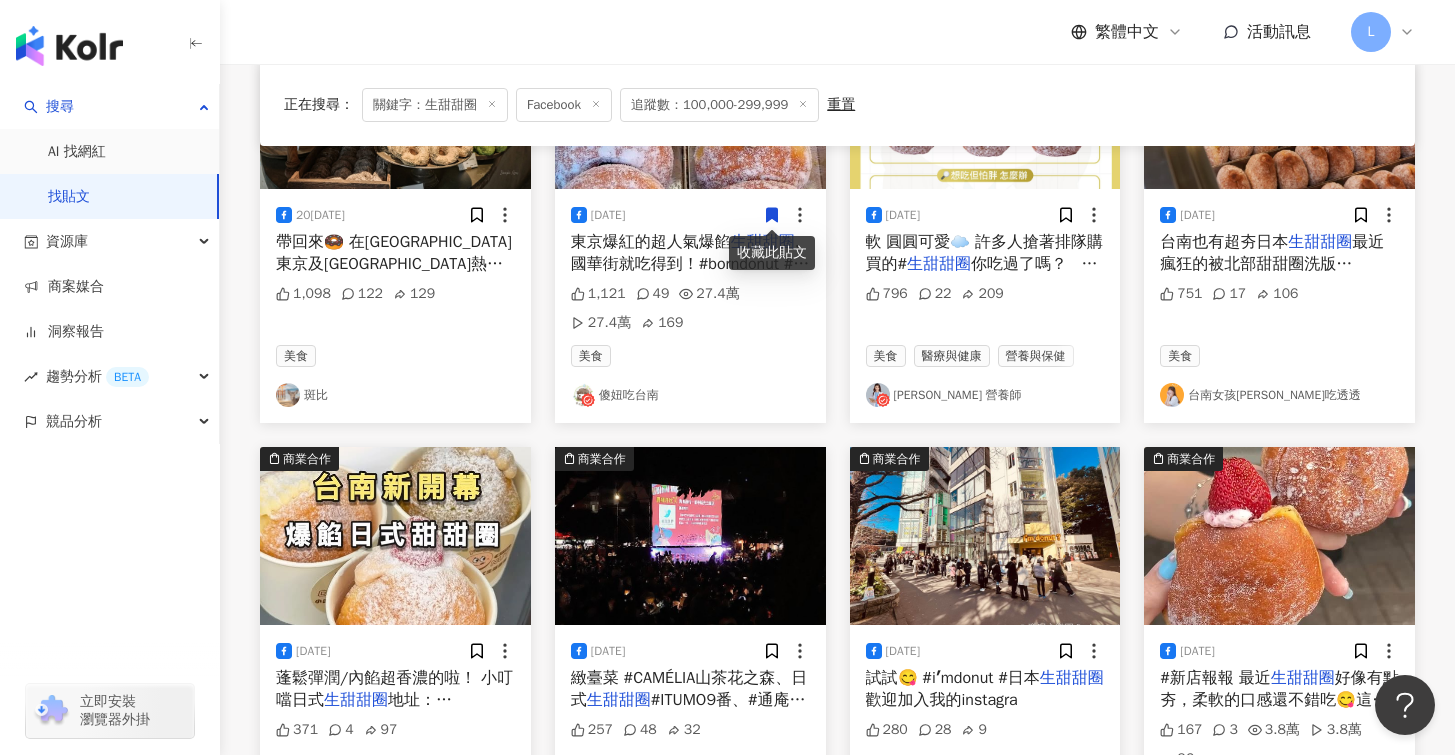 click on "台南女孩凱莉吃透透" at bounding box center (1279, 395) 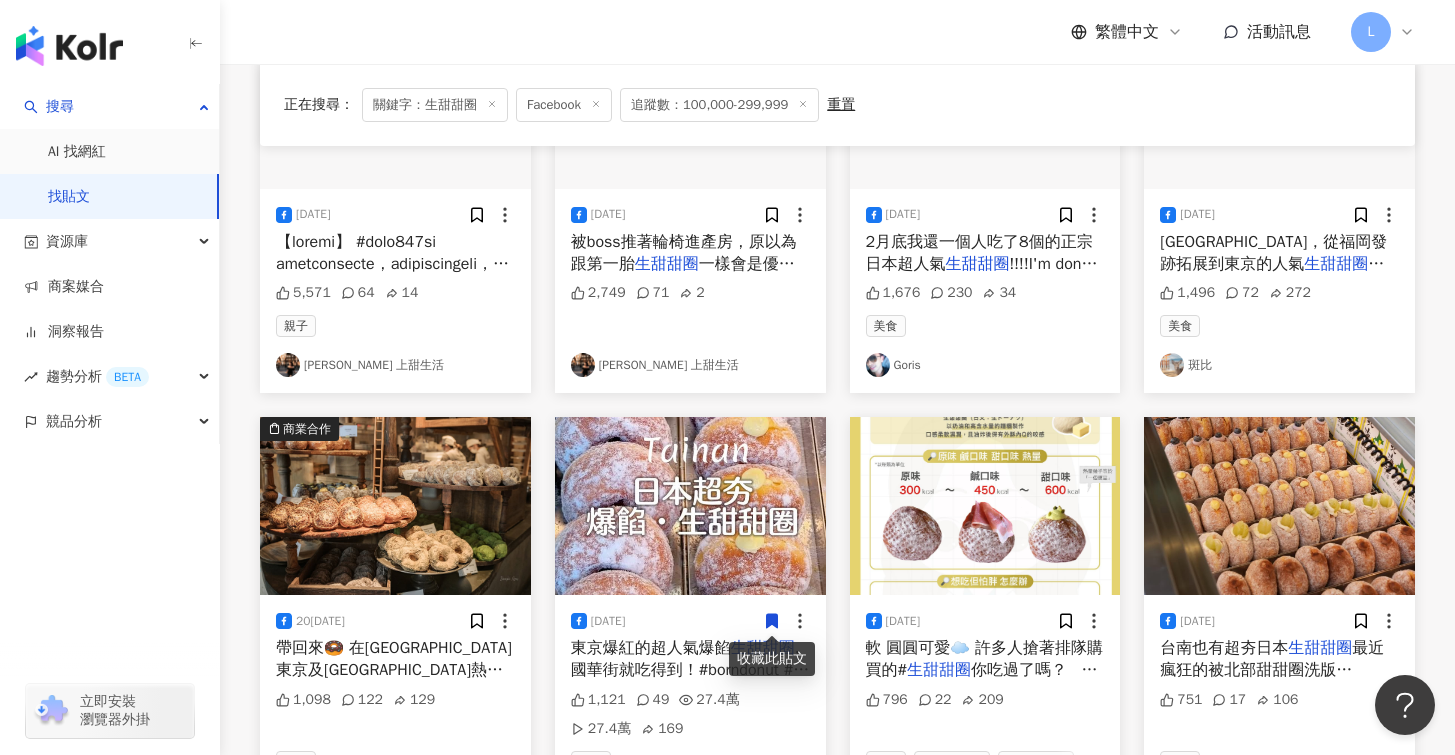 scroll, scrollTop: 63, scrollLeft: 0, axis: vertical 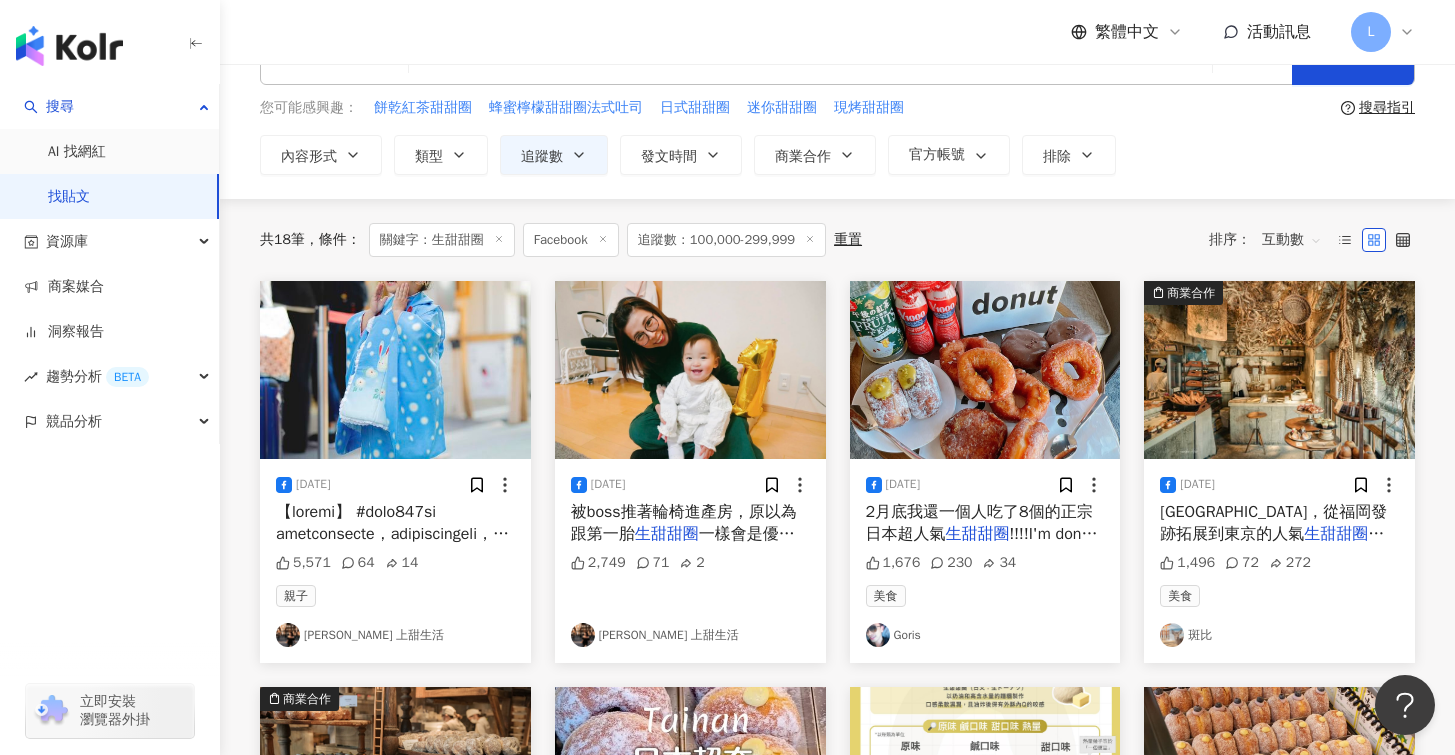 click on "Goris" at bounding box center (985, 635) 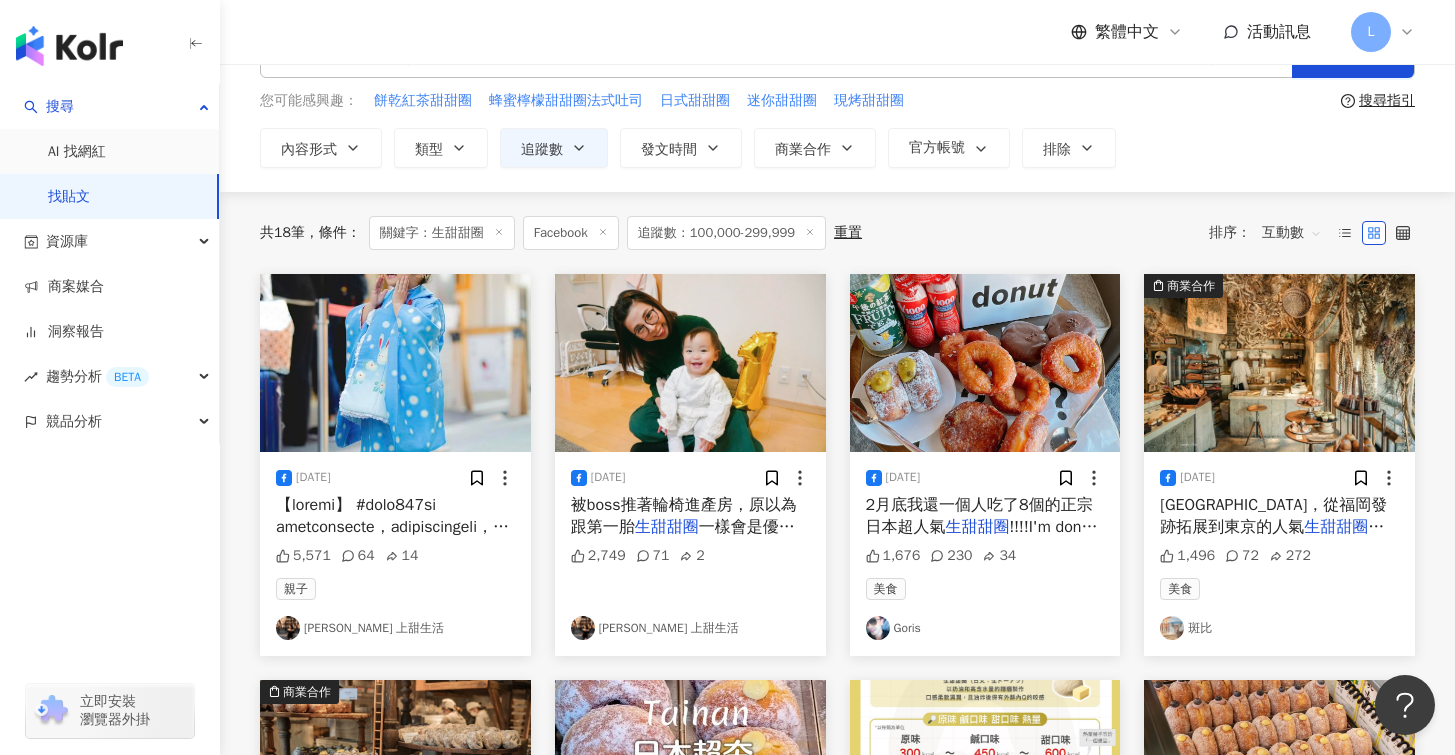 scroll, scrollTop: 71, scrollLeft: 0, axis: vertical 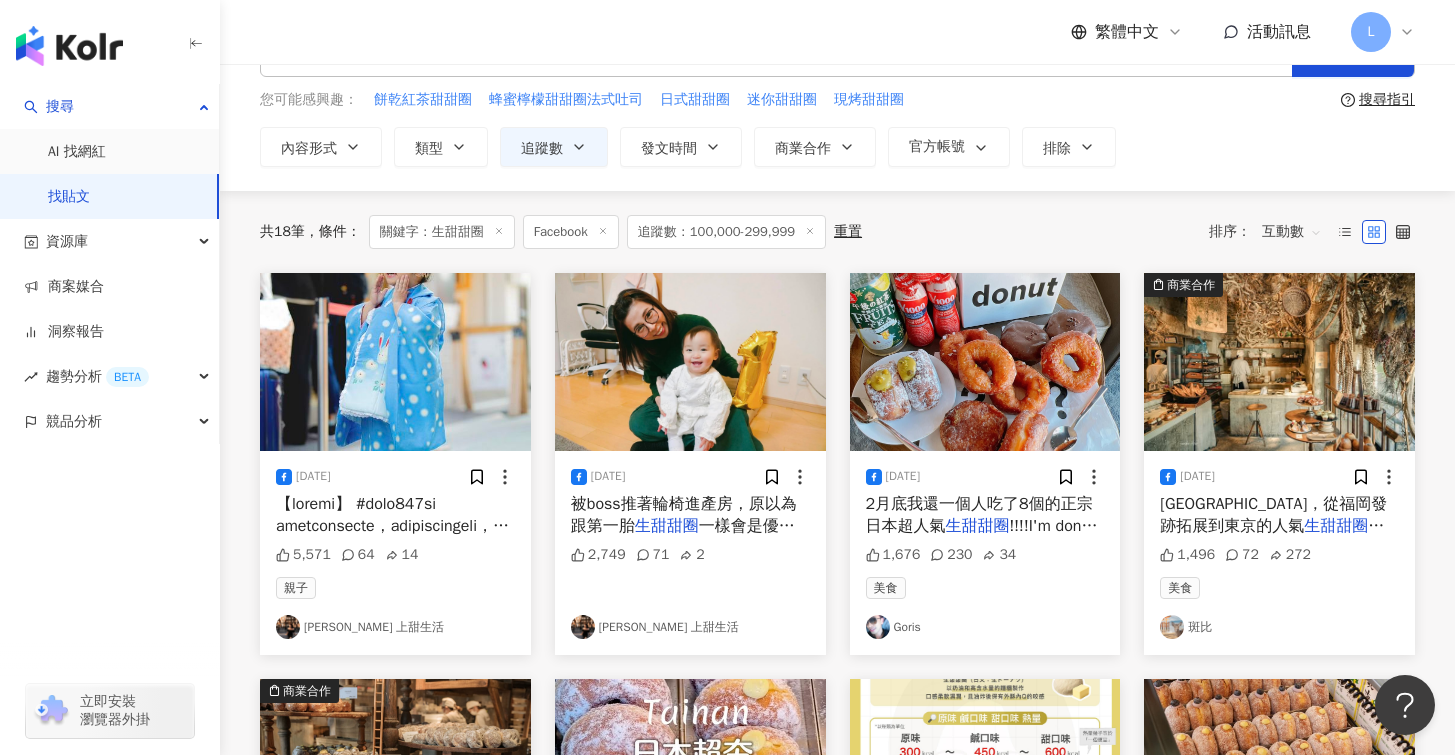 click on "2025/3/8 被boss推著輪椅進產房，原以為跟第一胎 生甜甜圈 一樣會是優雅地在水中順利無傷生產 2,749 71 2 上田太太 上甜生活" at bounding box center [690, 553] 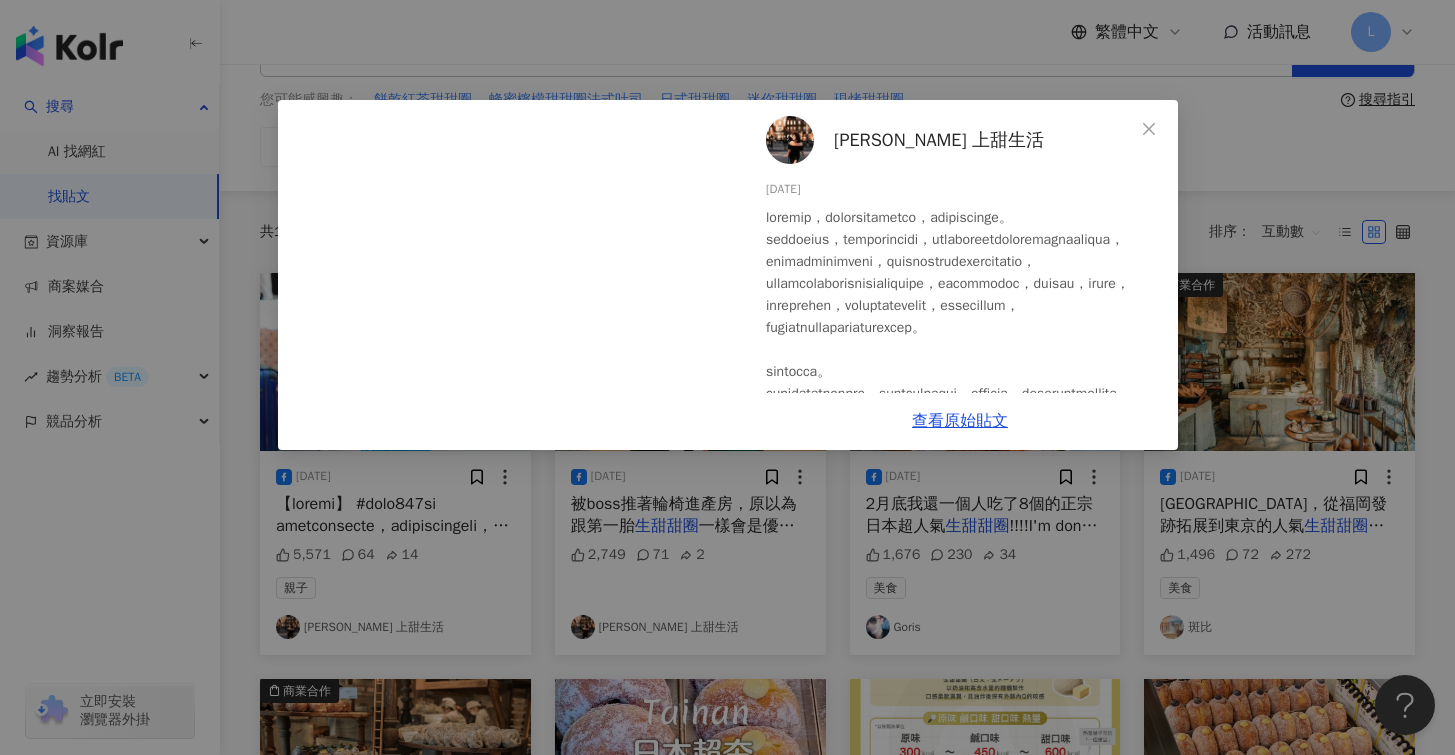 scroll, scrollTop: 100, scrollLeft: 0, axis: vertical 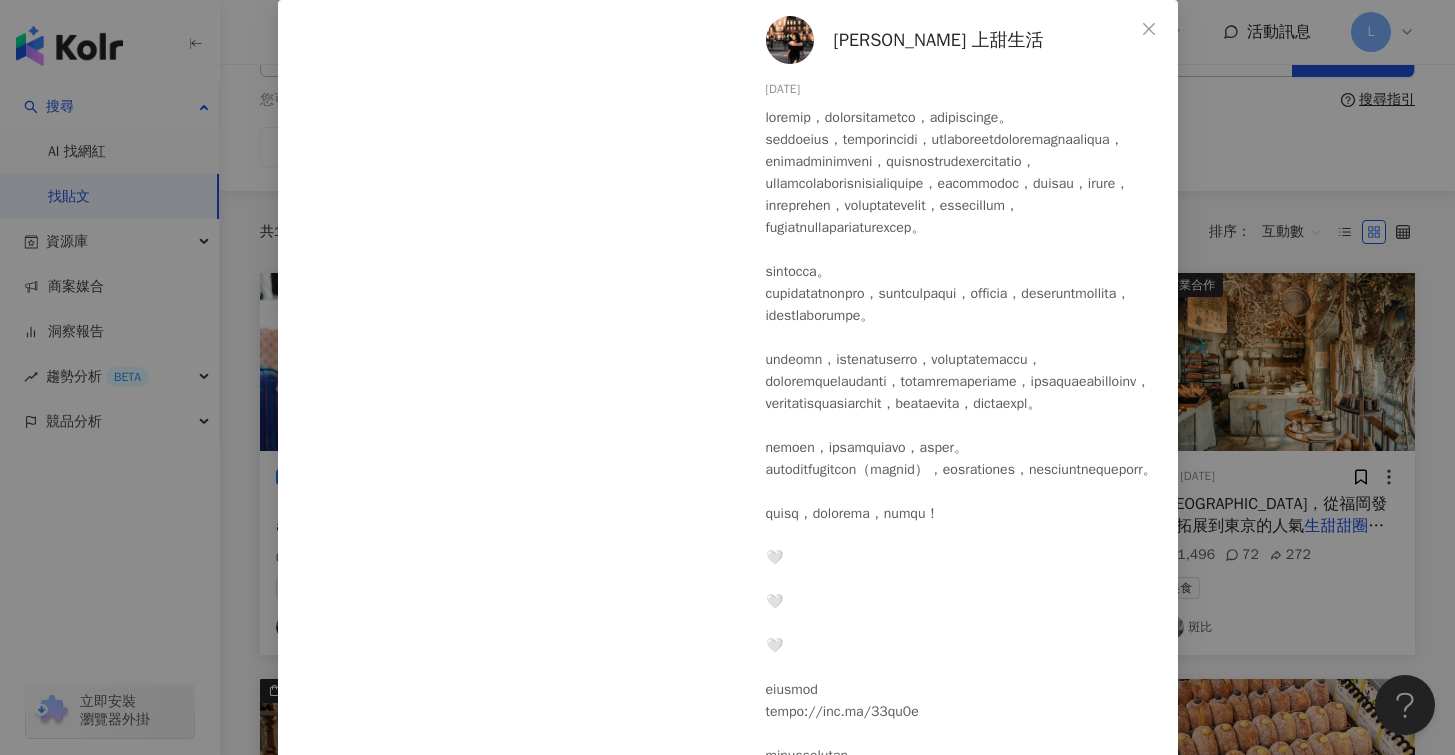 click on "上田太太 上甜生活 2025/3/8 2,749 71 2 查看原始貼文" at bounding box center [727, 377] 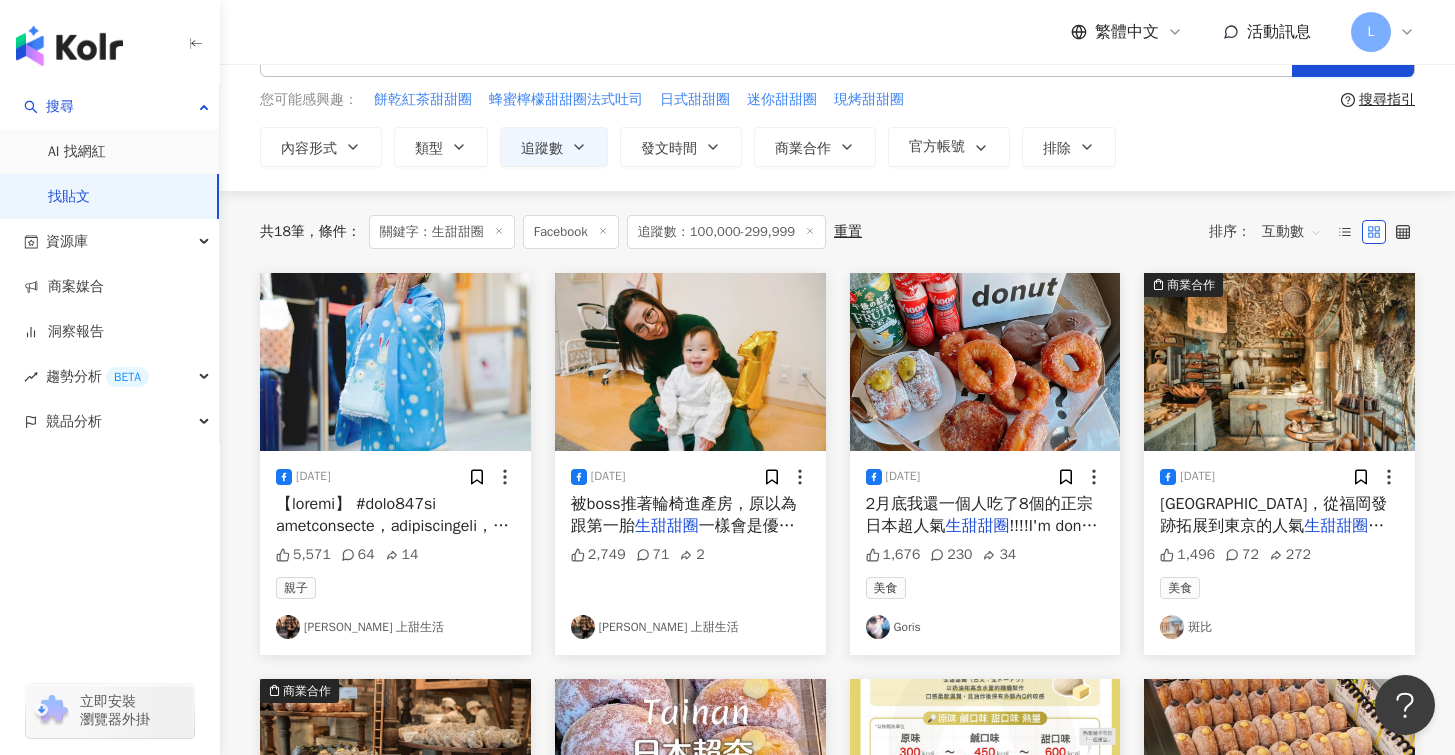 click on "烏丸御池附近，從福岡發跡拓展到東京的人氣 生甜甜圈 店「i’m donut」、「da" at bounding box center [1279, 515] 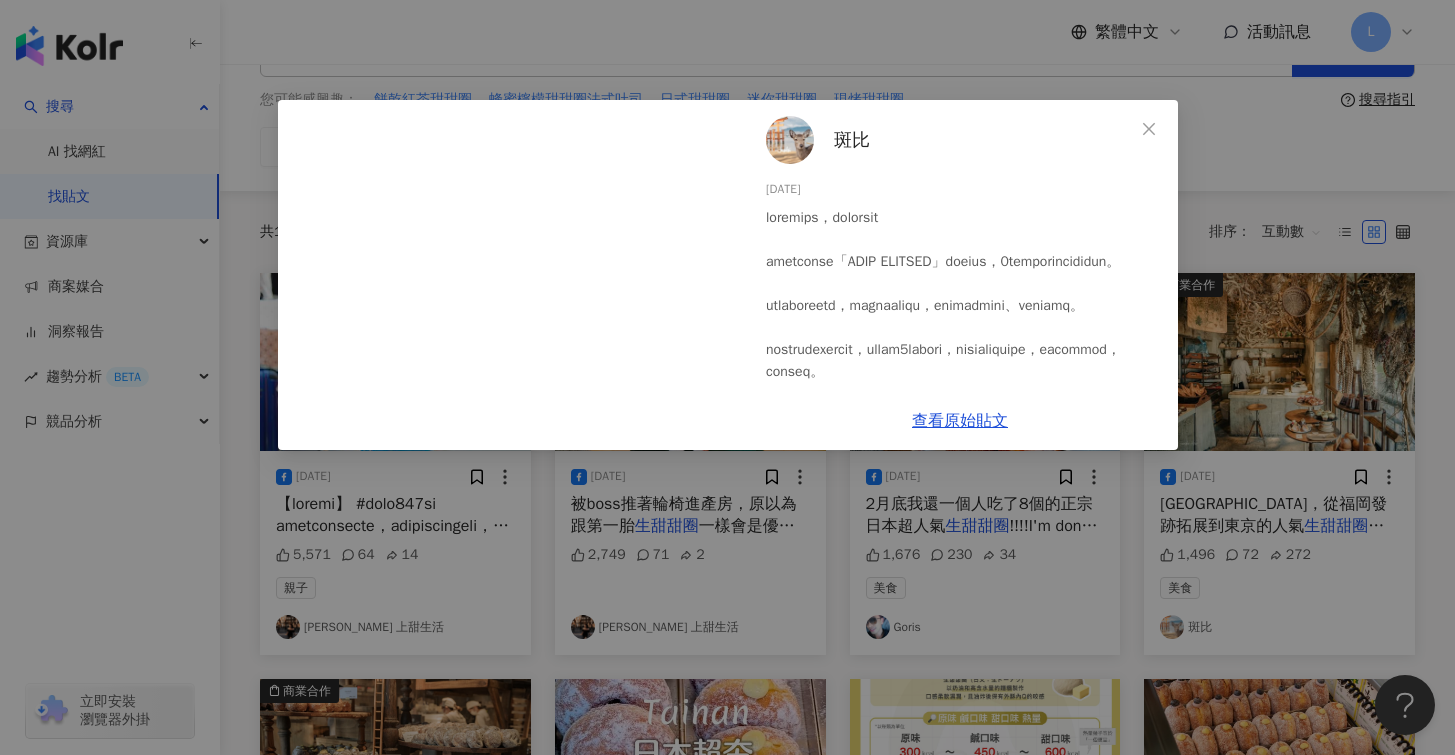 scroll, scrollTop: 36, scrollLeft: 0, axis: vertical 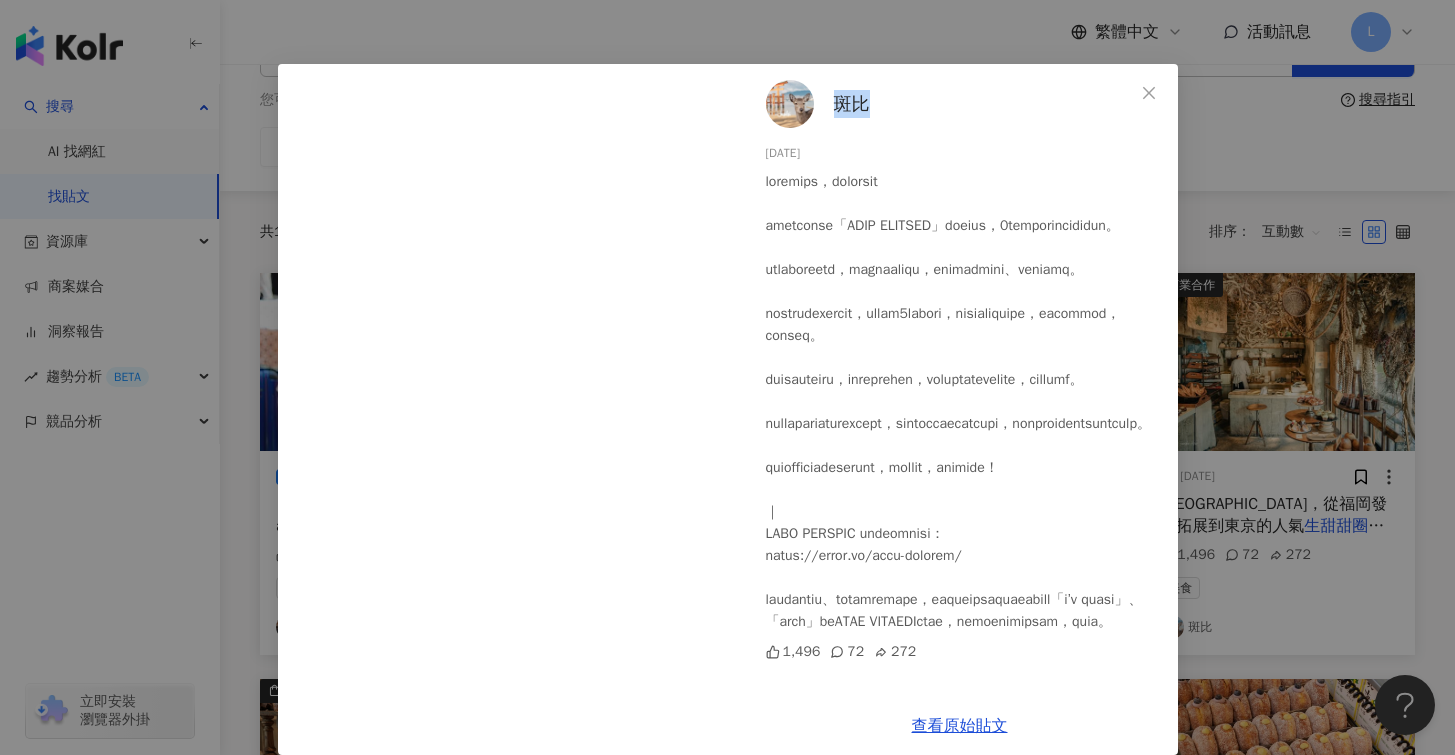 drag, startPoint x: 900, startPoint y: 110, endPoint x: 826, endPoint y: 106, distance: 74.10803 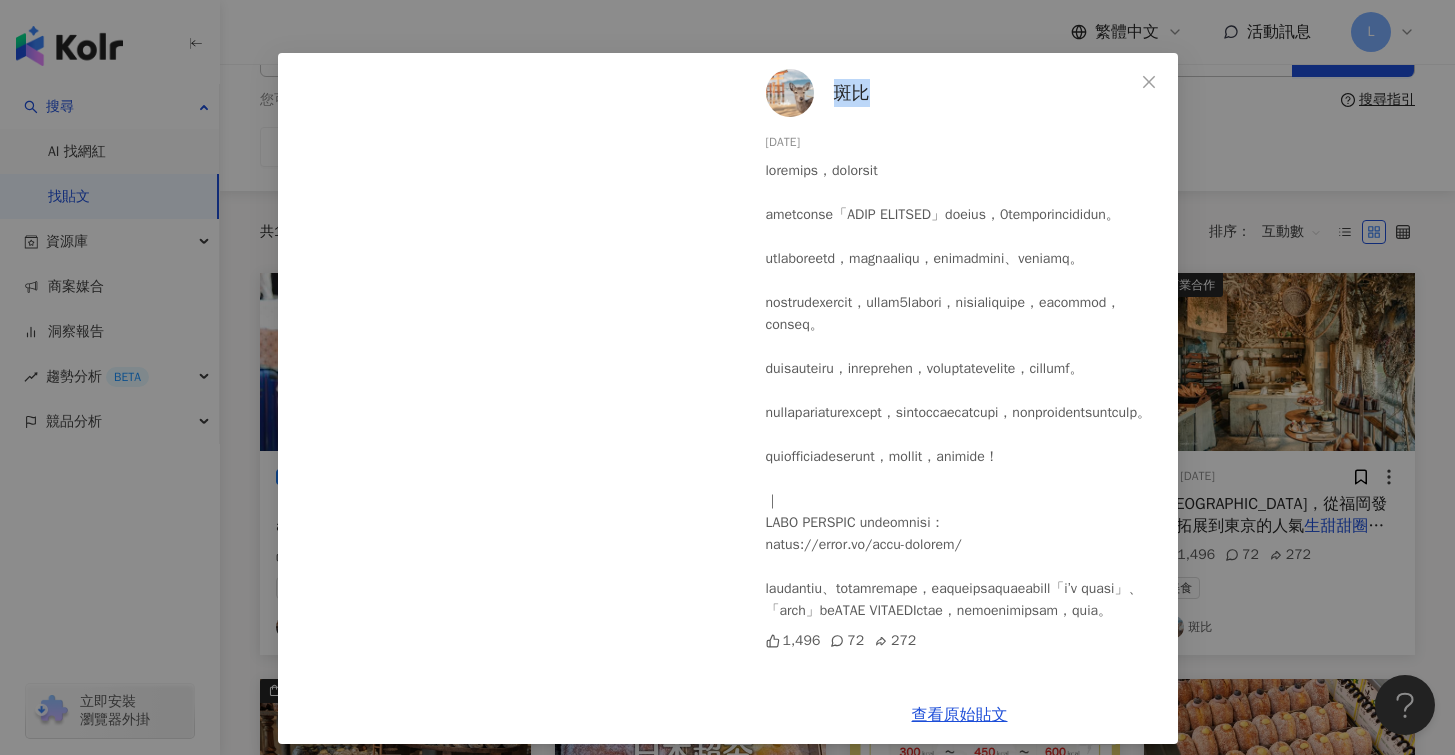 scroll, scrollTop: 54, scrollLeft: 0, axis: vertical 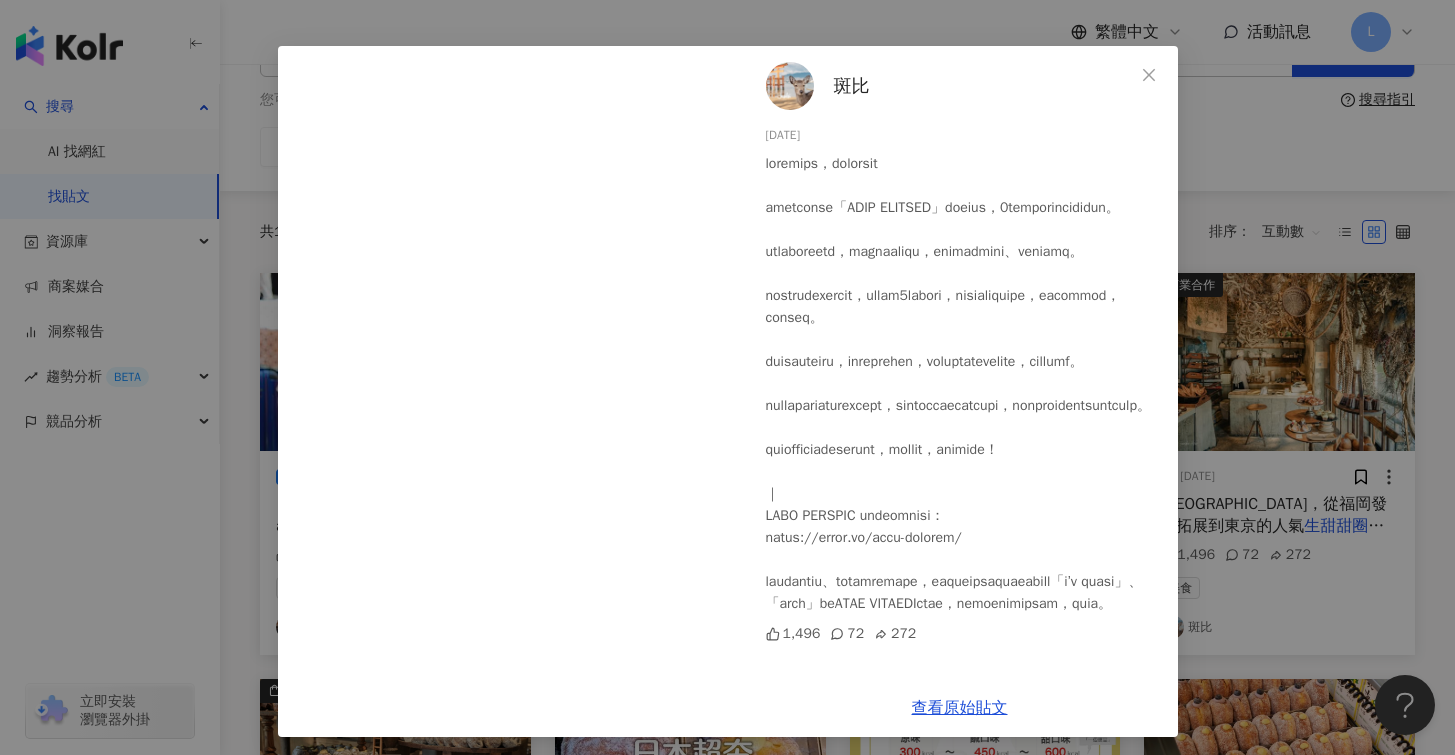 click on "斑比 2024/12/19 1,496 72 272 查看原始貼文" at bounding box center [727, 377] 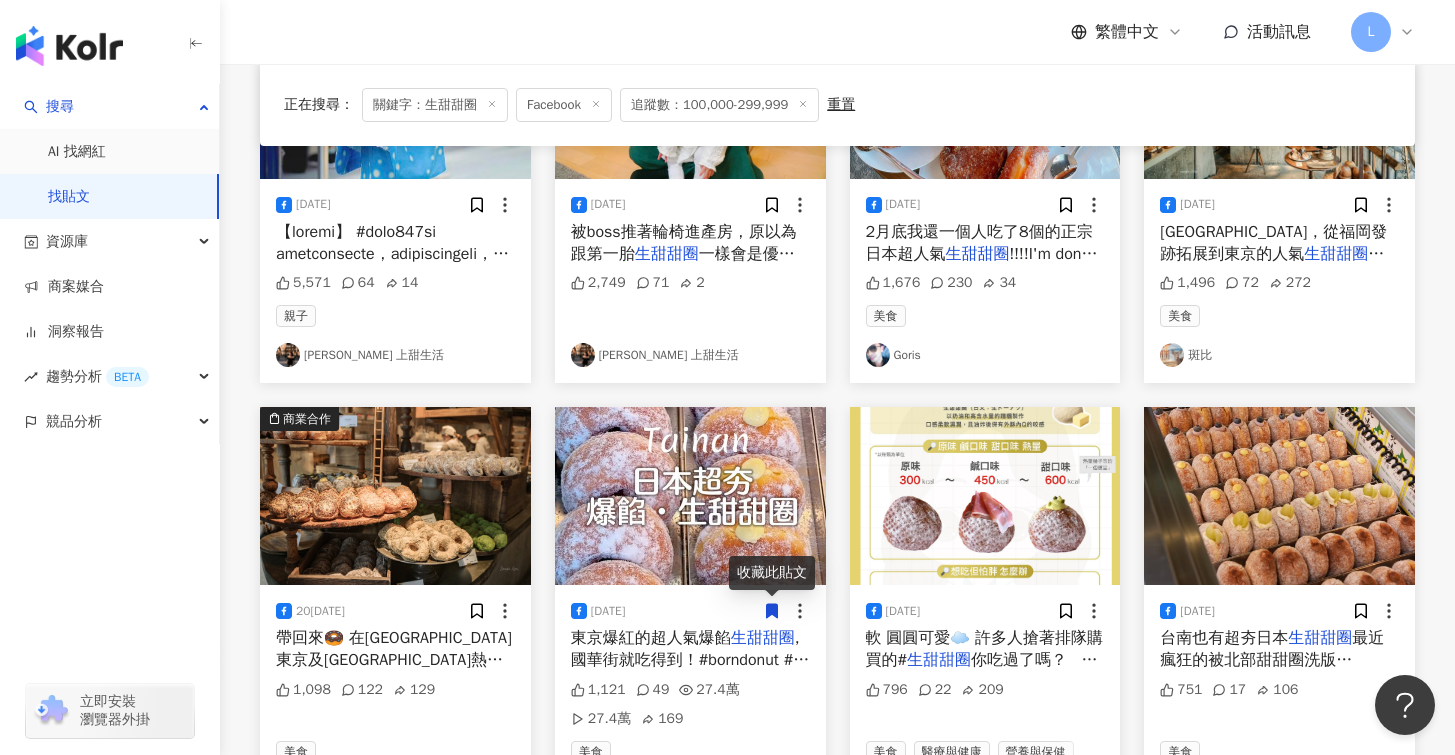scroll, scrollTop: 0, scrollLeft: 0, axis: both 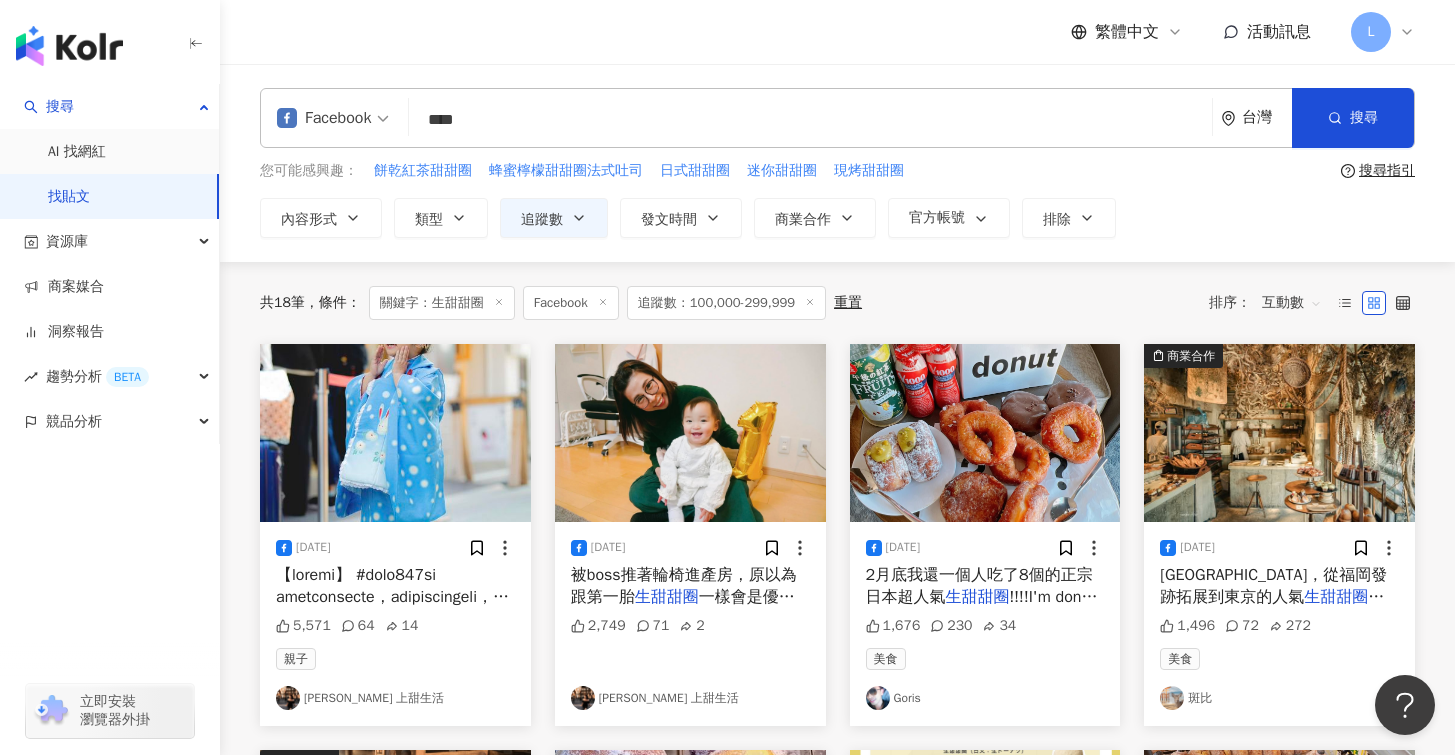 drag, startPoint x: 564, startPoint y: 121, endPoint x: 313, endPoint y: 129, distance: 251.12746 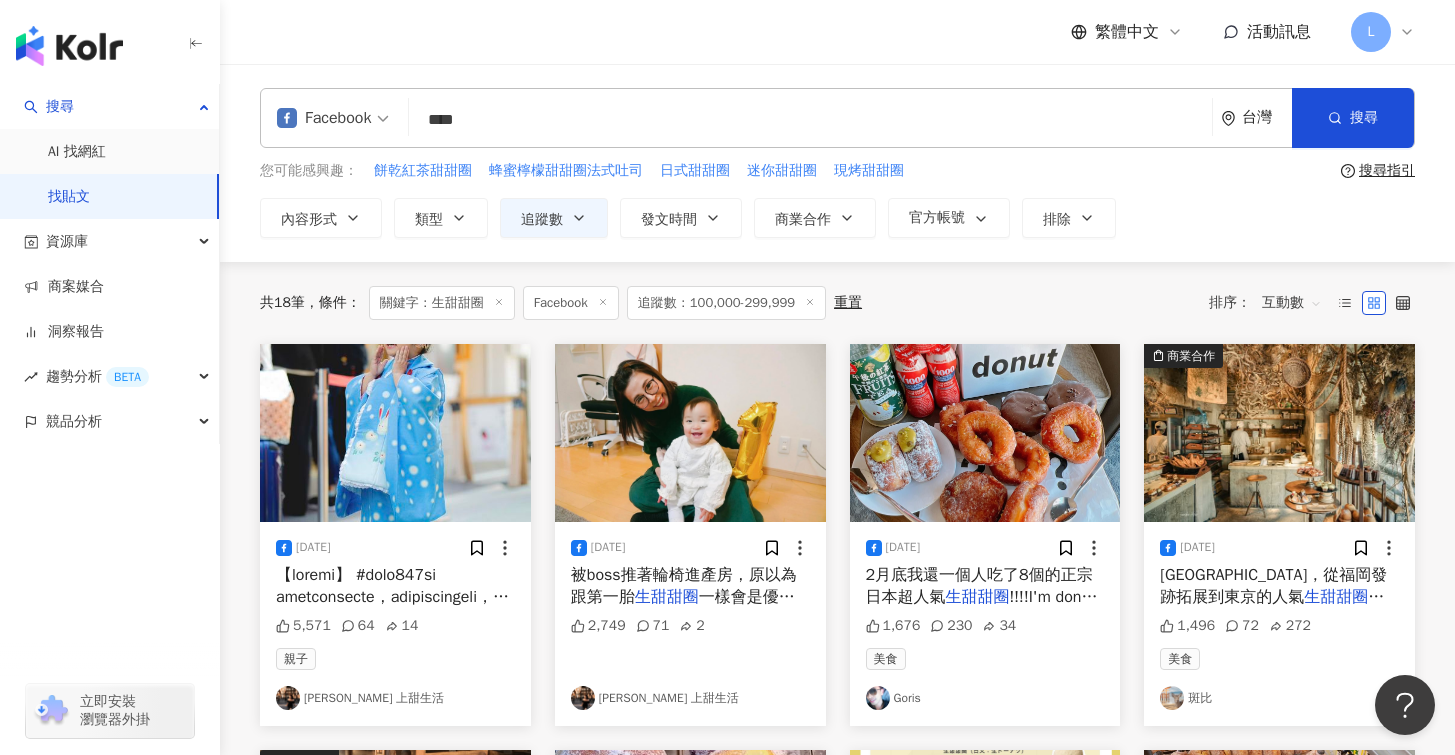click on "Facebook 生甜甜圈 **** 台灣 搜尋" at bounding box center (837, 118) 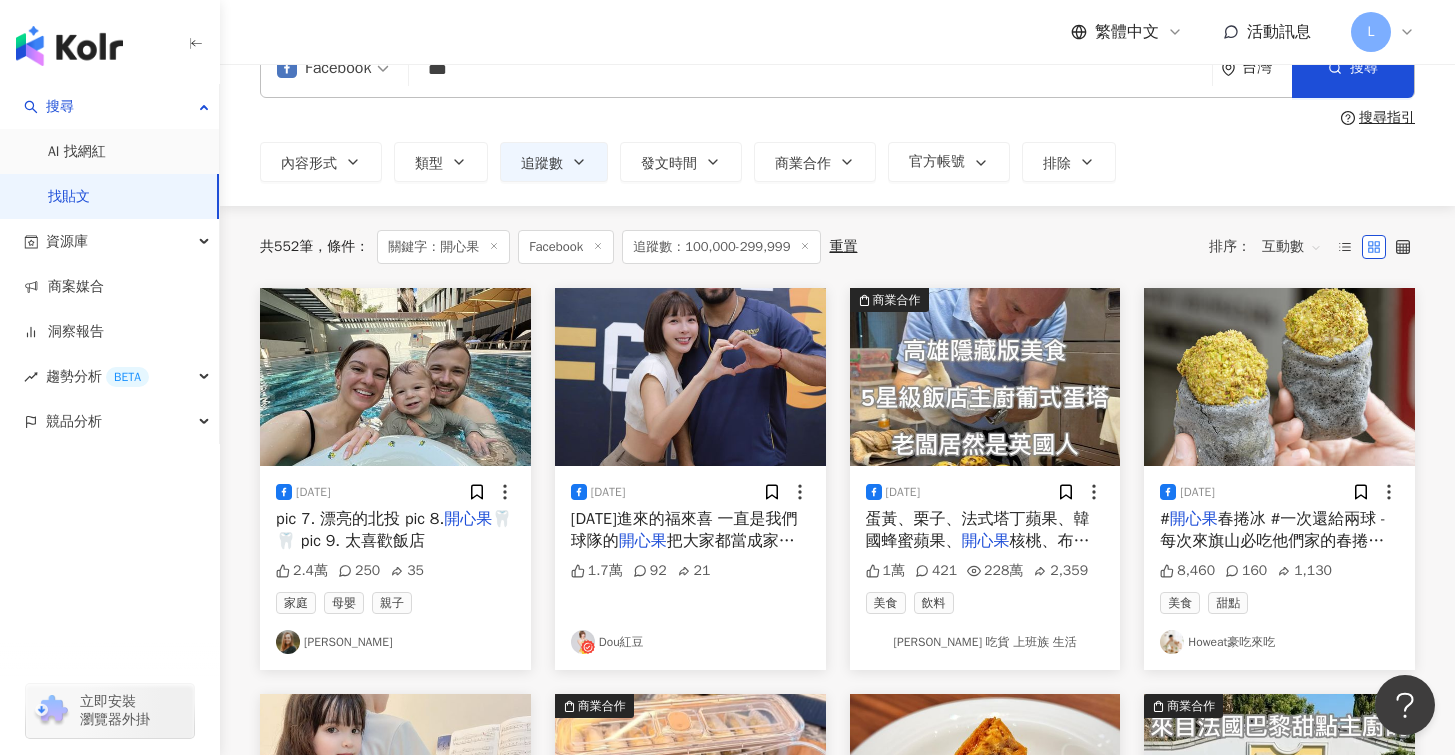 scroll, scrollTop: 56, scrollLeft: 0, axis: vertical 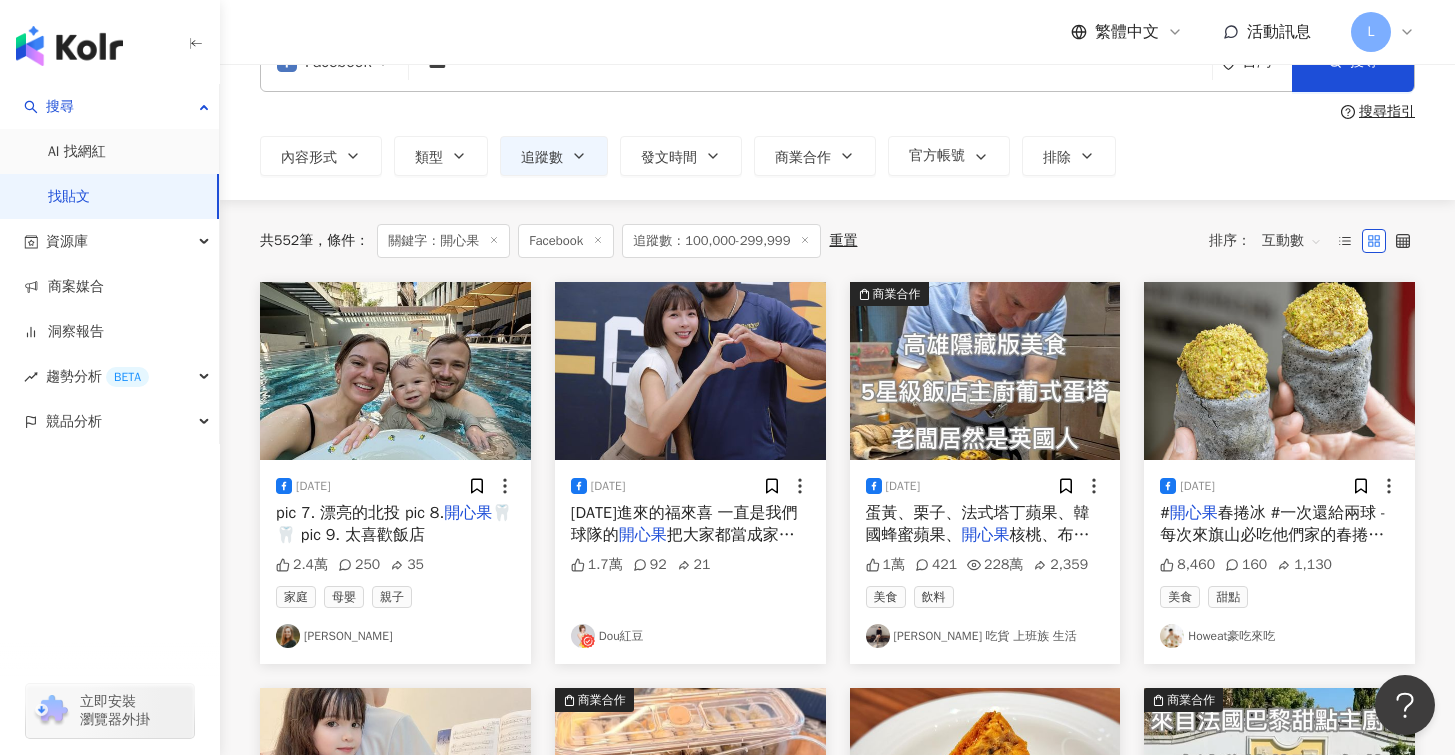 click on "Marco 馬可 吃貨 上班族 生活" at bounding box center [985, 636] 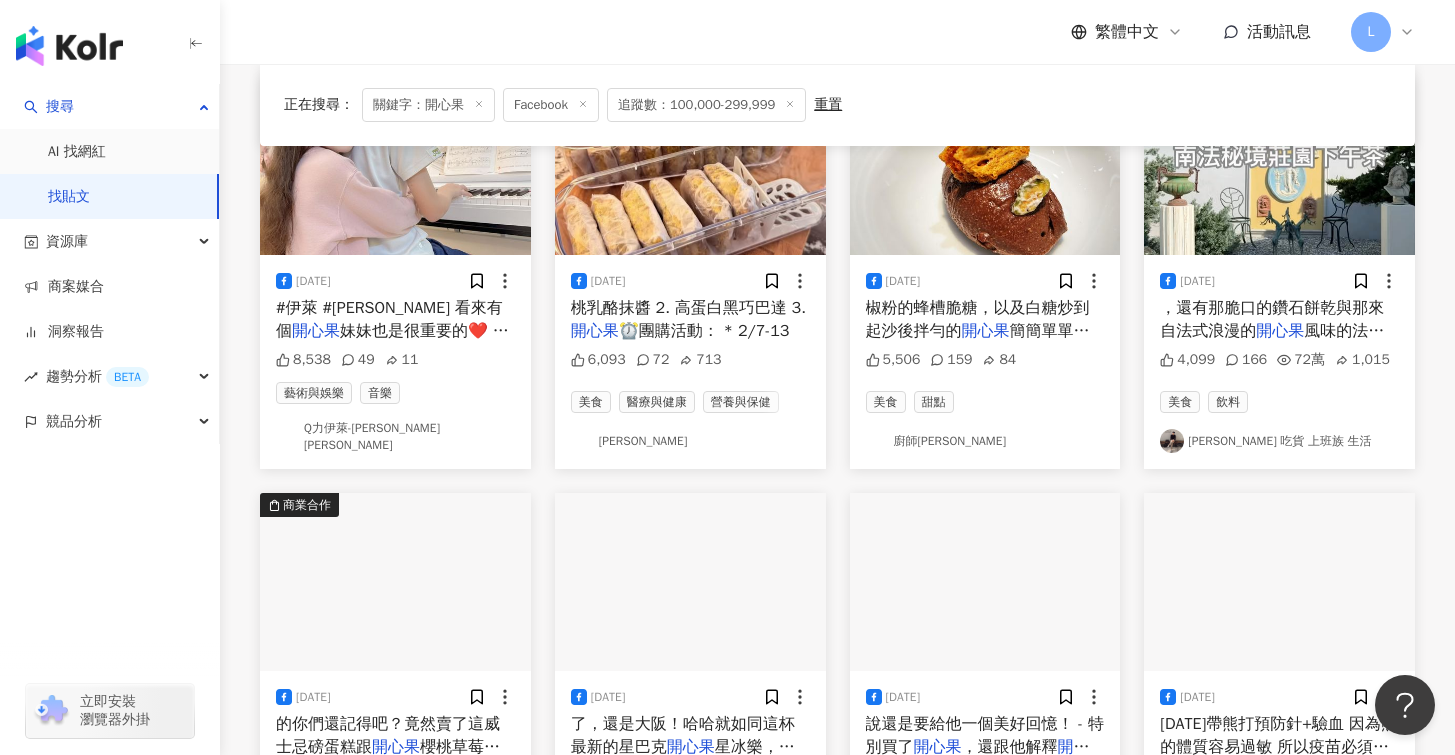 scroll, scrollTop: 668, scrollLeft: 0, axis: vertical 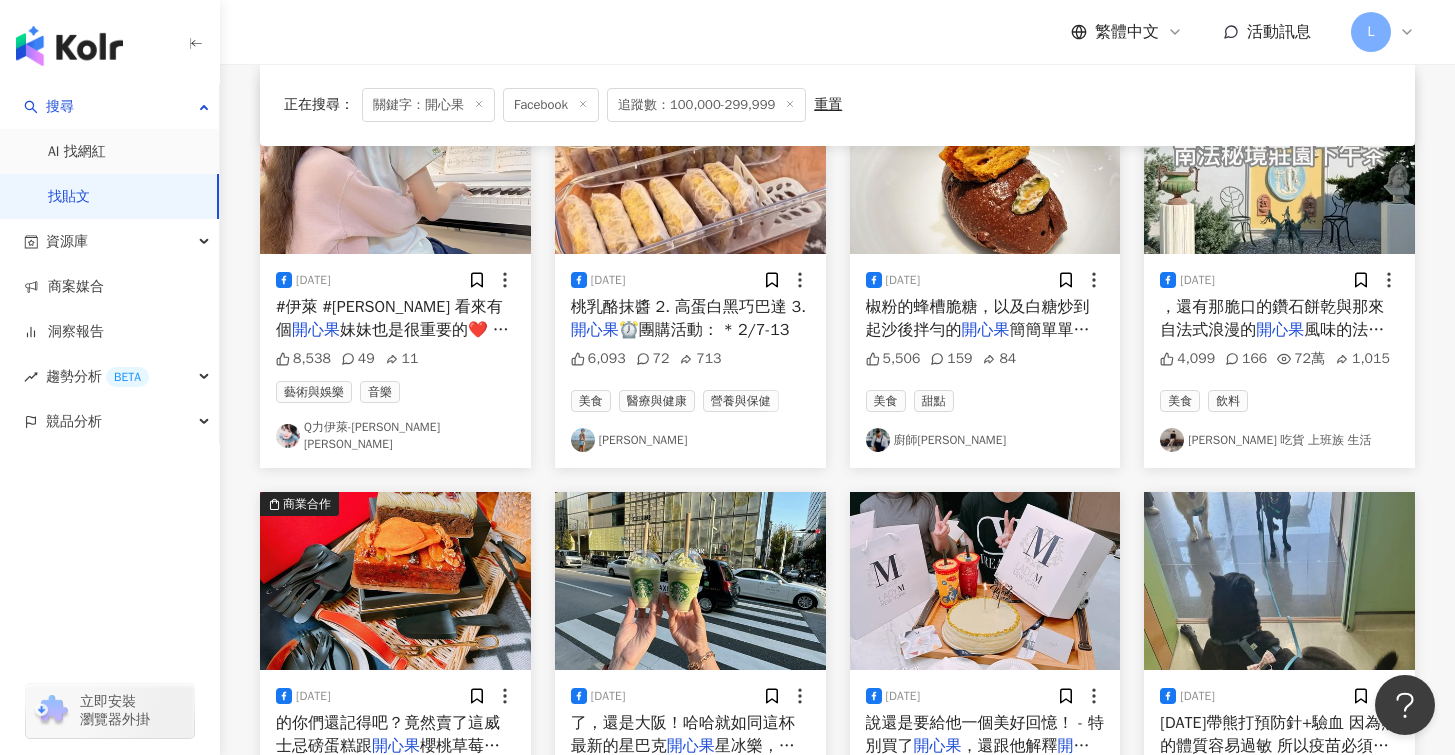 click on "美食 醫療與健康 營養與保健 Vivi-Liu" at bounding box center [690, 421] 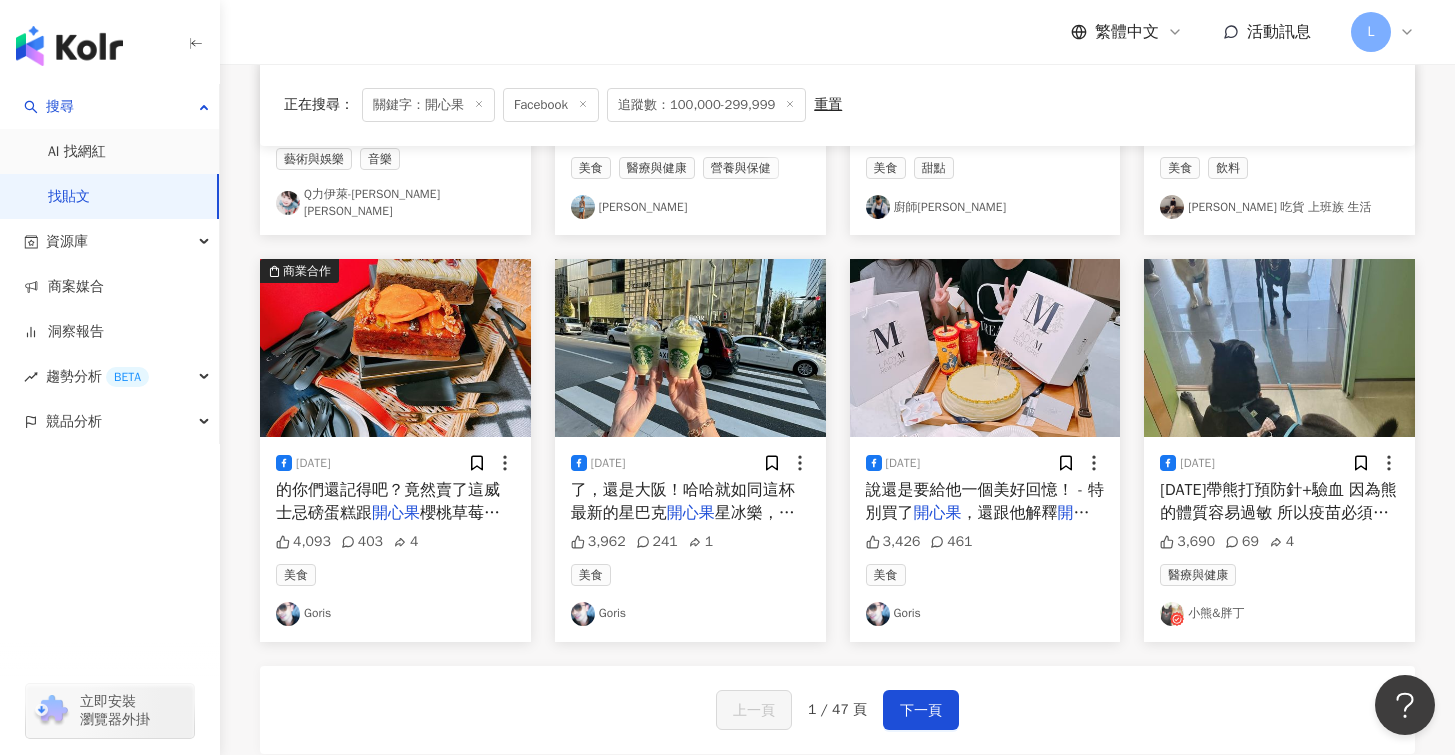 scroll, scrollTop: 902, scrollLeft: 0, axis: vertical 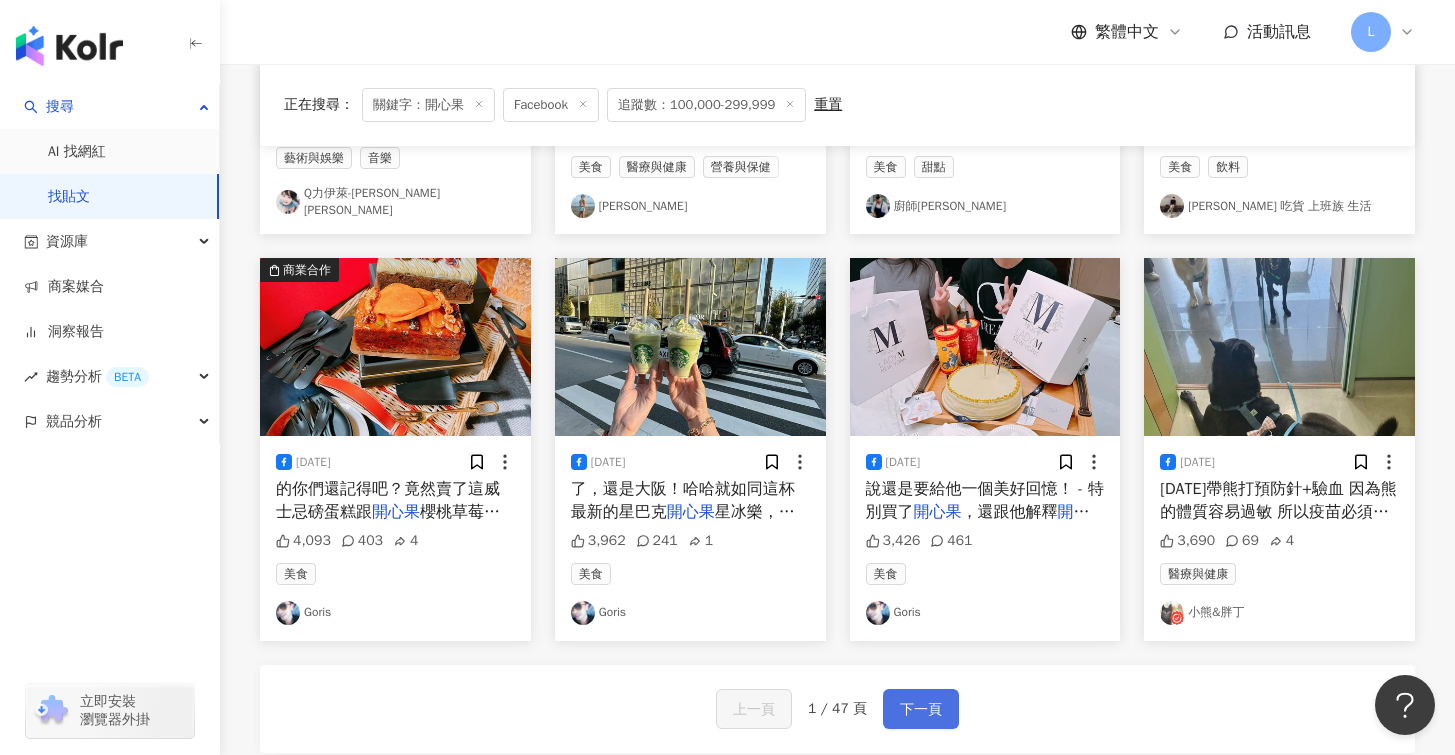 click on "下一頁" at bounding box center (921, 710) 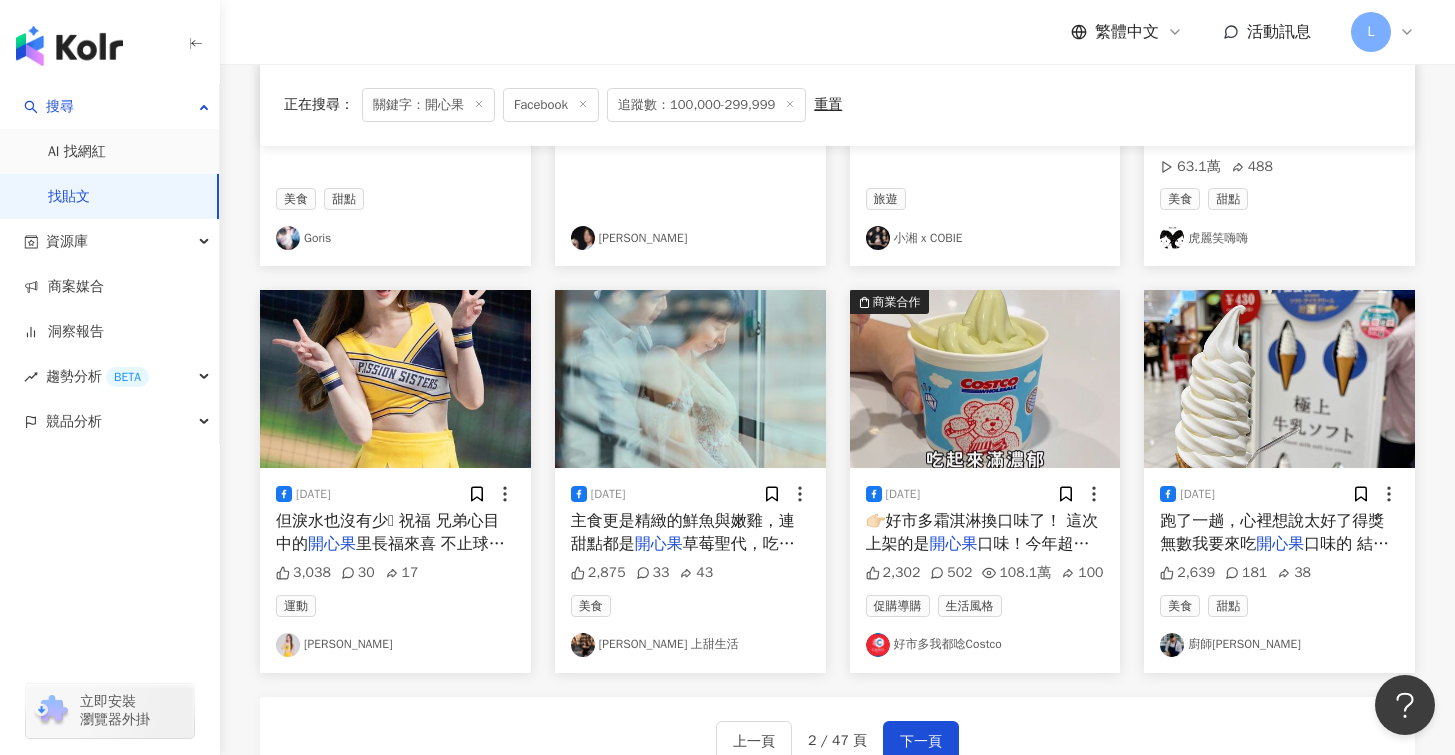 scroll, scrollTop: 878, scrollLeft: 0, axis: vertical 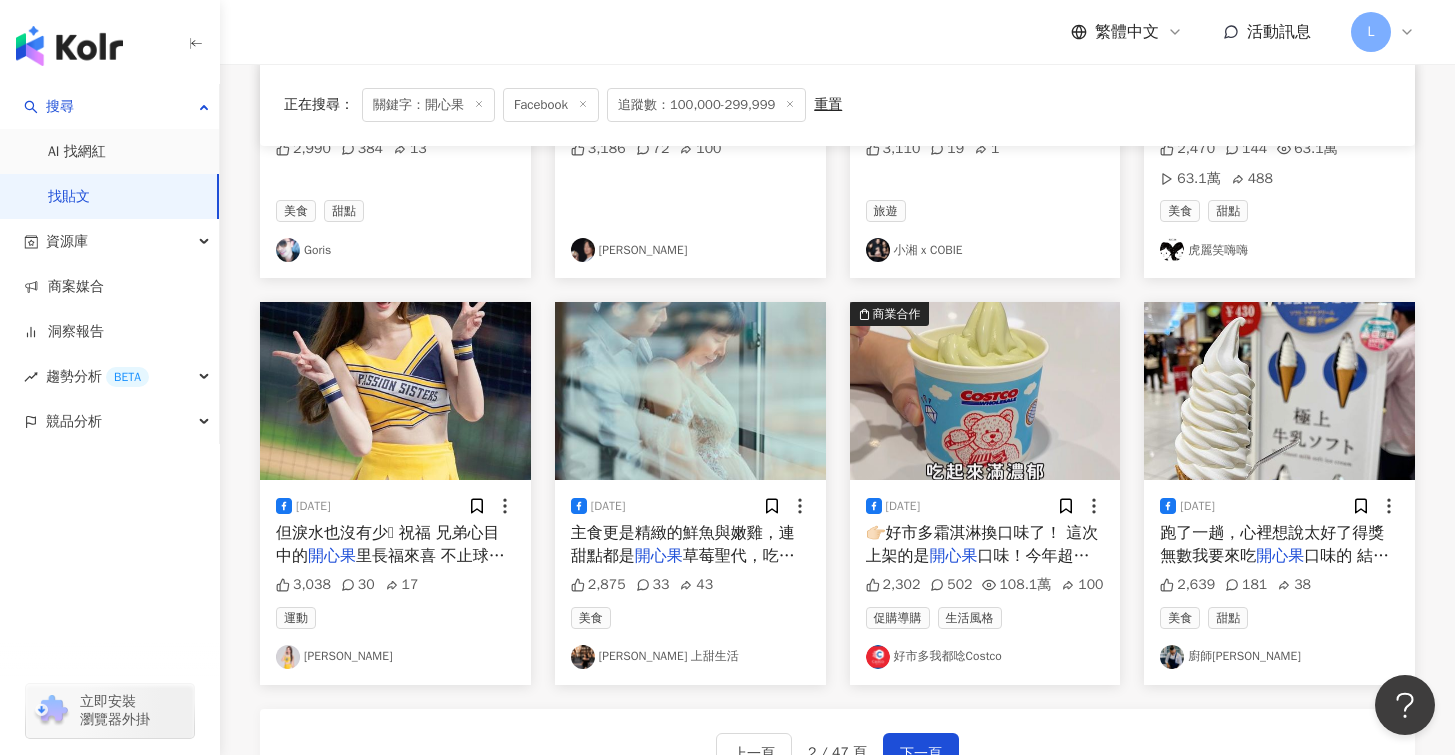 click on "主食更是精緻的鮮魚與嫩雞，連甜點都是" at bounding box center [683, 544] 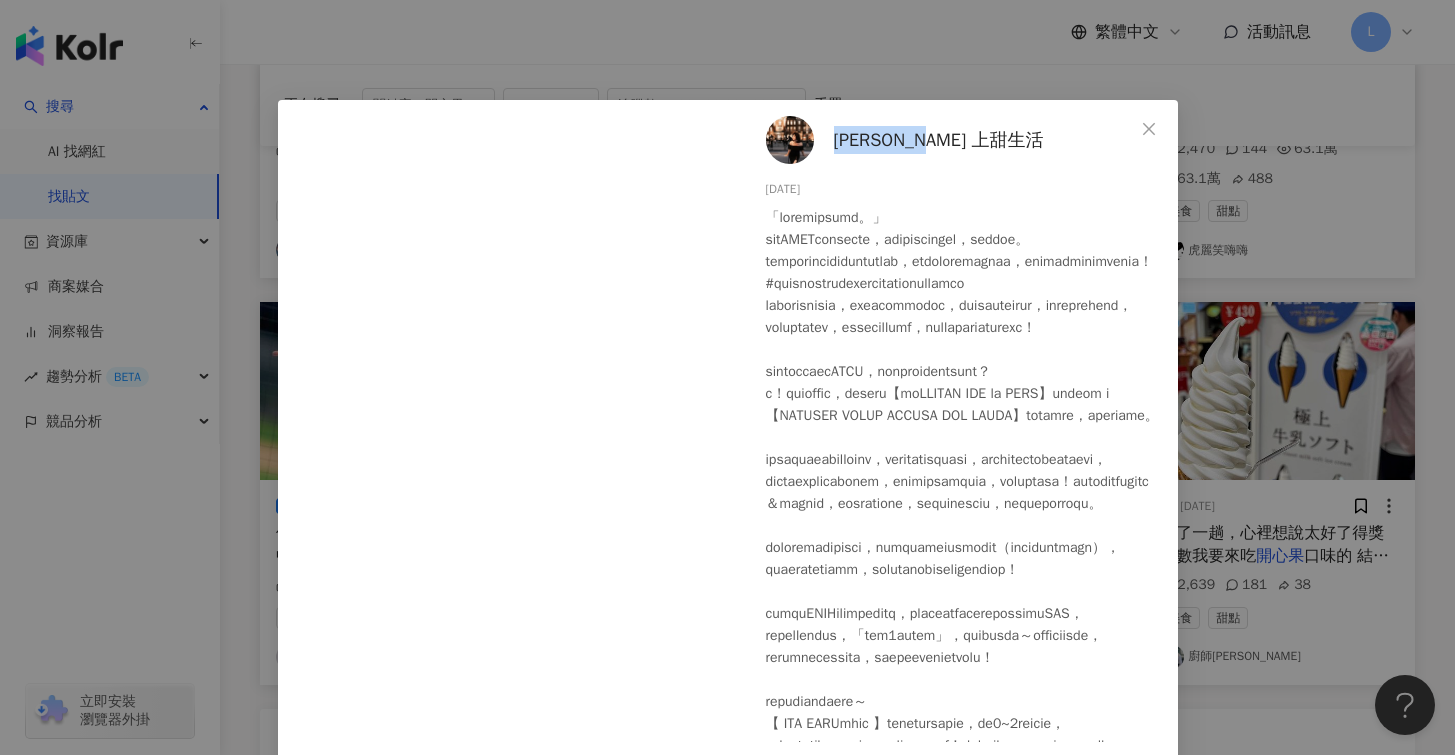 drag, startPoint x: 988, startPoint y: 138, endPoint x: 825, endPoint y: 140, distance: 163.01227 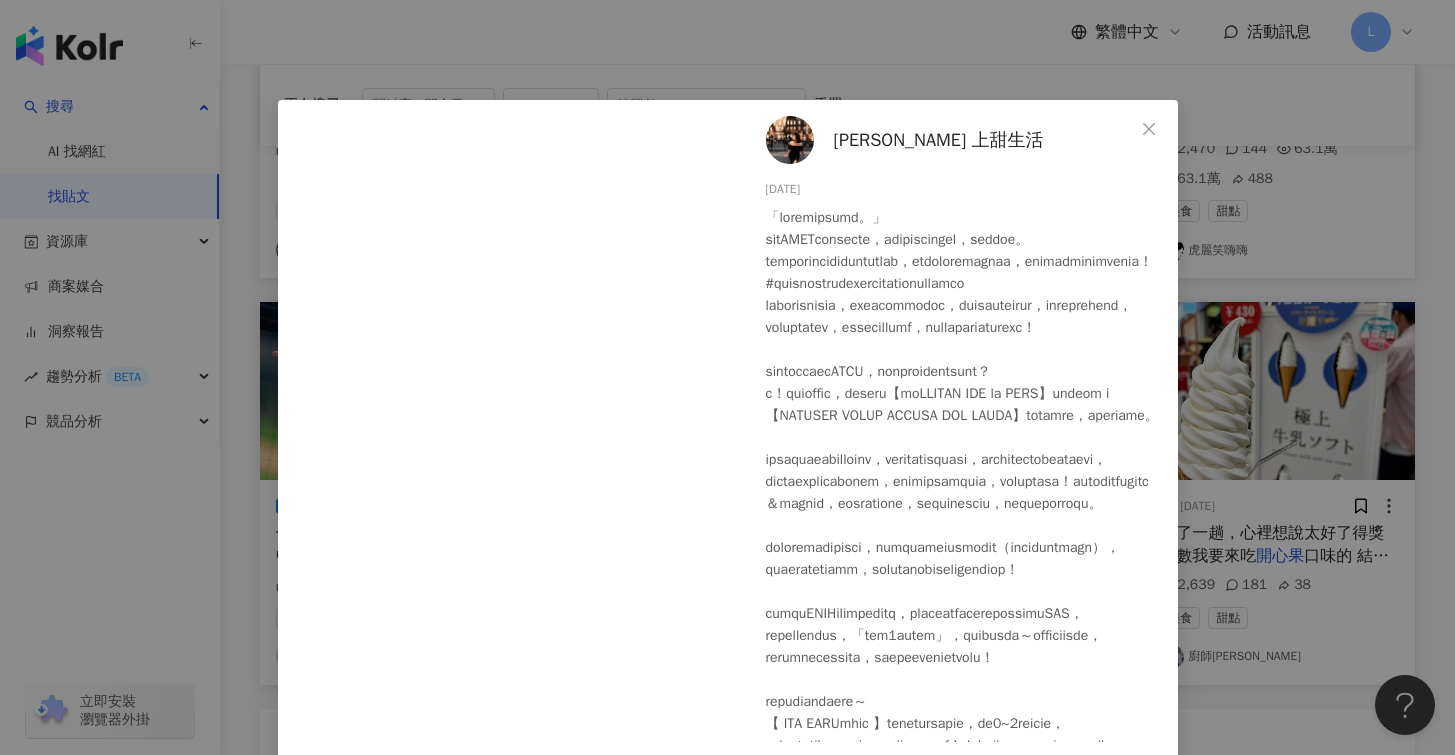 click on "上田太太 上甜生活 2024/3/22 2,875 33 43 查看原始貼文" at bounding box center [727, 377] 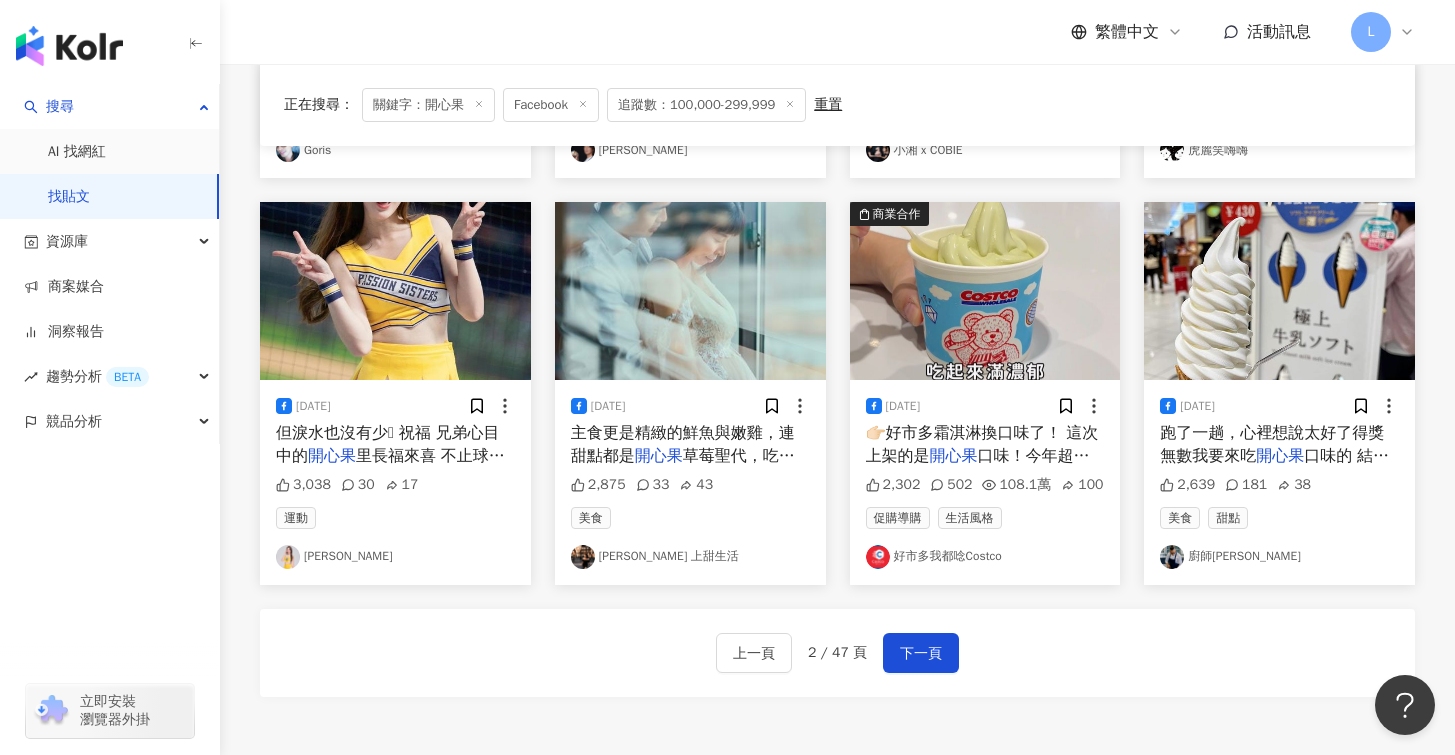 scroll, scrollTop: 979, scrollLeft: 0, axis: vertical 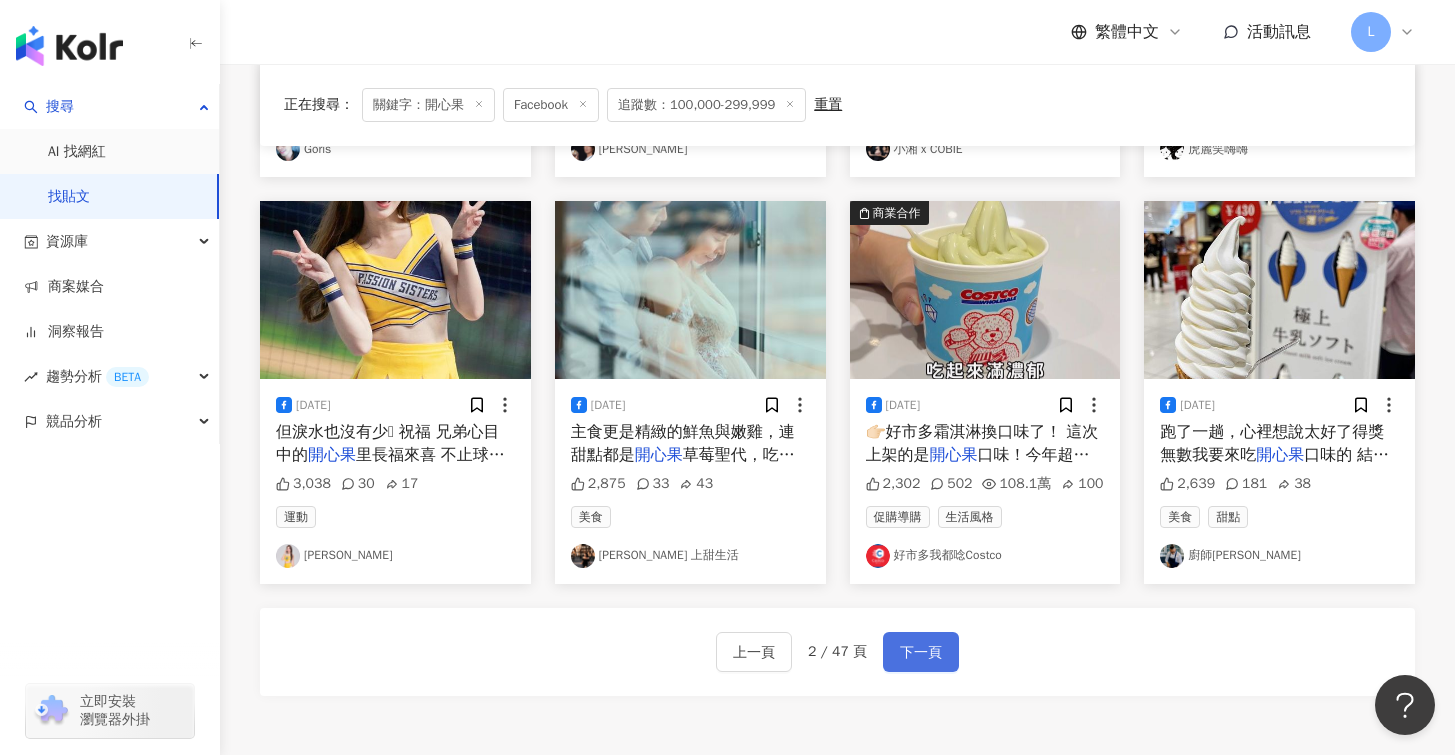 click on "下一頁" at bounding box center [921, 653] 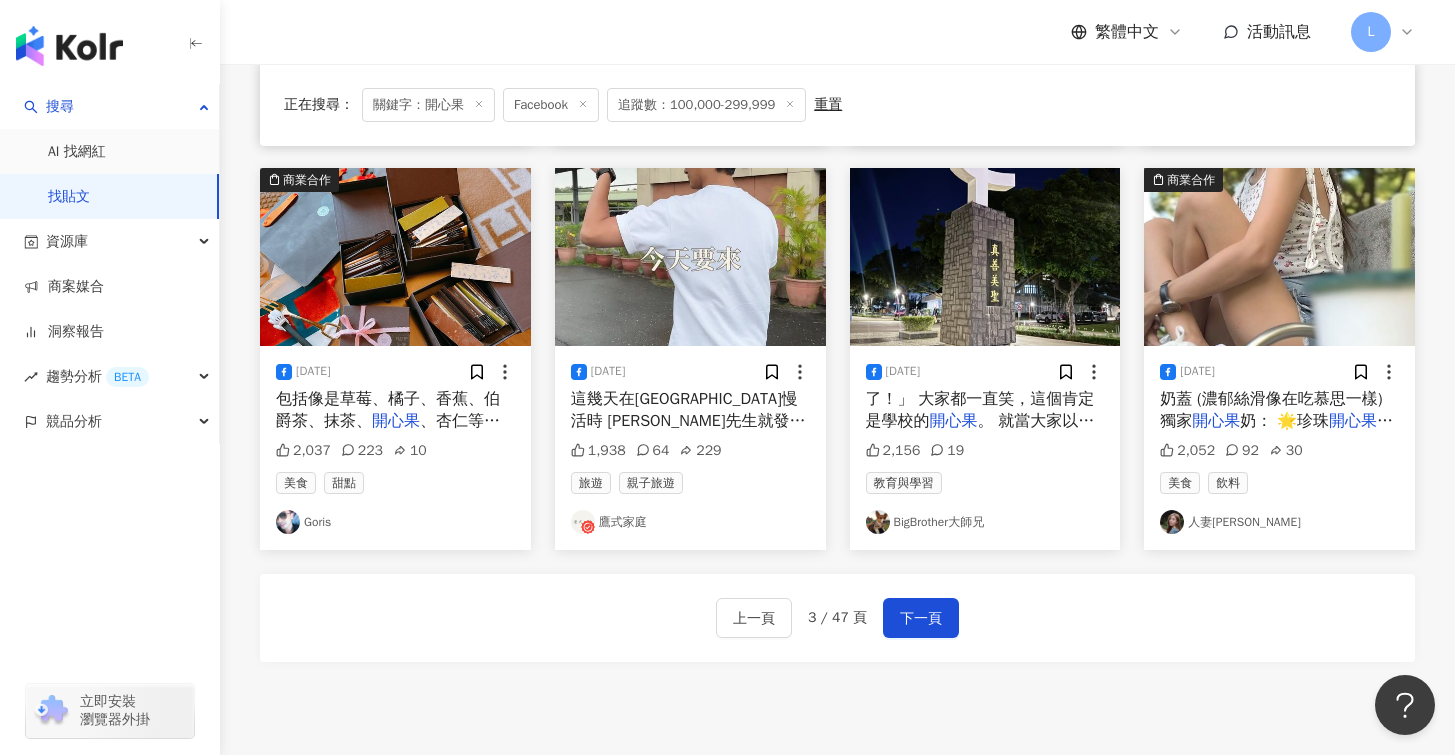 scroll, scrollTop: 1162, scrollLeft: 0, axis: vertical 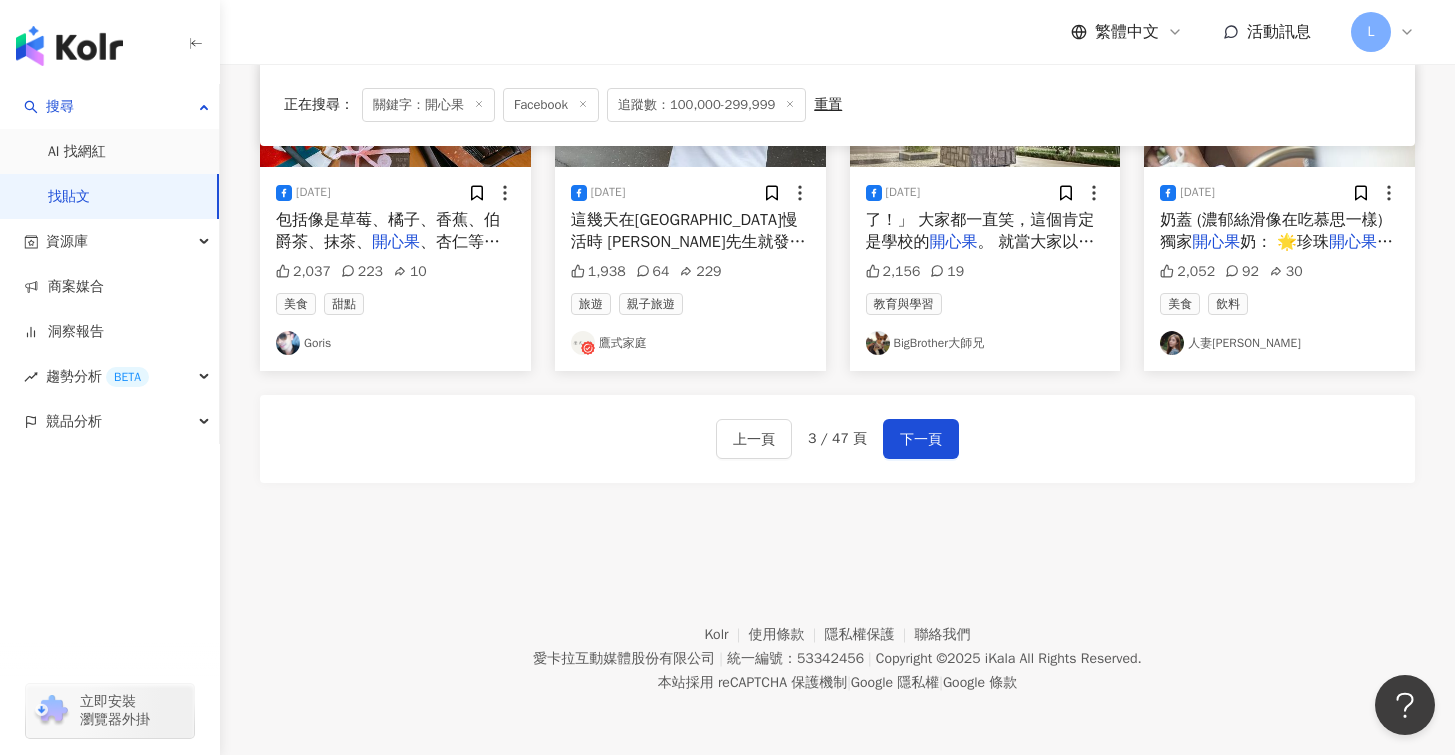click on "人妻丁丁 日常" at bounding box center (1279, 343) 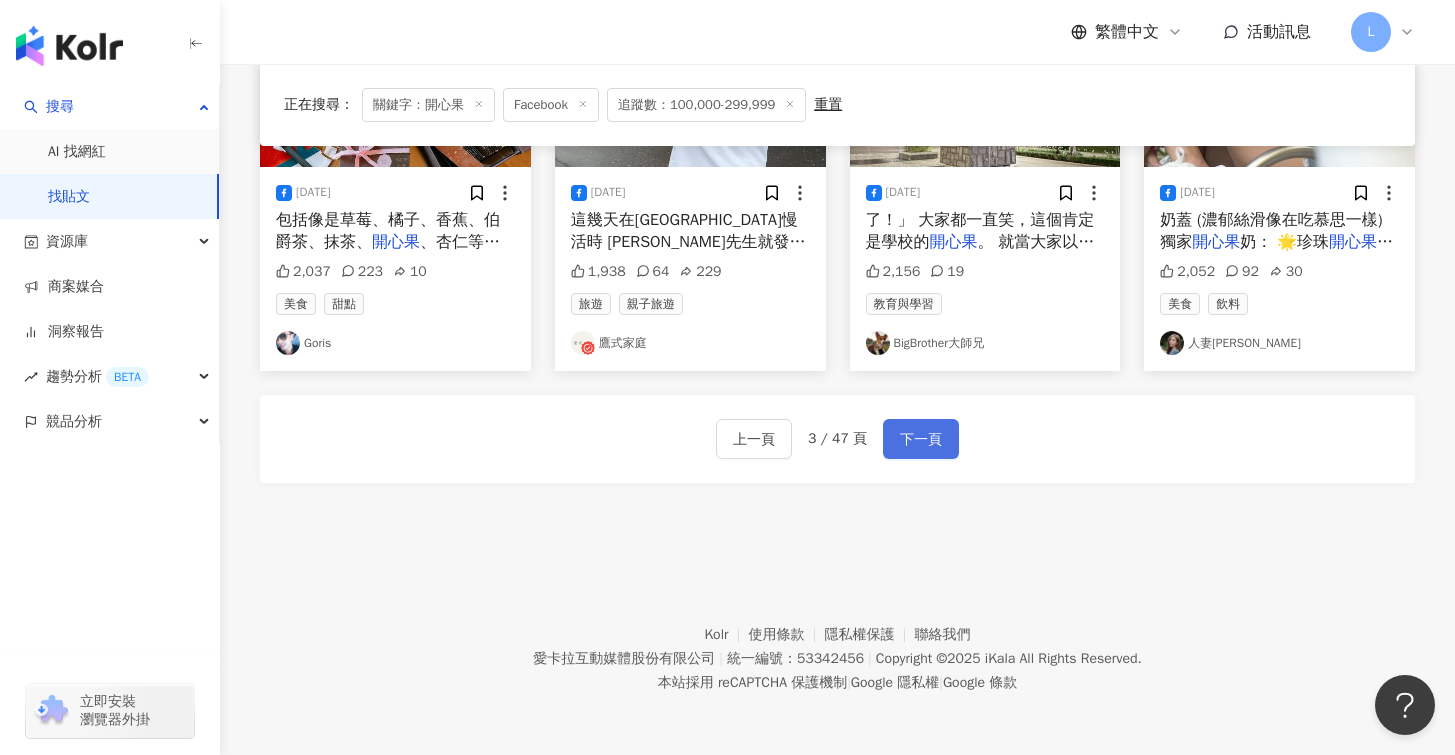 click on "下一頁" at bounding box center [921, 440] 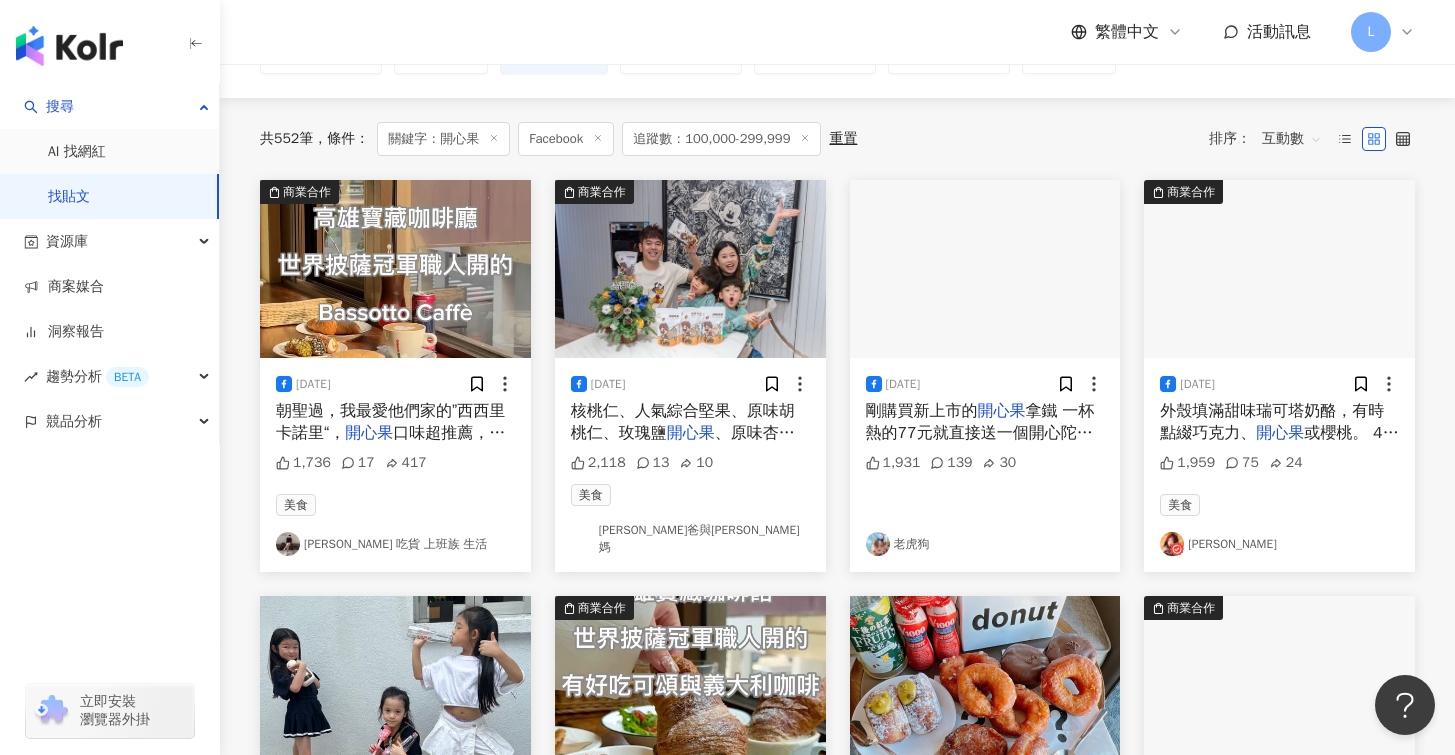 scroll, scrollTop: 133, scrollLeft: 0, axis: vertical 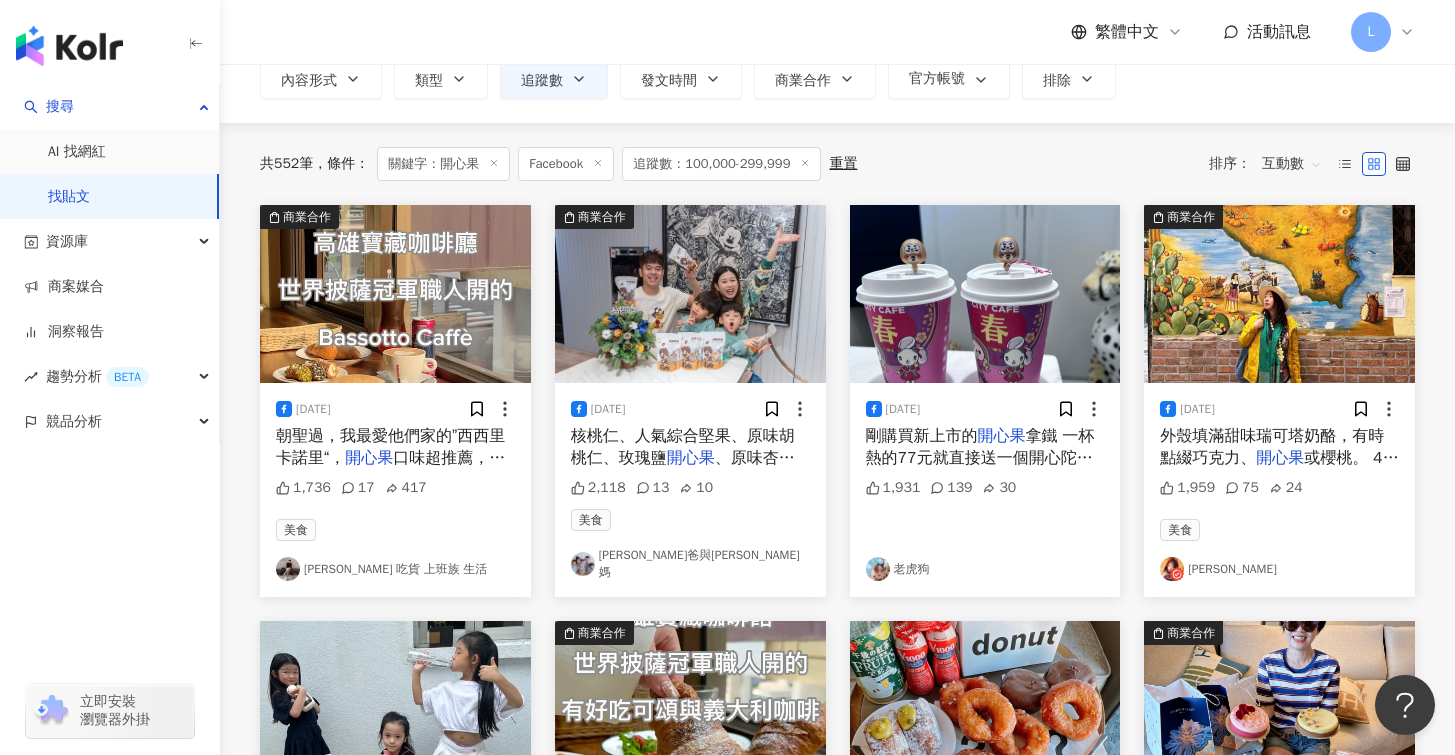 click on "拿鐵
一杯熱的77元就直接送一個開心陀螺
二隻都是喜歡的😍且又是一樣的金色版😂
超級無敵開心😃" at bounding box center (980, 469) 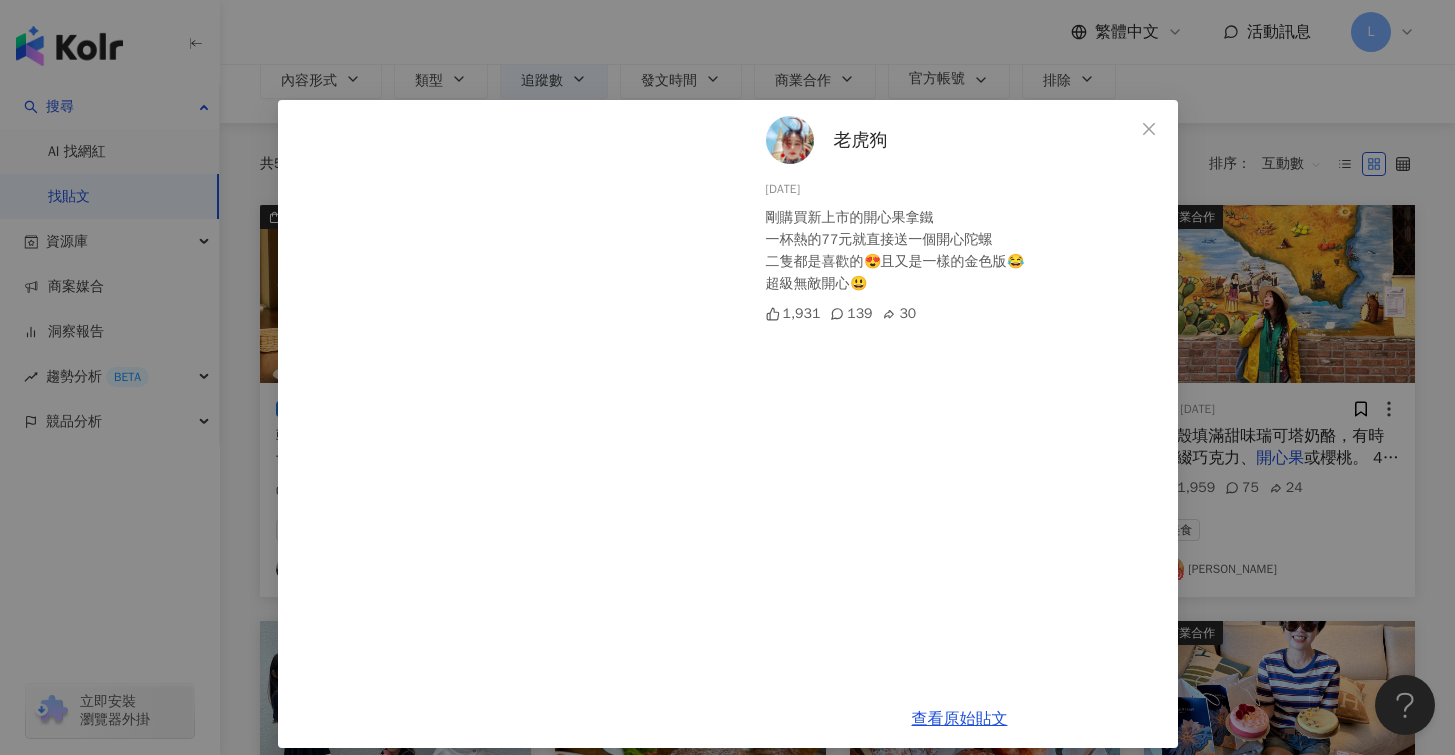 click on "老虎狗 2025/1/8  剛購買新上市的開心果拿鐵
一杯熱的77元就直接送一個開心陀螺
二隻都是喜歡的😍且又是一樣的金色版😂
超級無敵開心😃 1,931 139 30" at bounding box center [960, 395] 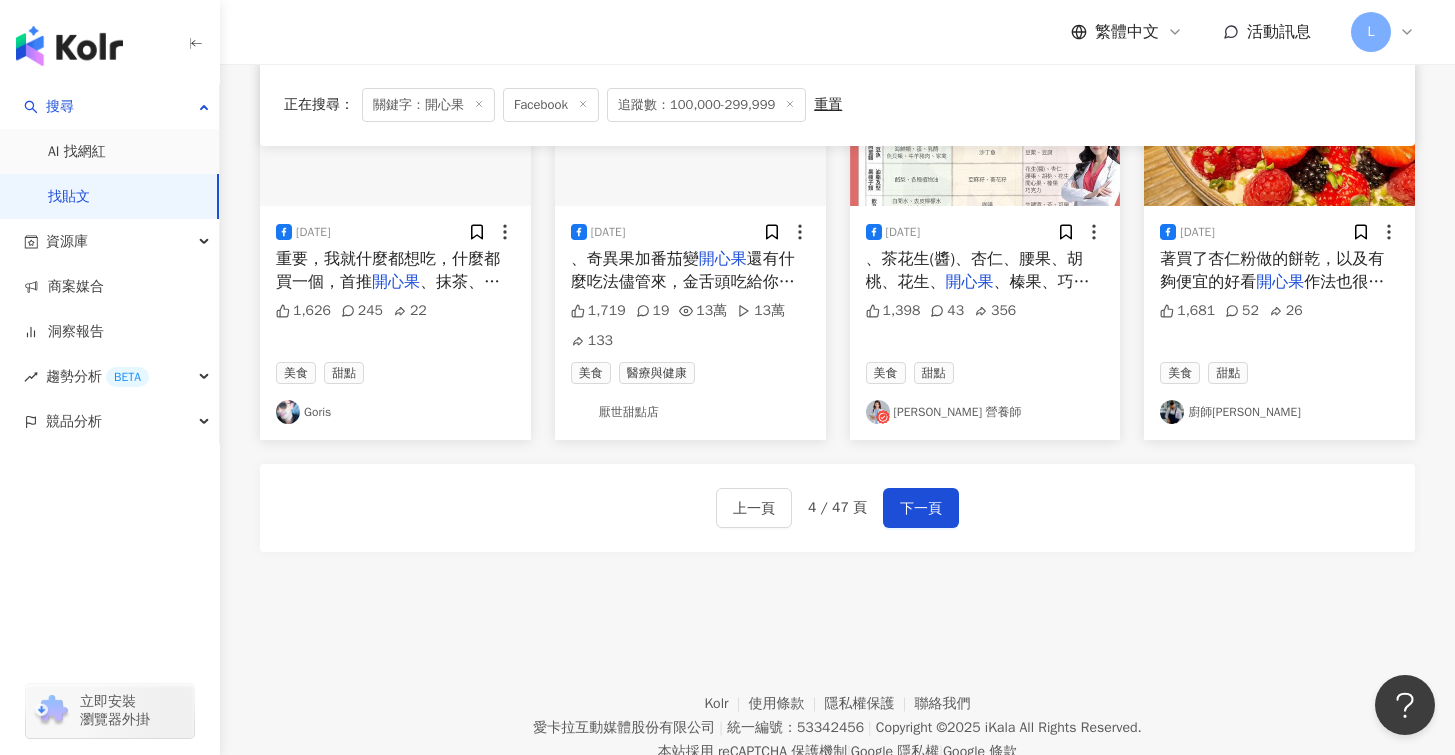 scroll, scrollTop: 1192, scrollLeft: 0, axis: vertical 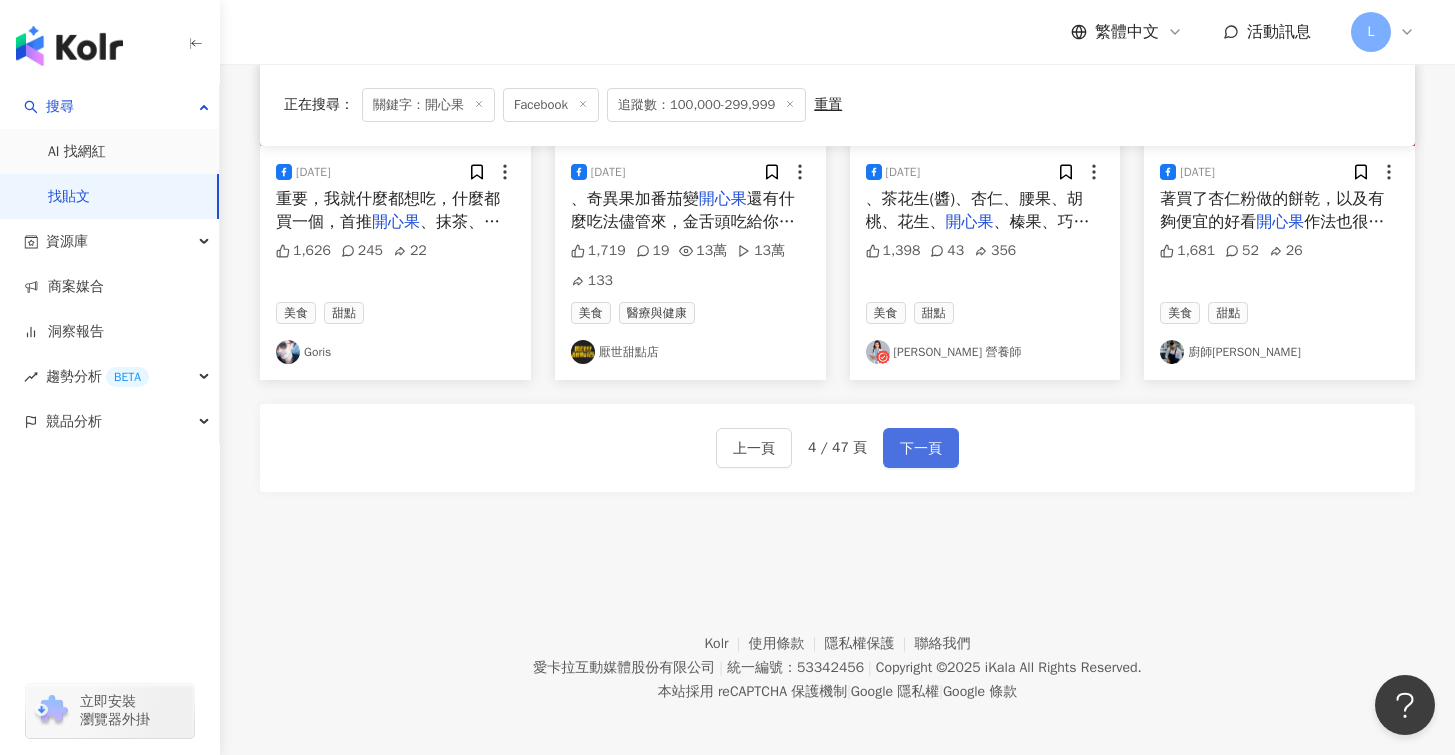 click on "下一頁" at bounding box center (921, 449) 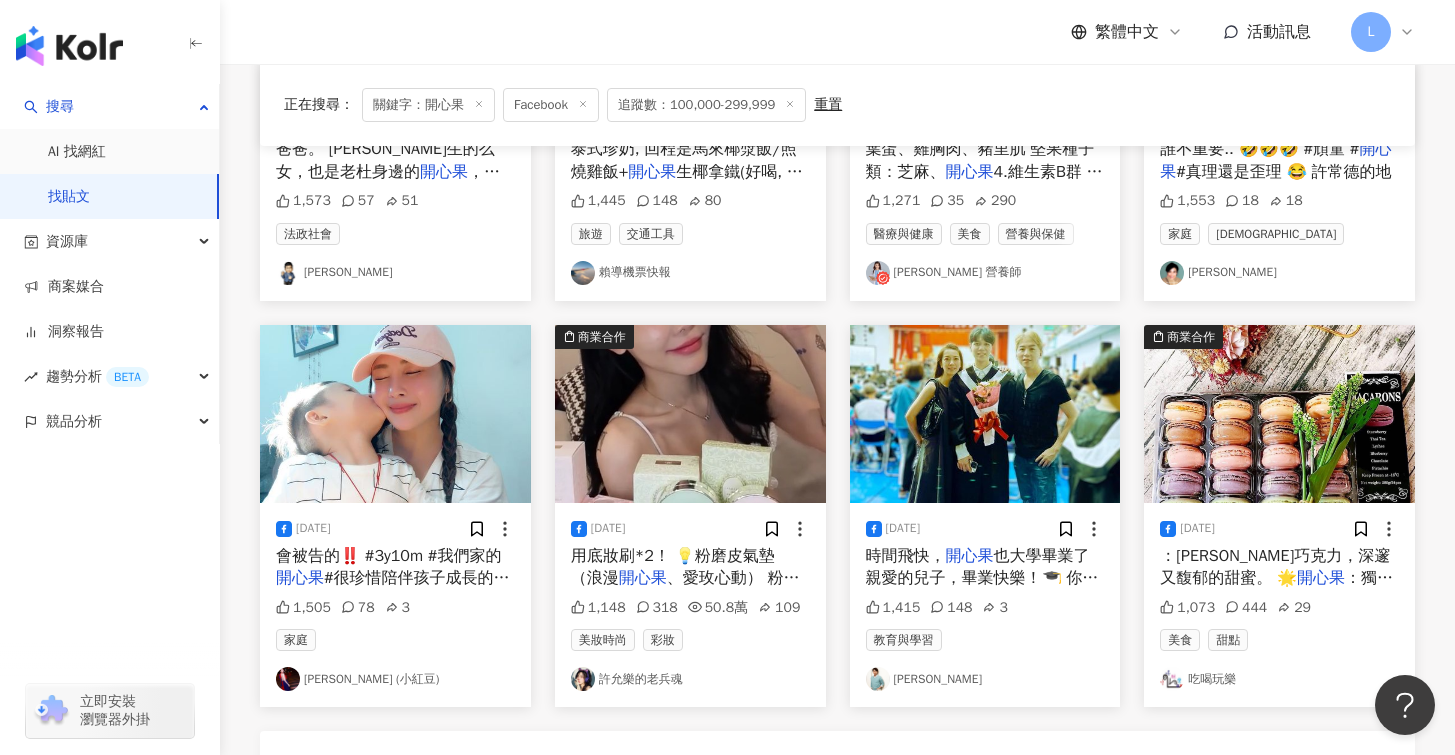scroll, scrollTop: 1162, scrollLeft: 0, axis: vertical 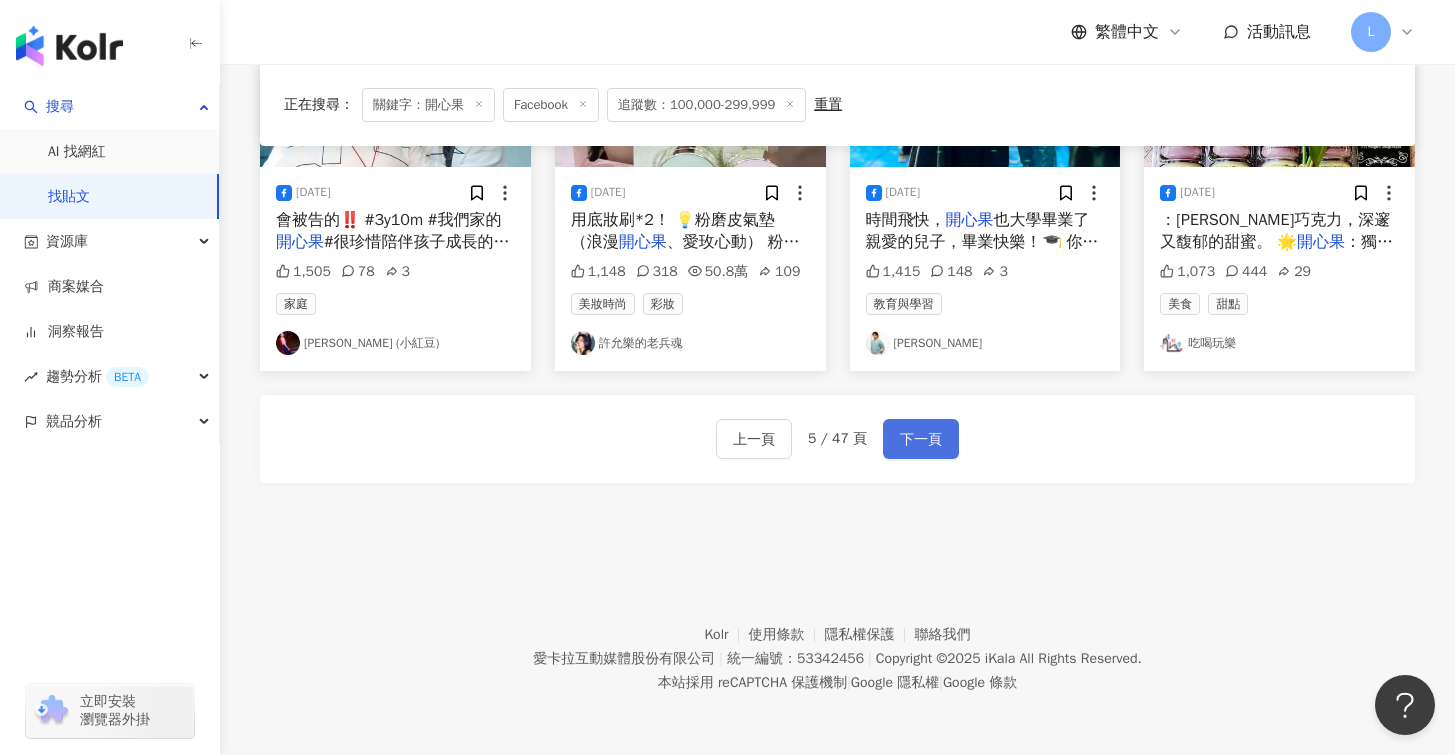 click on "下一頁" at bounding box center (921, 440) 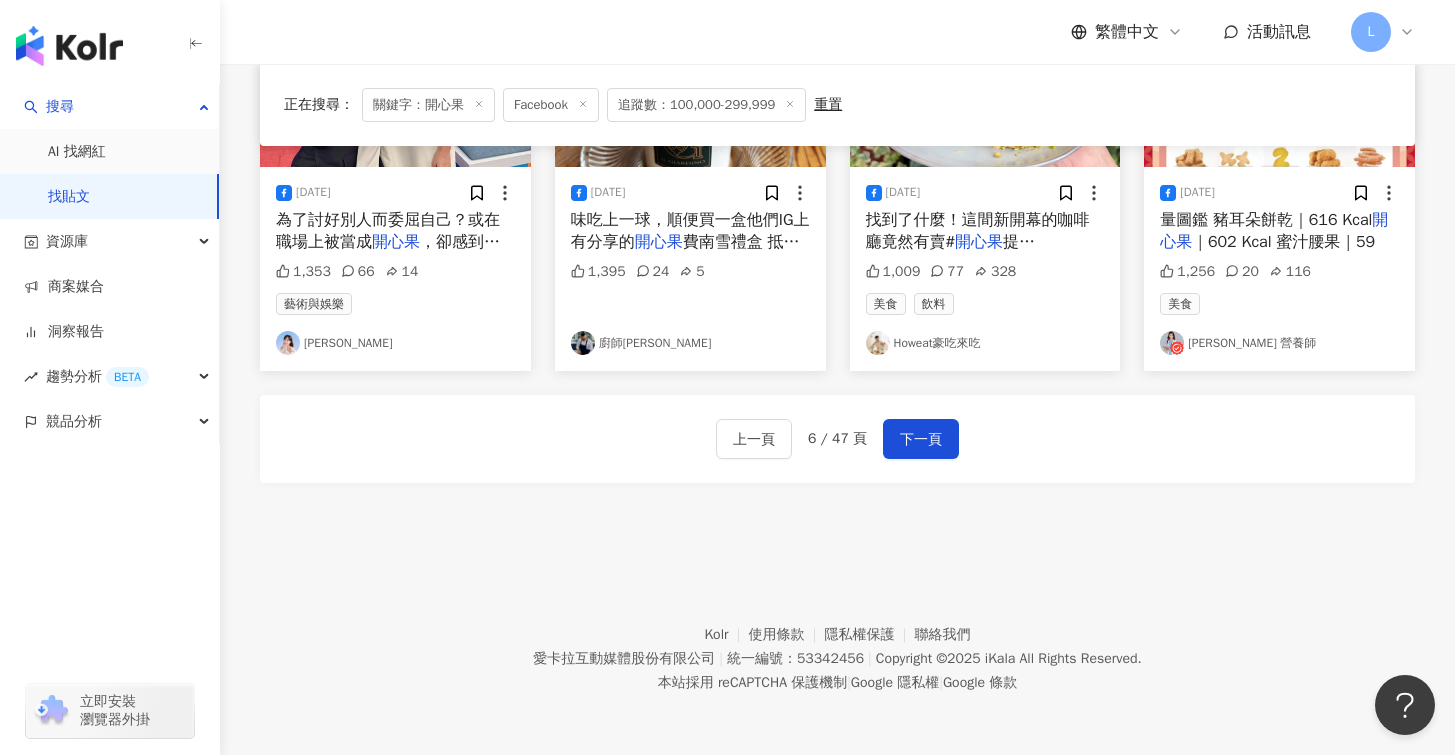scroll, scrollTop: 1162, scrollLeft: 0, axis: vertical 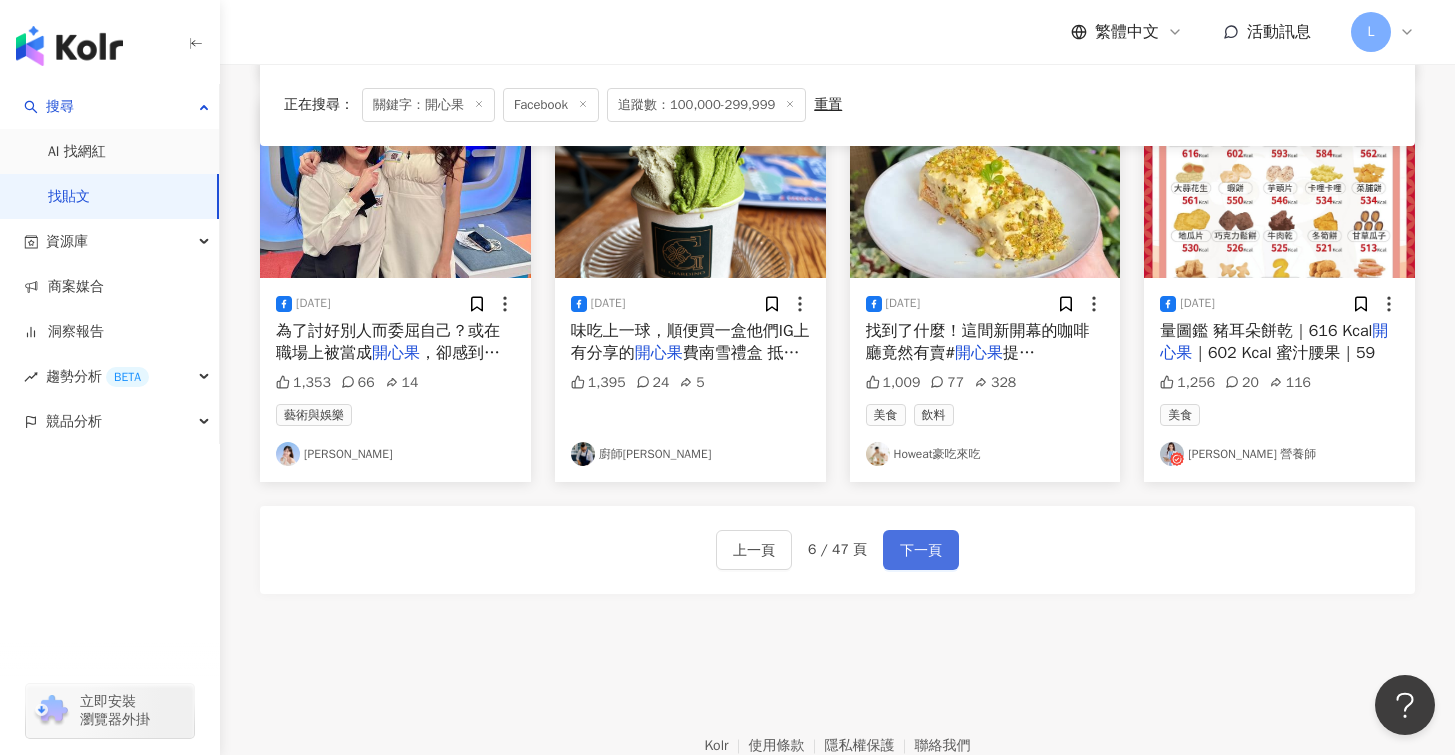click on "下一頁" at bounding box center (921, 550) 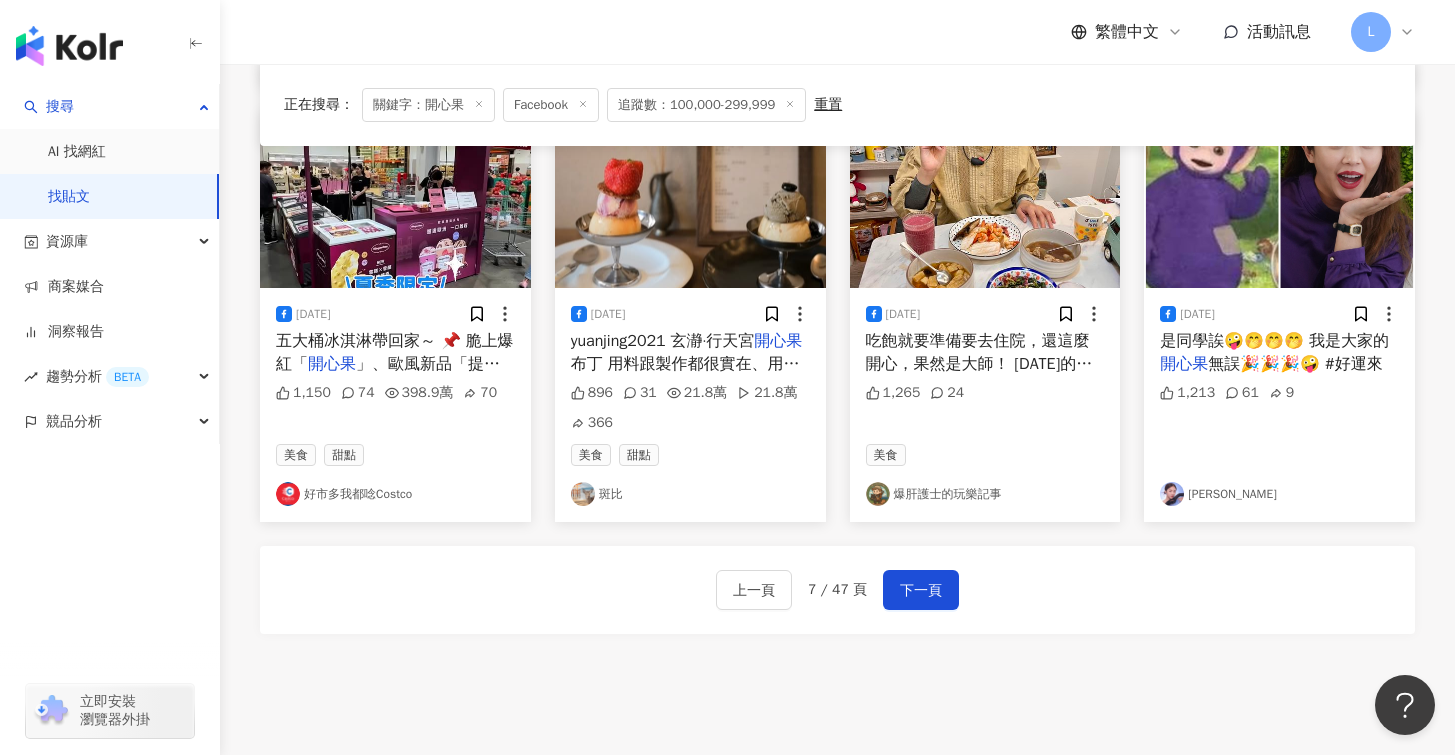 scroll, scrollTop: 1045, scrollLeft: 0, axis: vertical 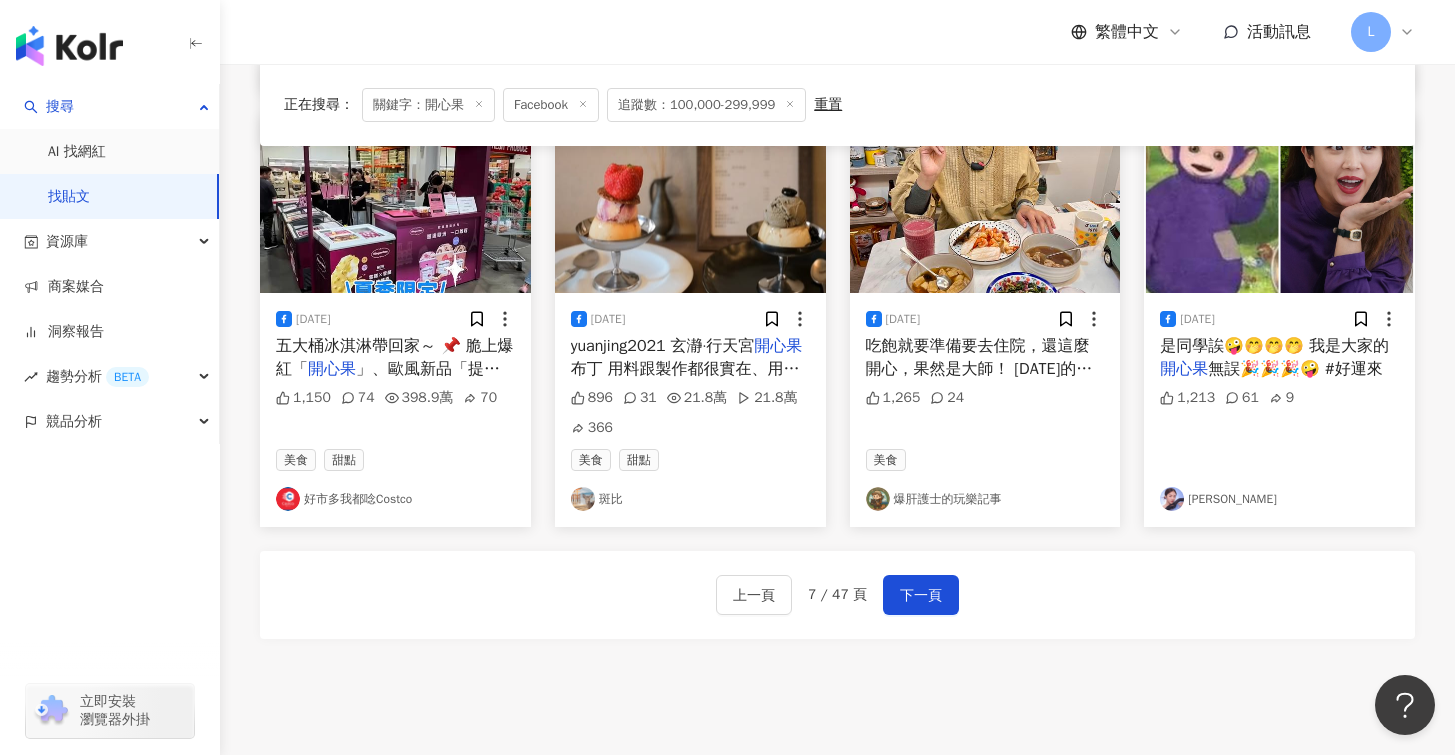 click on "美食 爆肝護士的玩樂記事" at bounding box center (985, 480) 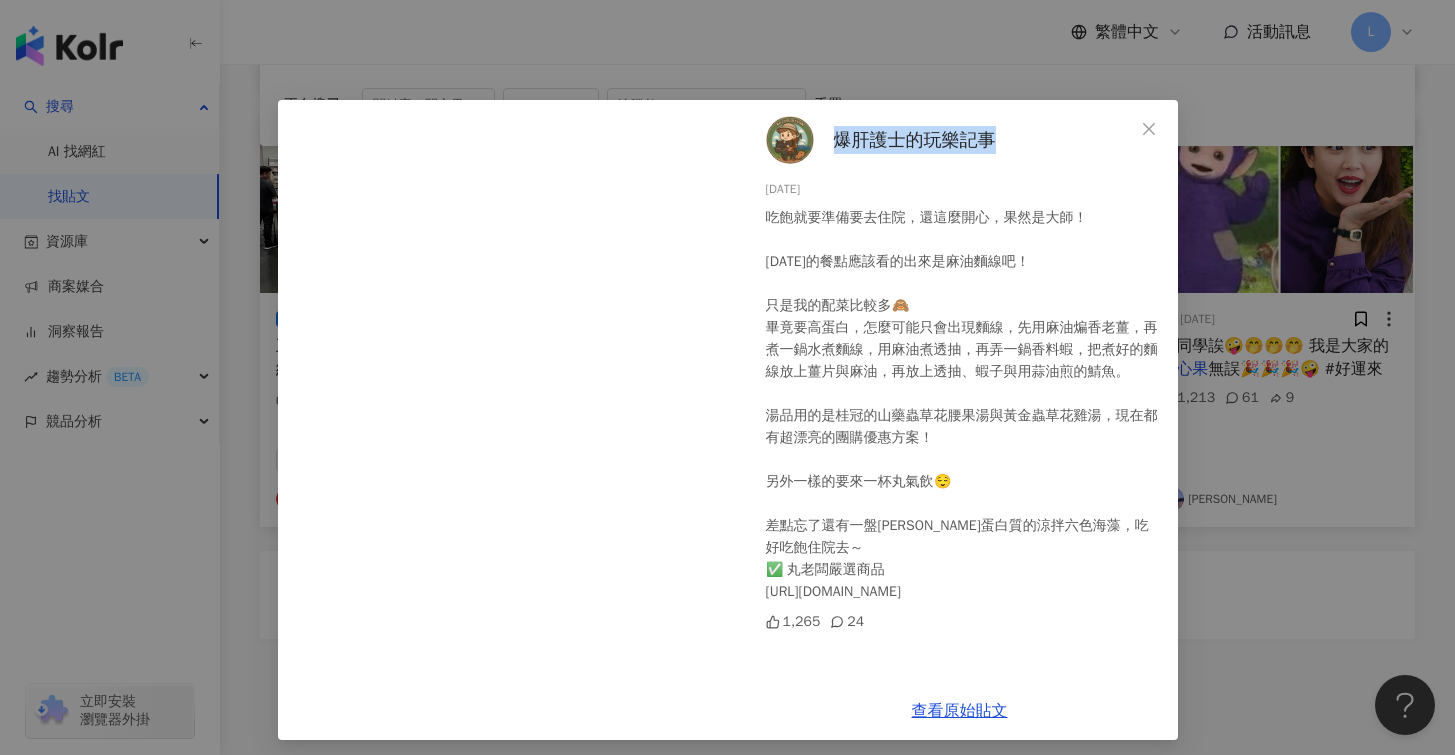 drag, startPoint x: 1014, startPoint y: 128, endPoint x: 818, endPoint y: 139, distance: 196.30843 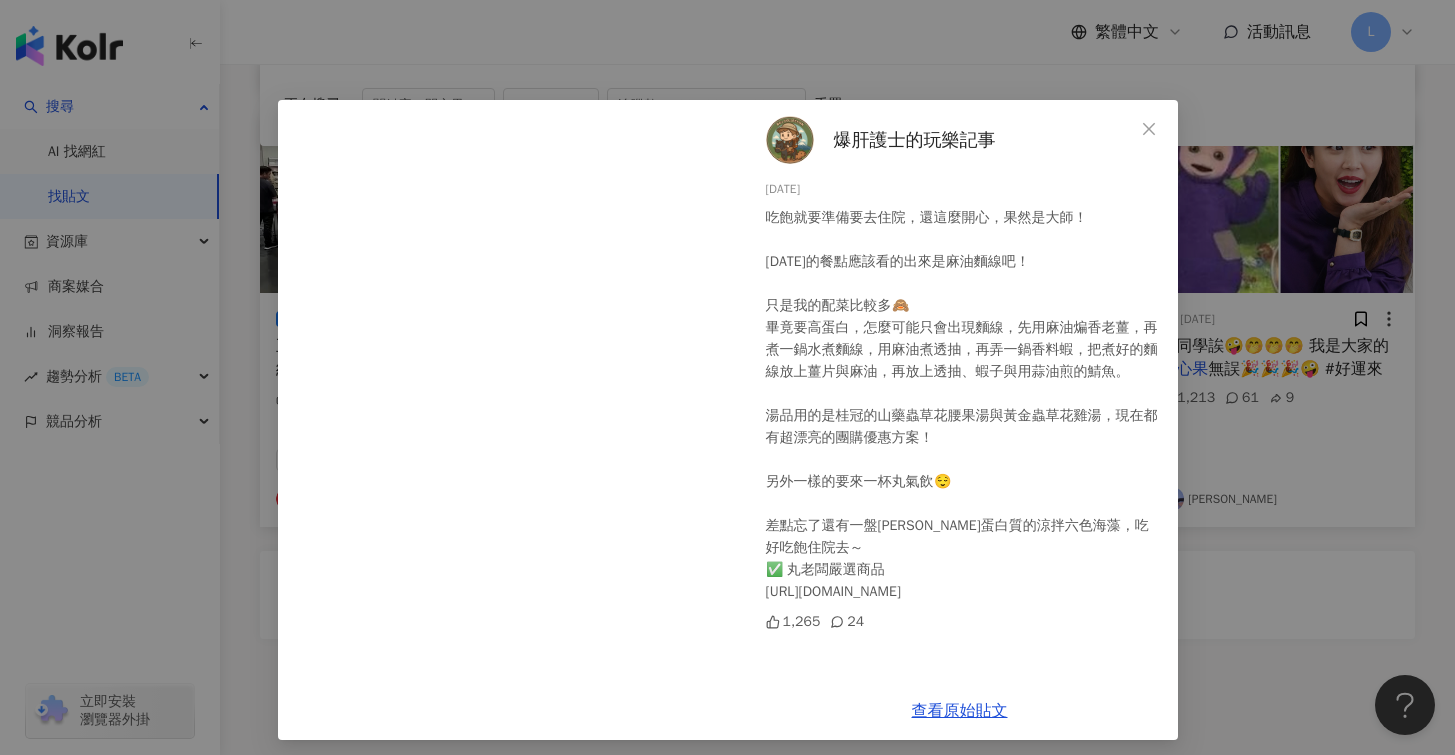 click on "爆肝護士的玩樂記事 2023/12/26 吃飽就要準備要去住院，還這麼開心，果然是大師！
今天的餐點應該看的出來是麻油麵線吧！
只是我的配菜比較多🙈
畢竟要高蛋白，怎麼可能只會出現麵線，先用麻油煸香老薑，再煮一鍋水煮麵線，用麻油煮透抽，再弄一鍋香料蝦，把煮好的麵線放上薑片與麻油，再放上透抽、蝦子與用蒜油煎的鯖魚。
湯品用的是桂冠的山藥蟲草花腰果湯與黃金蟲草花雞湯，現在都有超漂亮的團購優惠方案！
另外一樣的要來一杯丸氣飲😌
差點忘了還有一盤平衡蛋白質的涼拌六色海藻，吃好吃飽住院去～
✅ 丸老闆嚴選商品
https://linktr.ee/nurseilife 1,265 24 查看原始貼文" at bounding box center (727, 377) 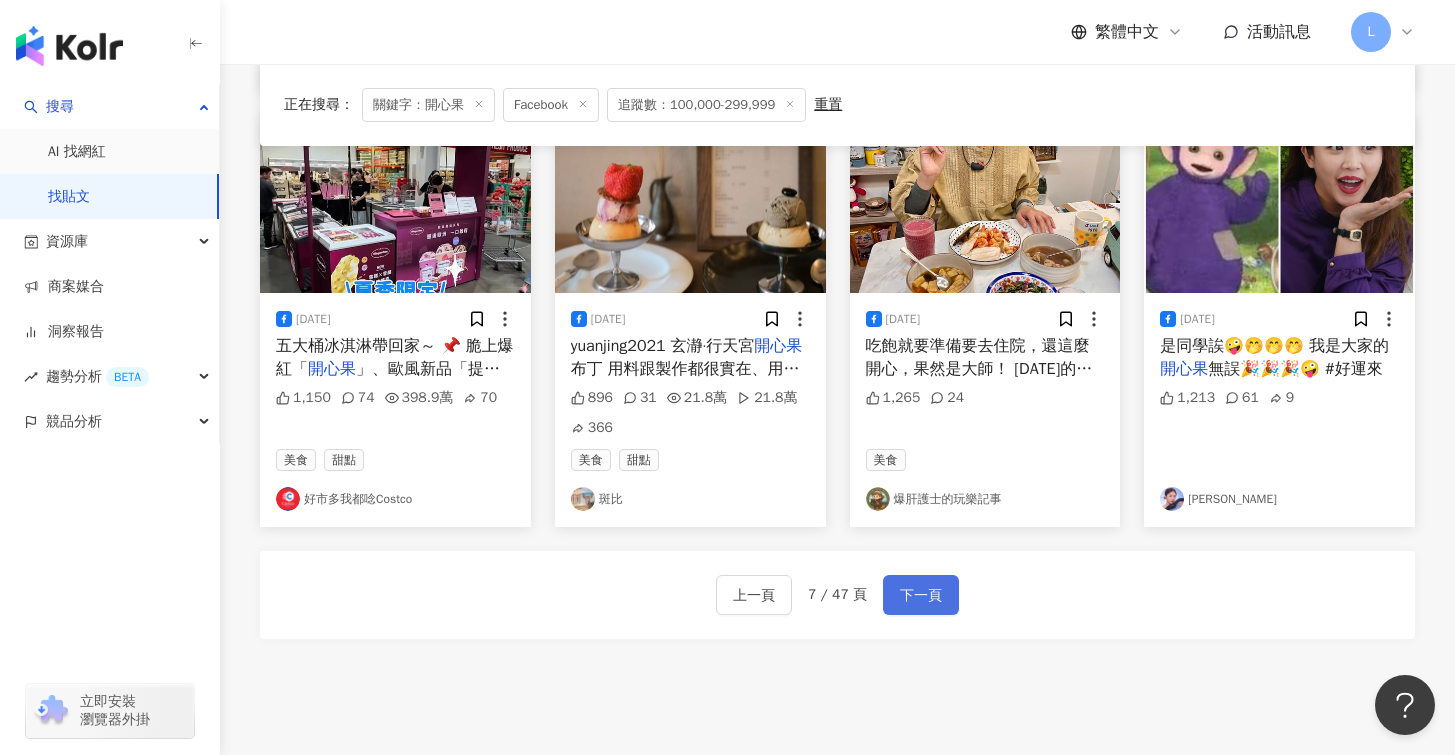 click on "下一頁" at bounding box center [921, 595] 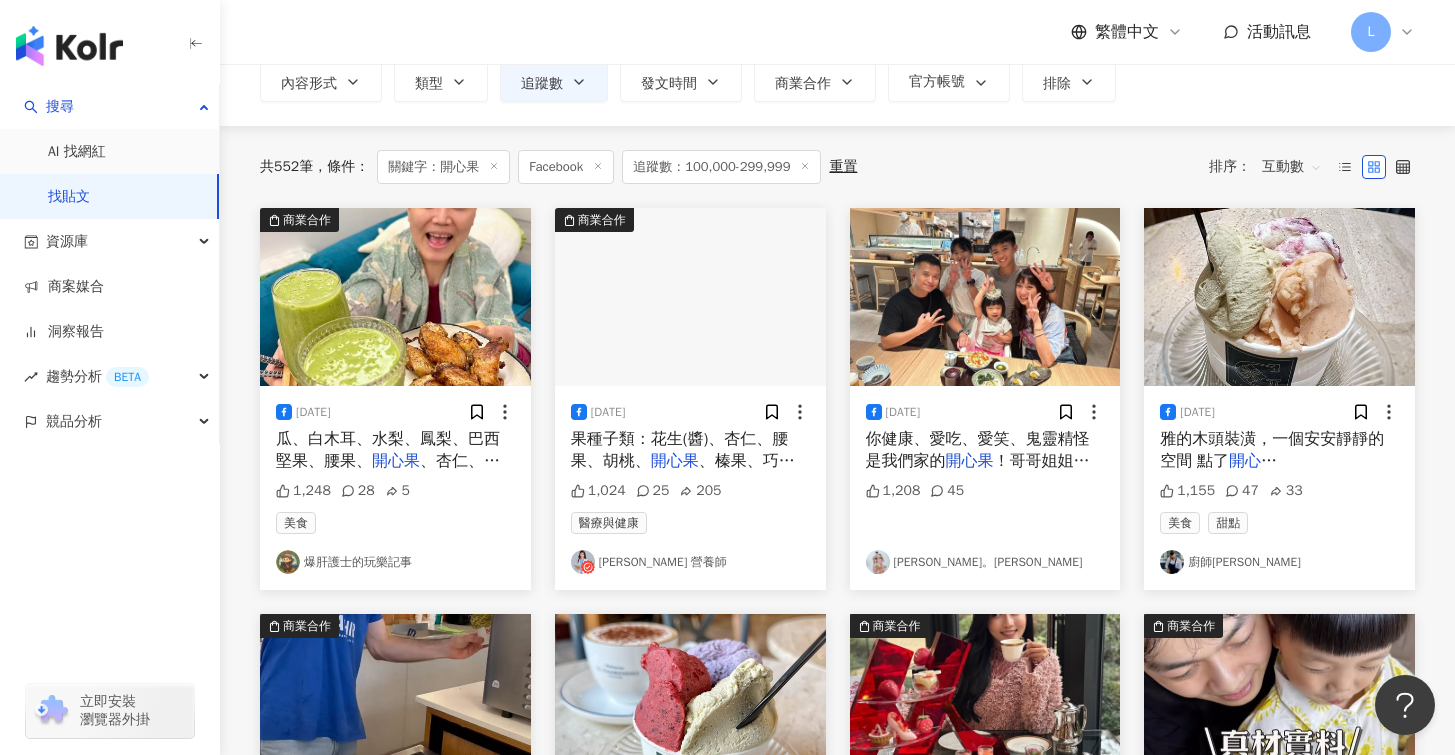 scroll, scrollTop: 0, scrollLeft: 0, axis: both 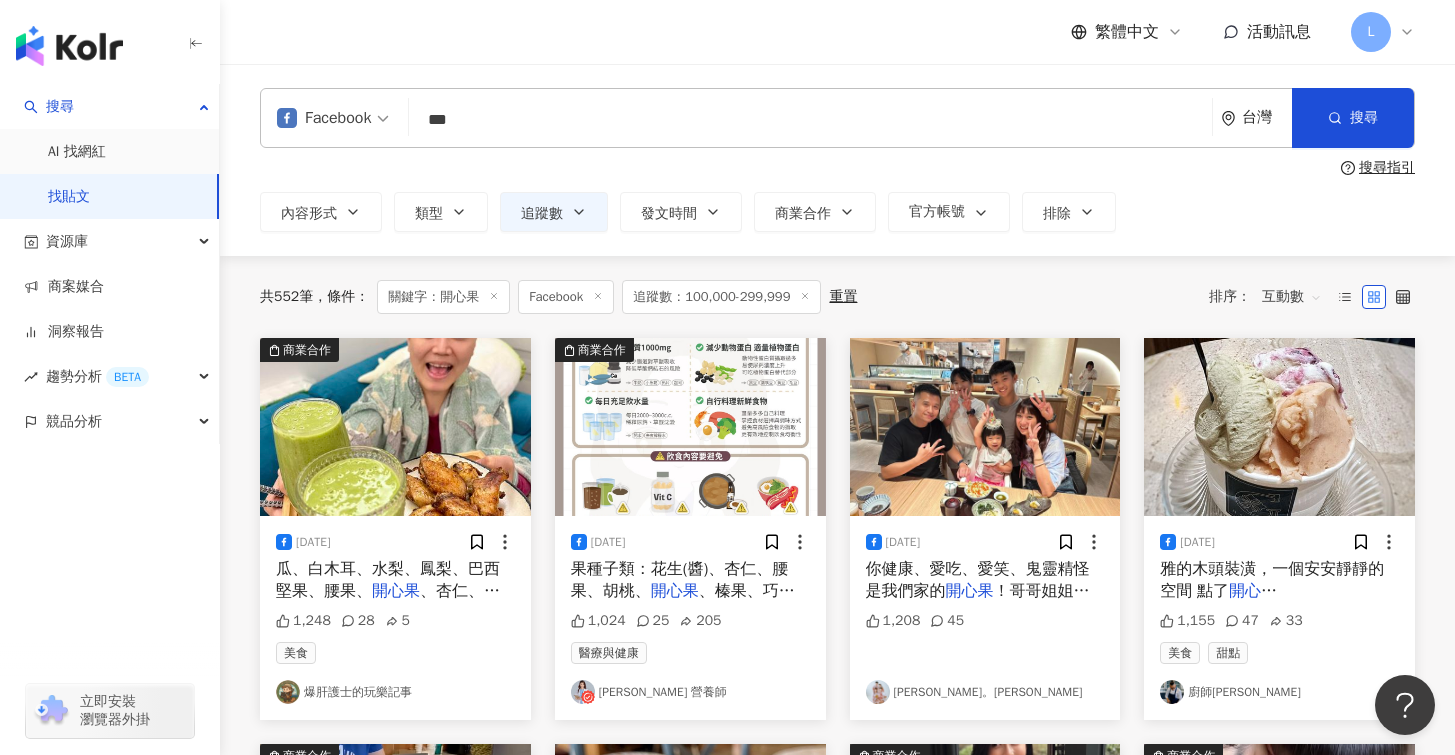 click on "***" at bounding box center [810, 119] 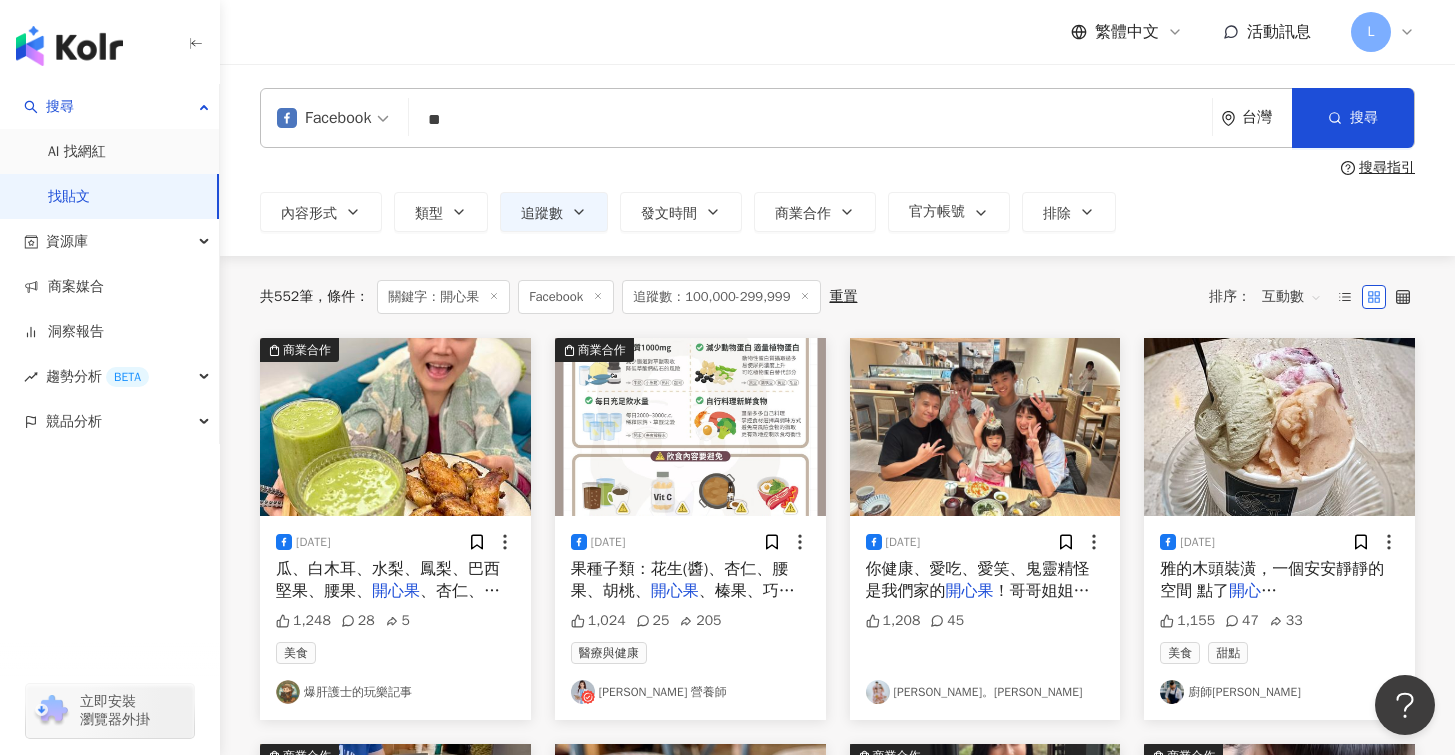 type on "*" 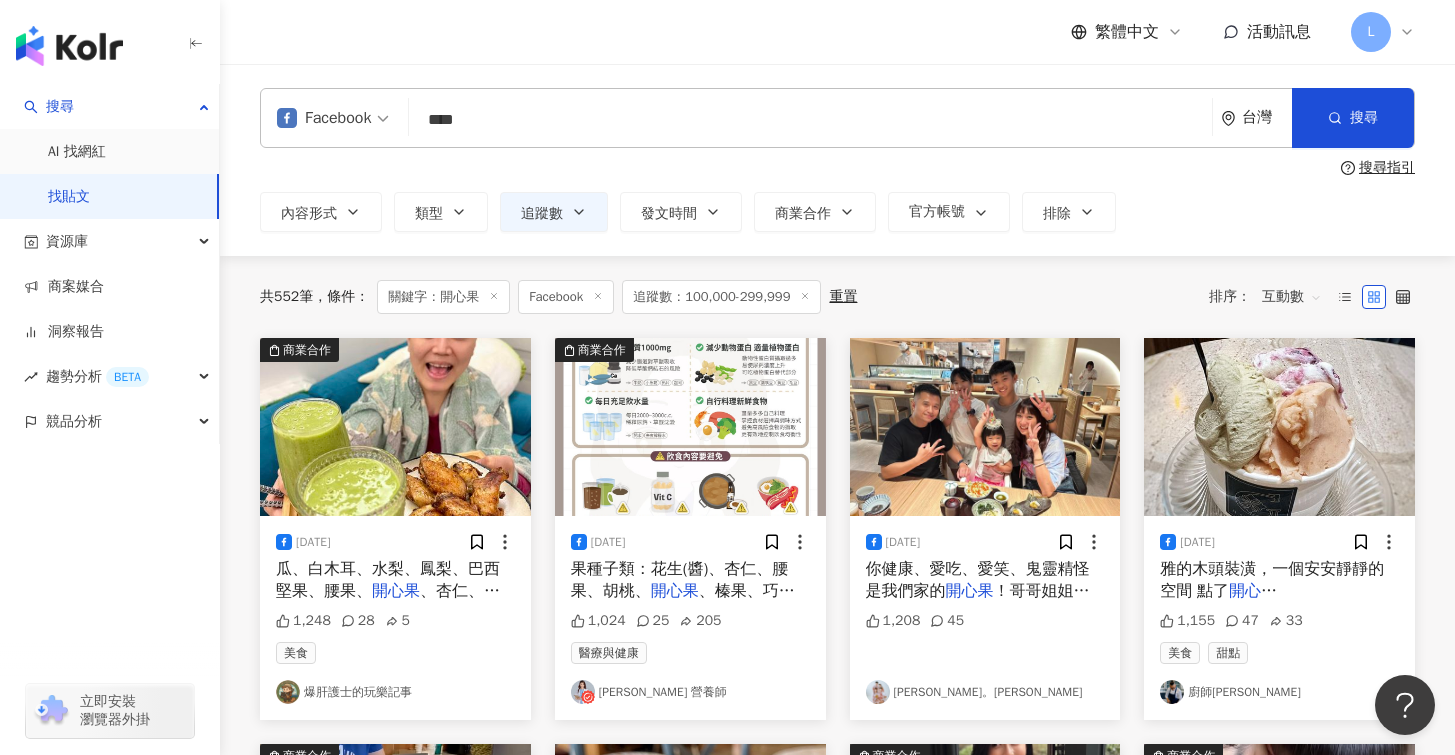 type on "*" 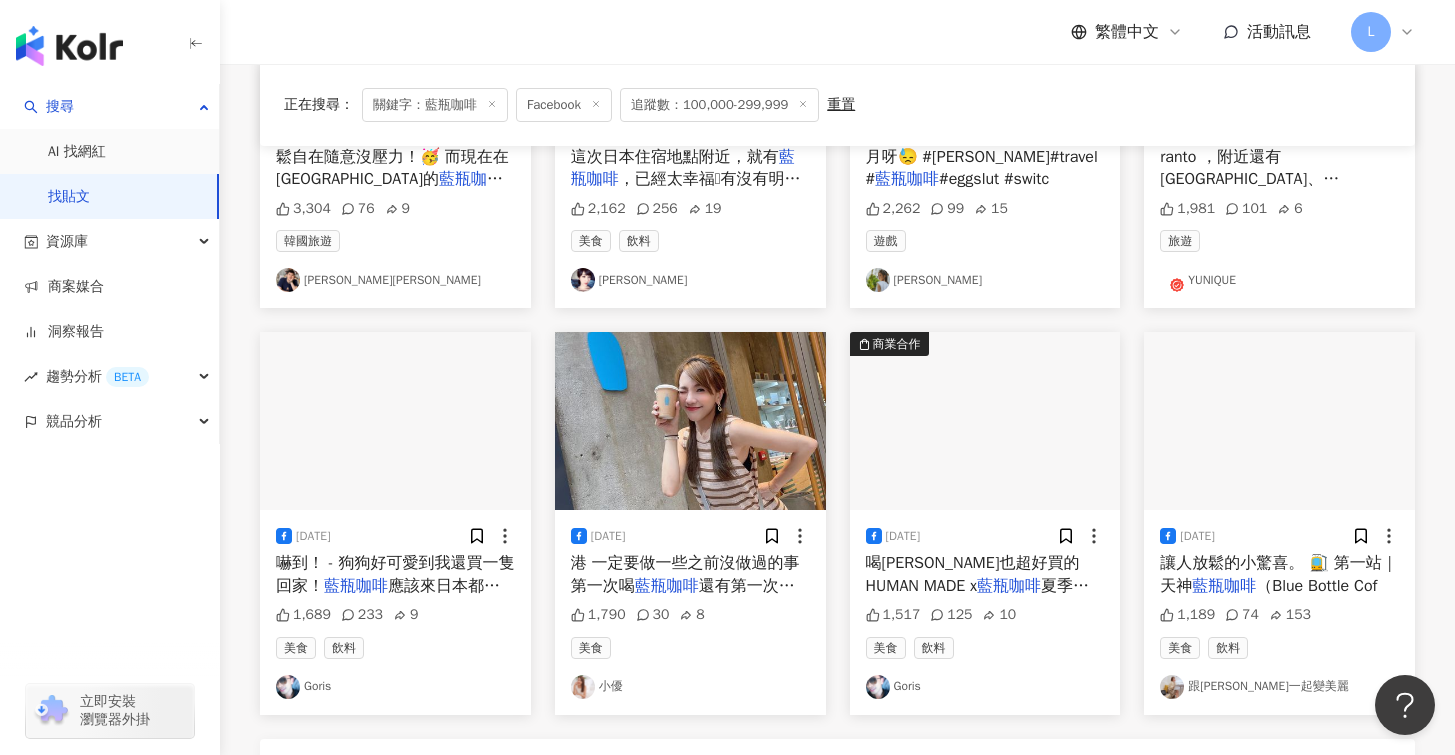scroll, scrollTop: 952, scrollLeft: 0, axis: vertical 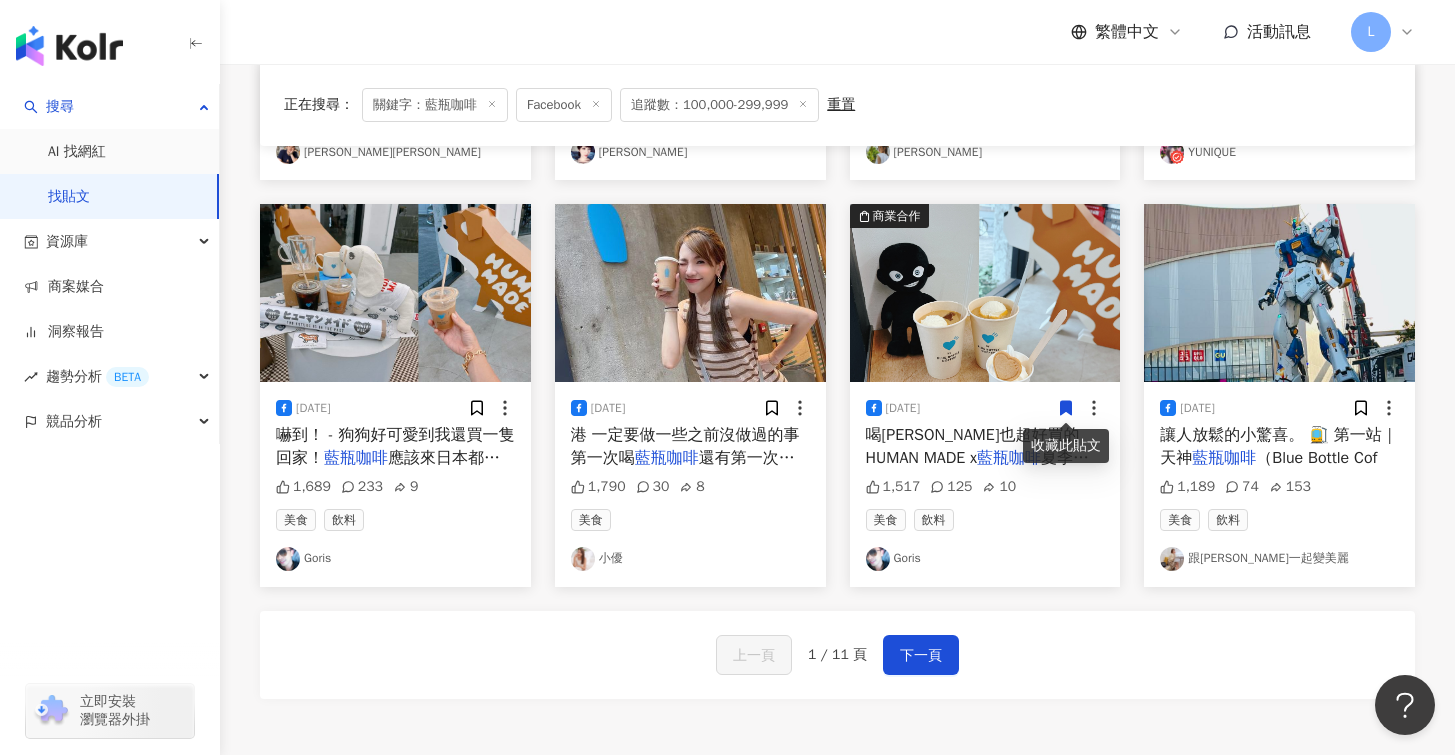 click on "港
一定要做一些之前沒做過的事
第一次喝 藍瓶咖啡
還有第一次來香港坐摩天輪
也第" at bounding box center (690, 446) 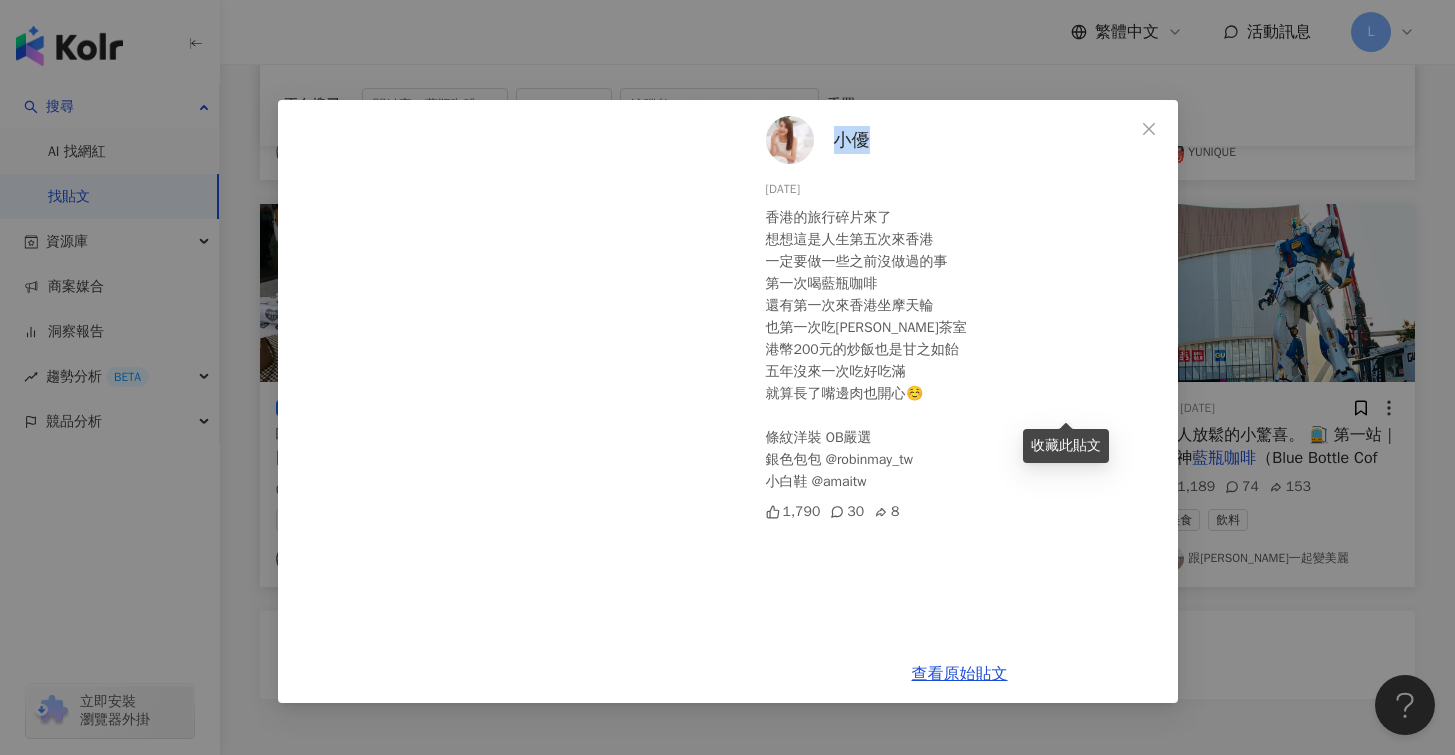 drag, startPoint x: 878, startPoint y: 138, endPoint x: 834, endPoint y: 139, distance: 44.011364 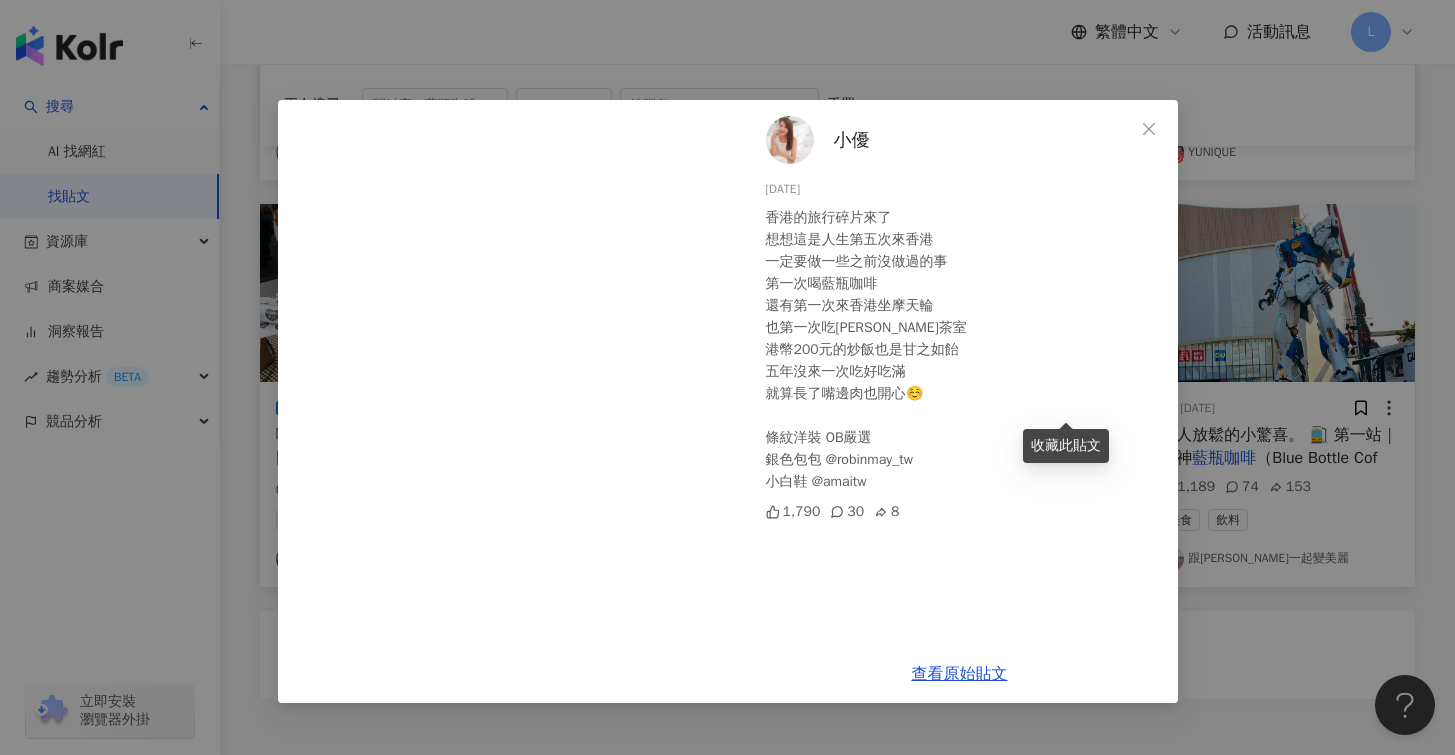 click on "小優 2023/9/25 香港的旅行碎片來了
想想這是人生第五次來香港
一定要做一些之前沒做過的事
第一次喝藍瓶咖啡
還有第一次來香港坐摩天輪
也第一次吃陸羽茶室
港幣200元的炒飯也是甘之如飴
五年沒來一次吃好吃滿
就算長了嘴邊肉也開心☺️
條紋洋裝 OB嚴選
銀色包包 @robinmay_tw
小白鞋 @amaitw 1,790 30 8 查看原始貼文" at bounding box center [727, 377] 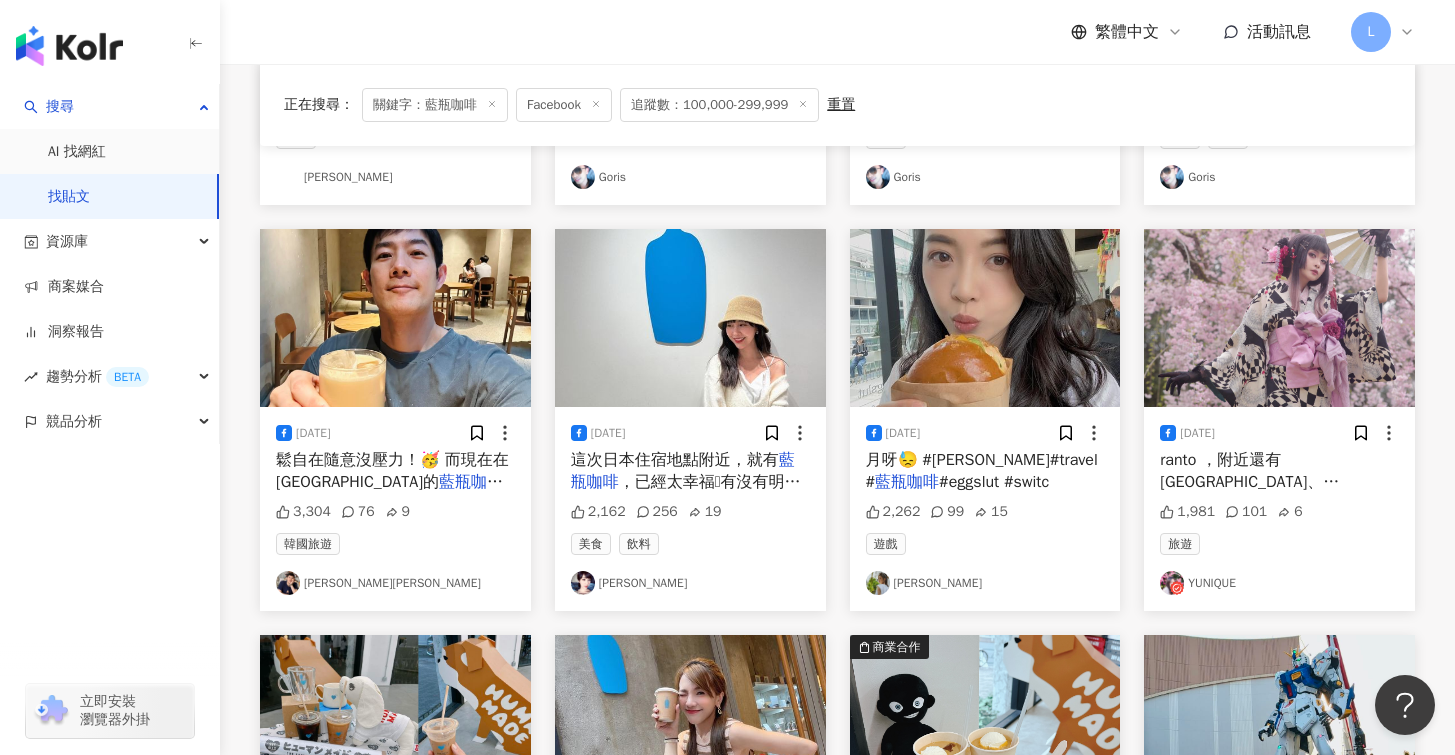 scroll, scrollTop: 523, scrollLeft: 0, axis: vertical 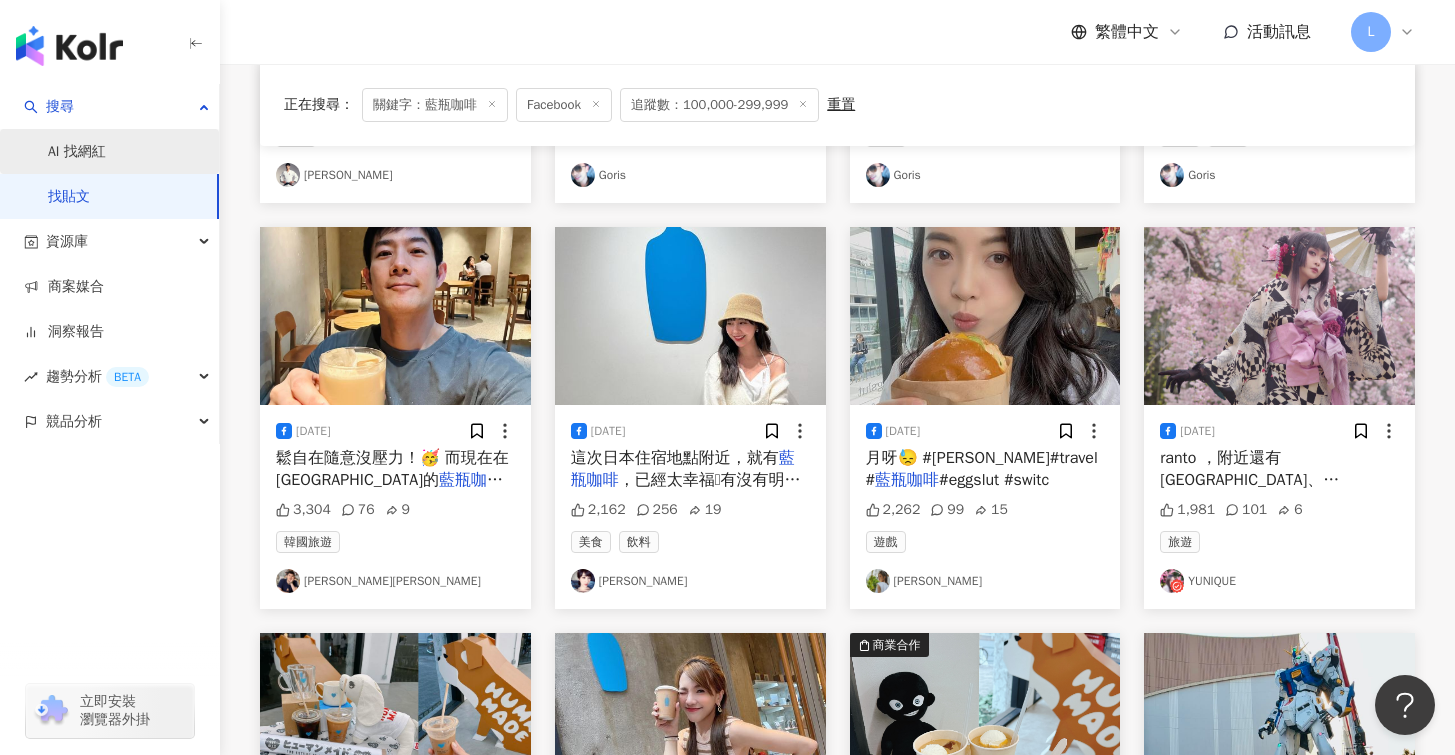 click on "AI 找網紅" at bounding box center (77, 152) 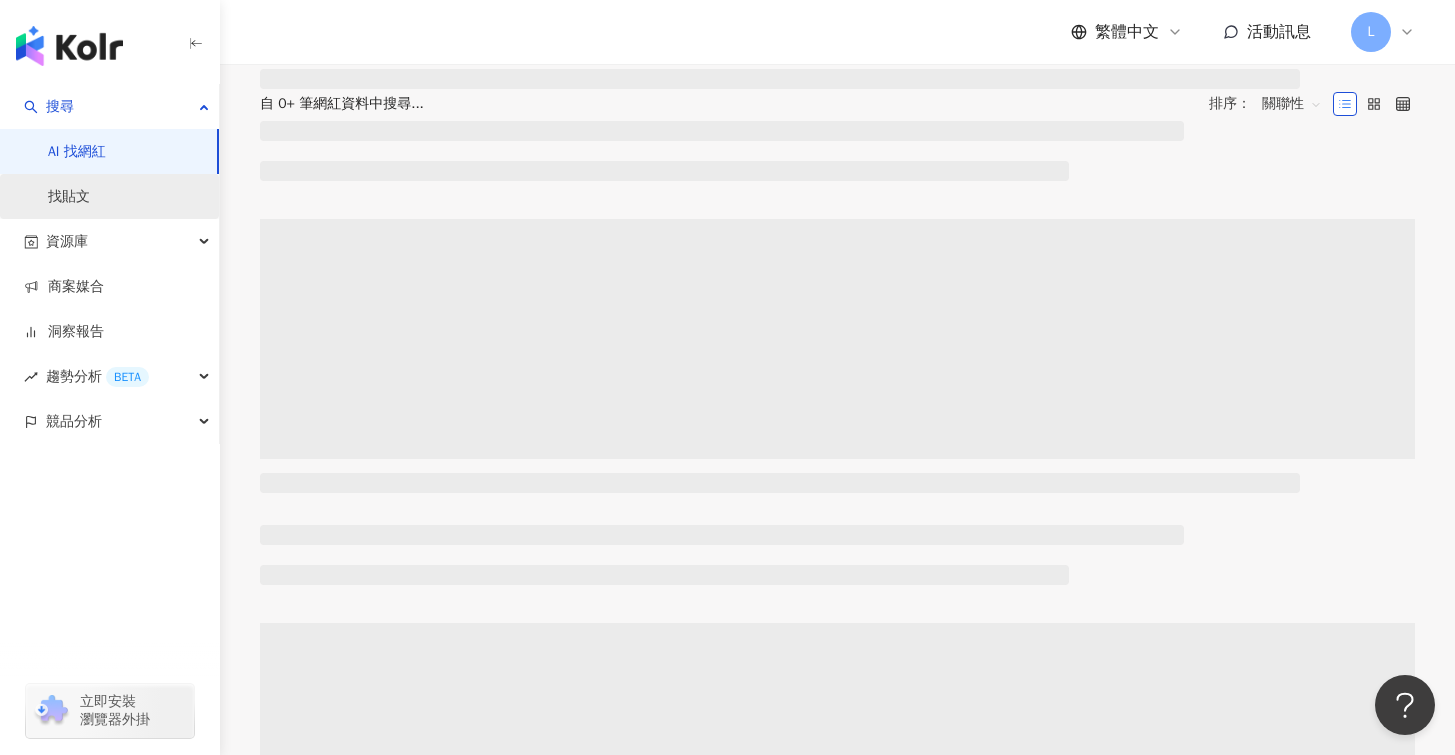 scroll, scrollTop: 0, scrollLeft: 0, axis: both 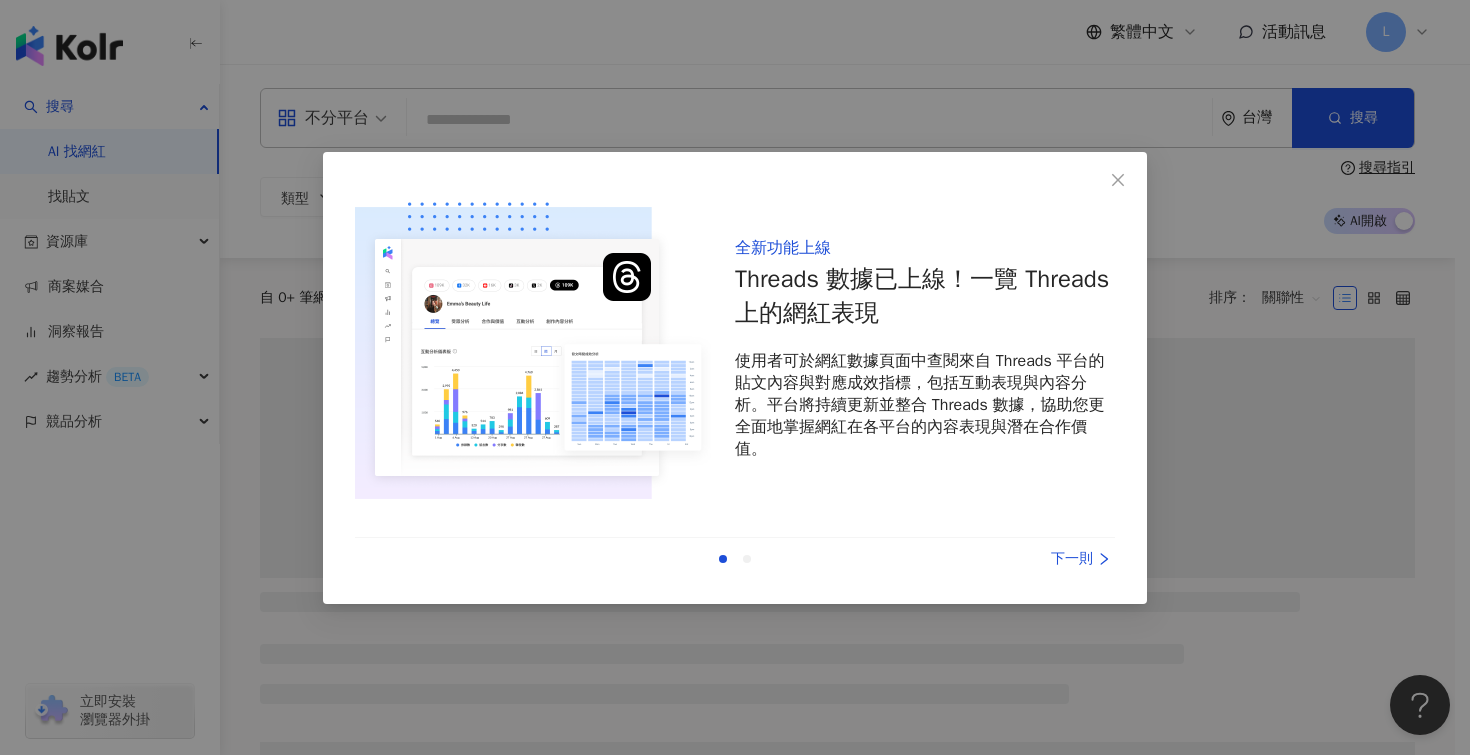 click on "全新功能上線 Threads 數據已上線！一覽 Threads 上的網紅表現 使用者可於網紅數據頁面中查閱來自 Threads 平台的貼文內容與對應成效指標，包括互動表現與內容分析。平台將持續更新並整合 Threads 數據，協助您更全面地掌握網紅在各平台的內容表現與潛在合作價值。 上一則 下一則" at bounding box center (735, 377) 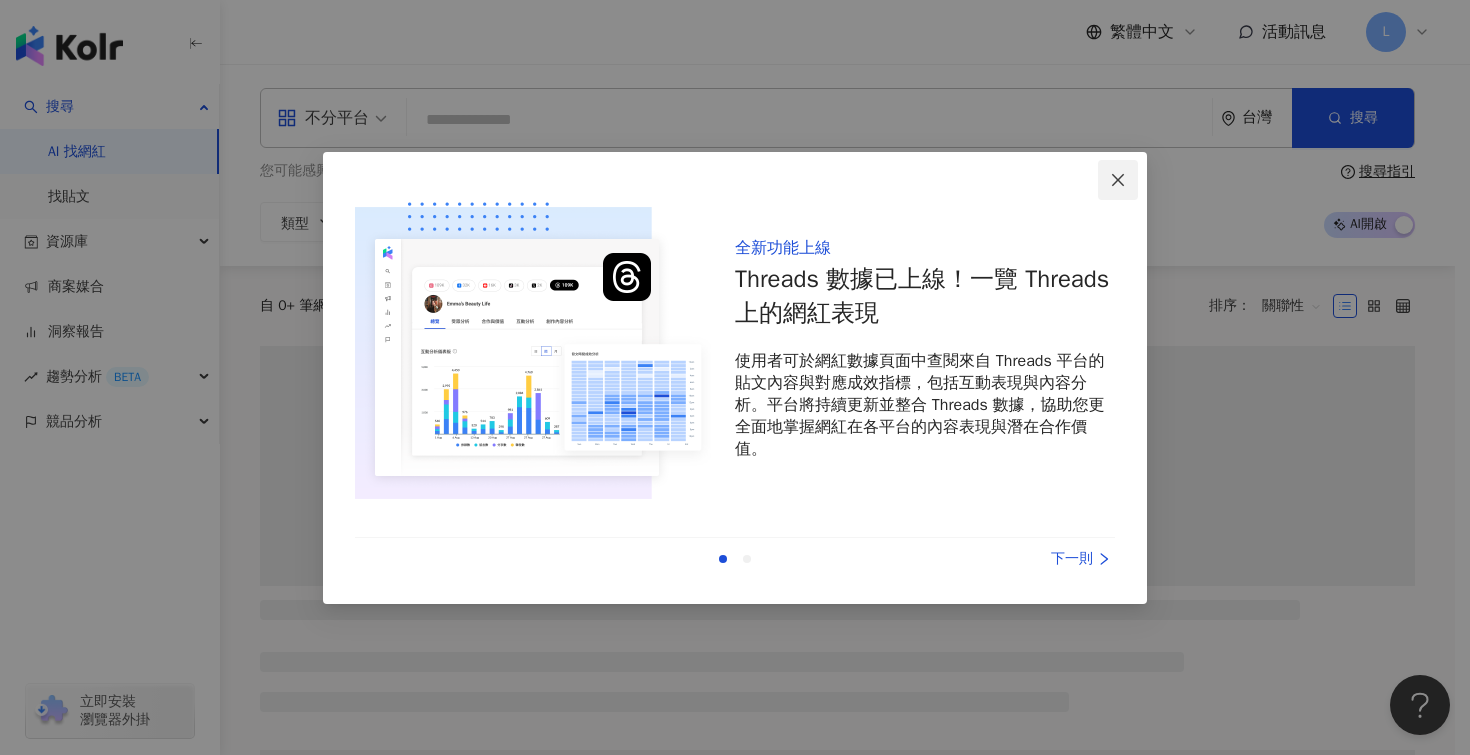 click at bounding box center [1118, 180] 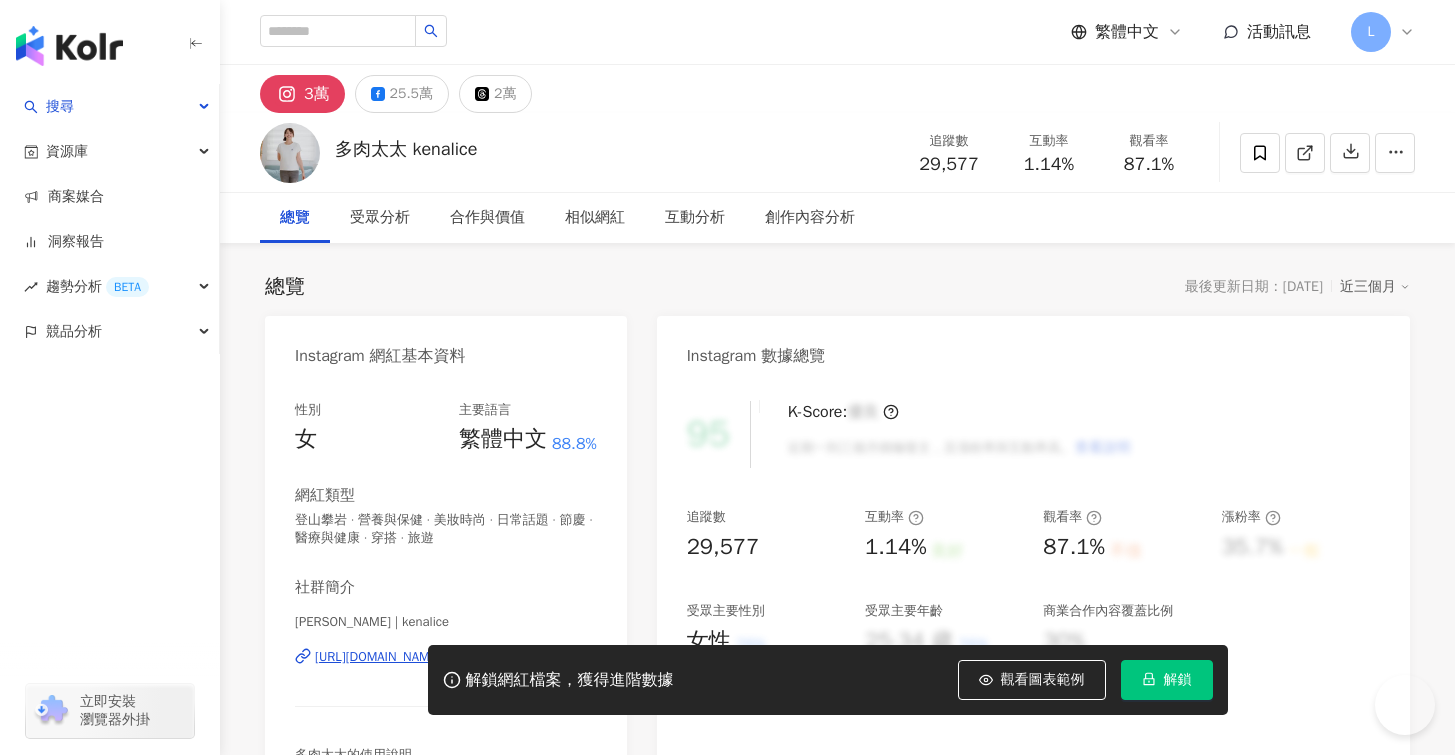 scroll, scrollTop: 0, scrollLeft: 0, axis: both 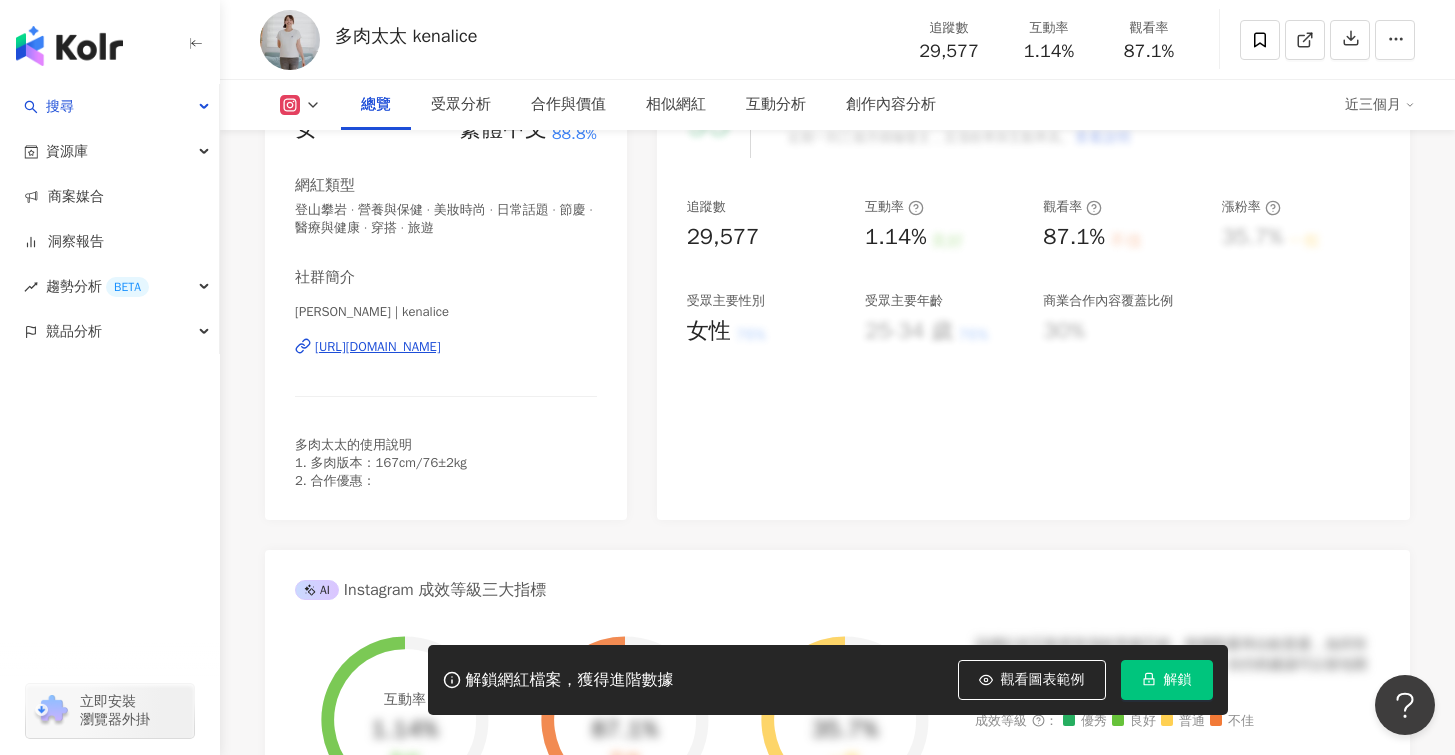 click on "https://www.instagram.com/kenalice/" at bounding box center (378, 347) 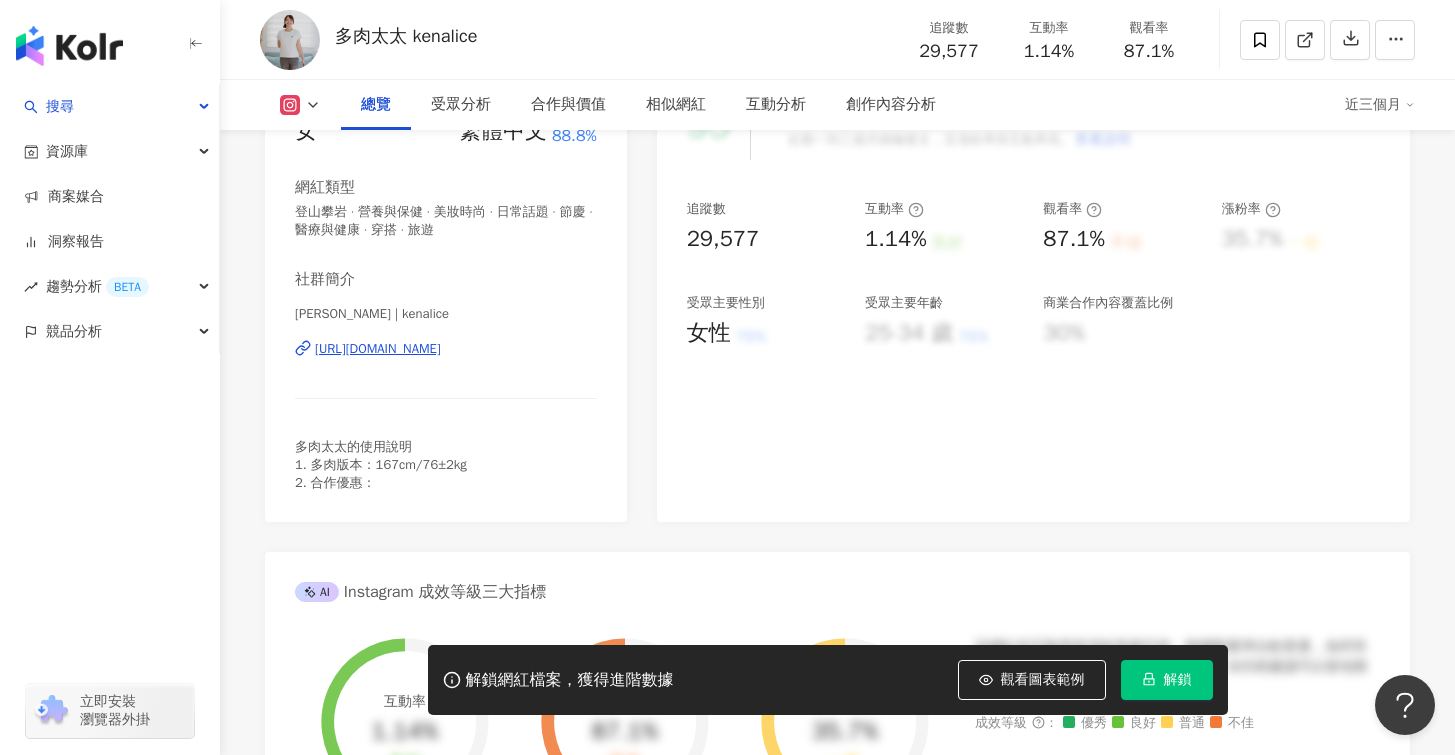 scroll, scrollTop: 301, scrollLeft: 0, axis: vertical 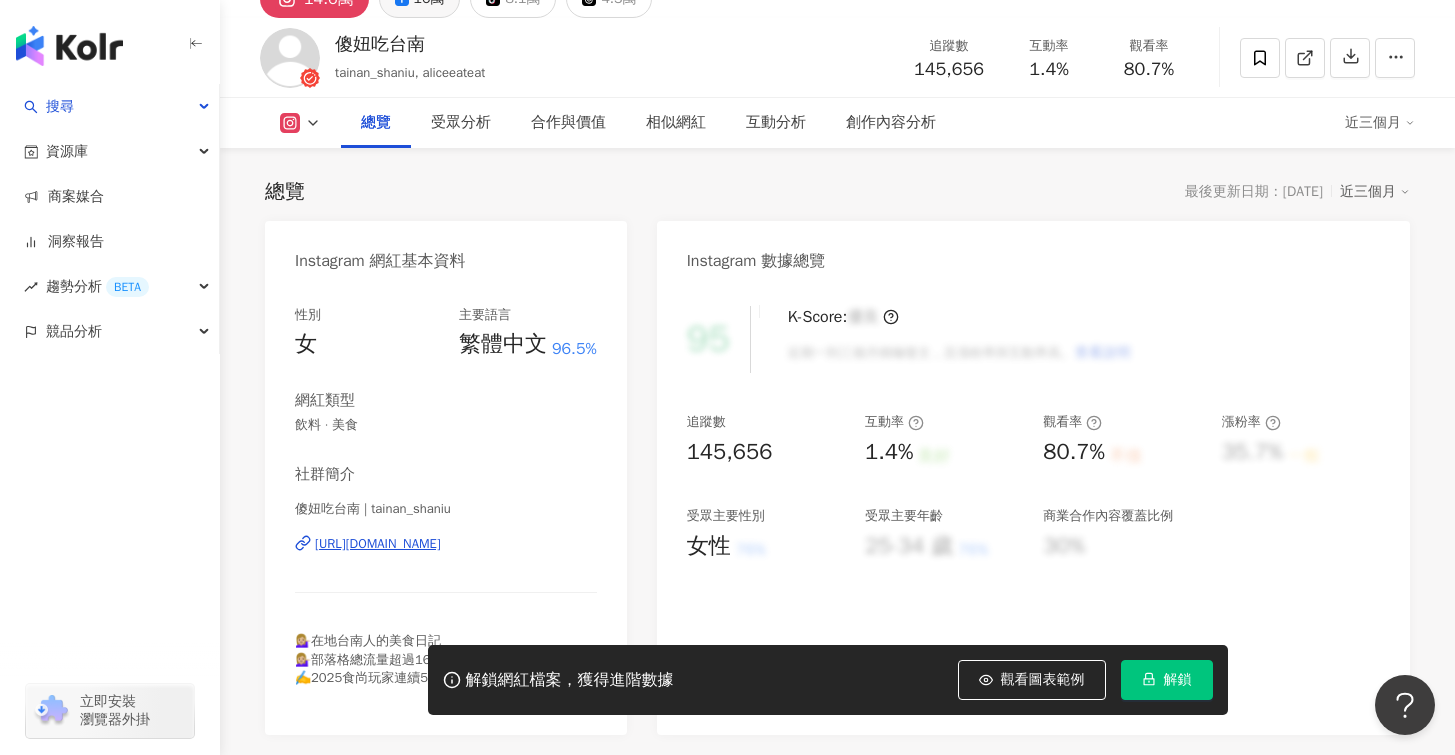 click on "16萬" at bounding box center [429, -1] 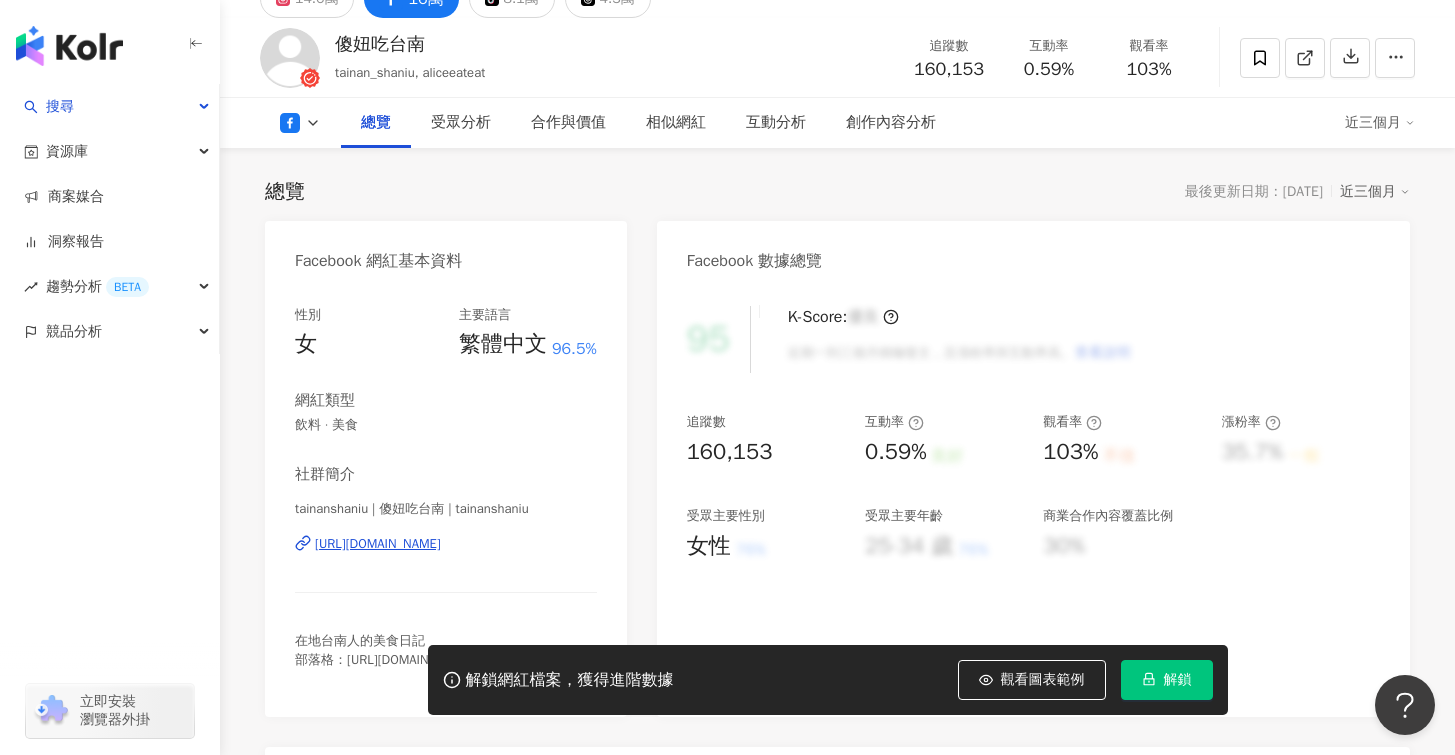 click on "https://www.facebook.com/2026460677588806" at bounding box center (378, 544) 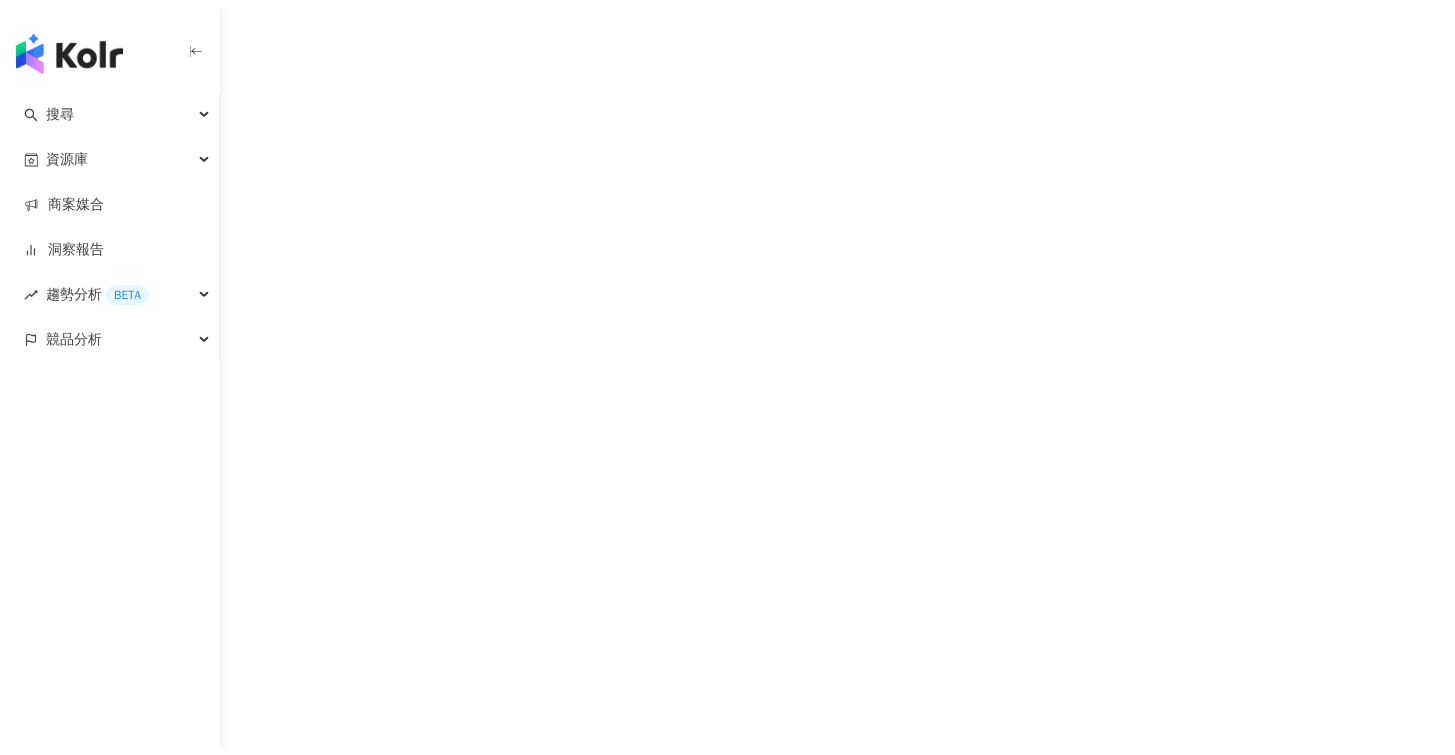 scroll, scrollTop: 0, scrollLeft: 0, axis: both 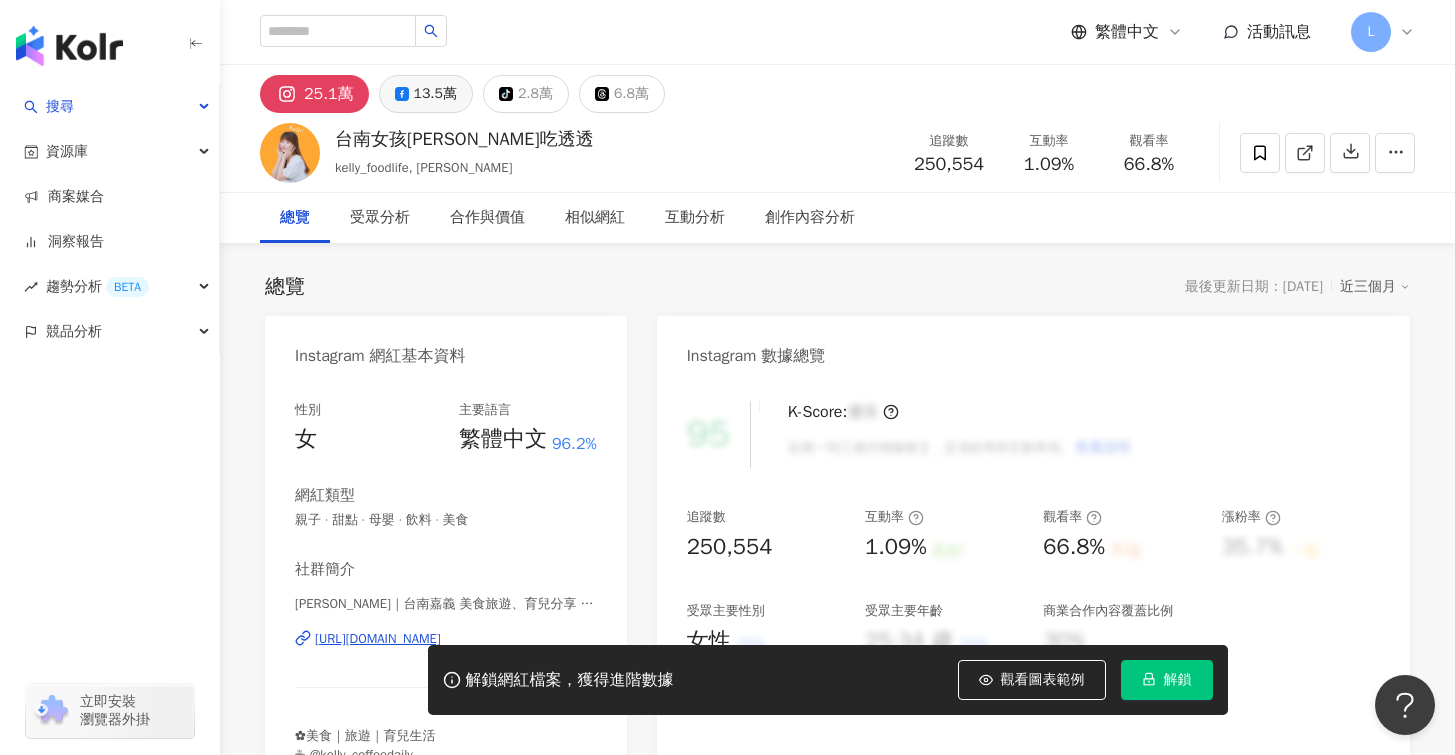 click on "13.5萬" at bounding box center (426, 94) 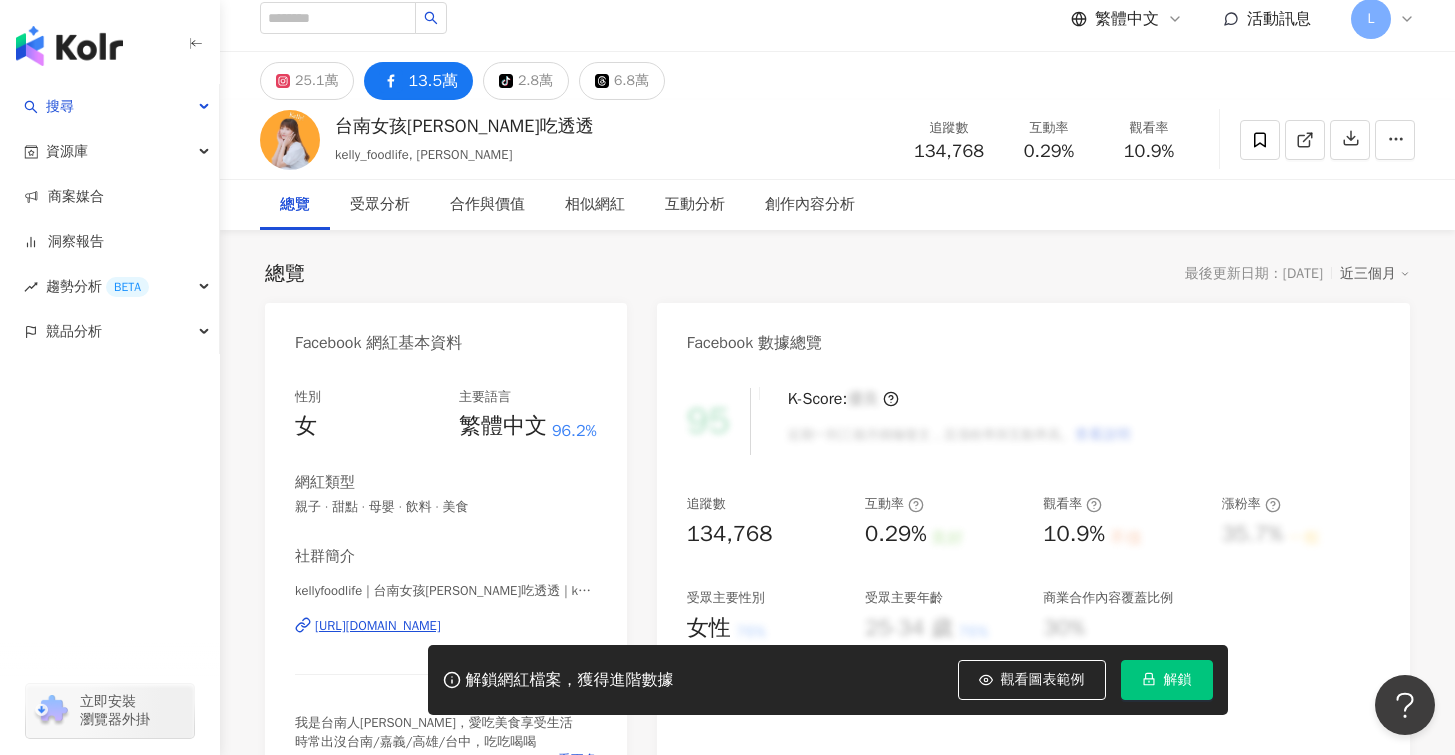 scroll, scrollTop: 0, scrollLeft: 0, axis: both 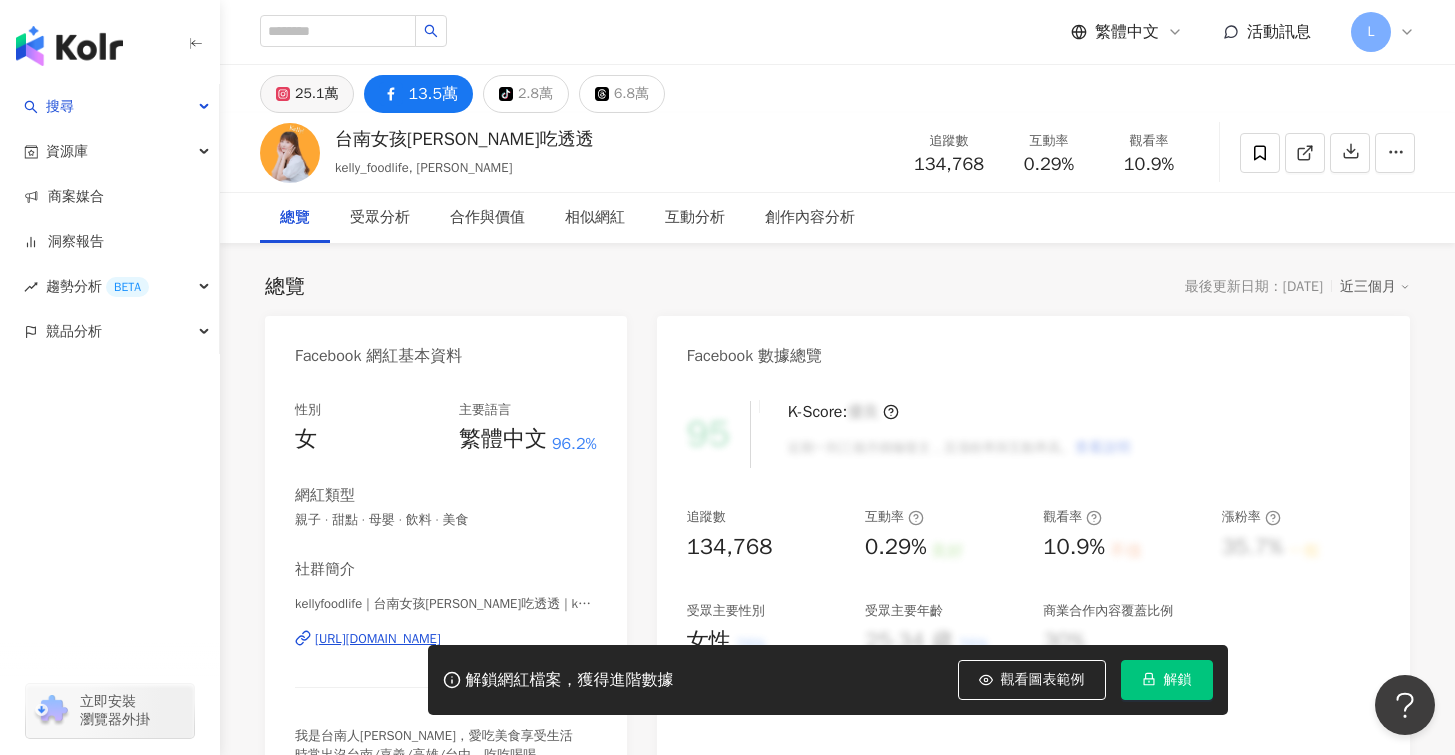 click on "25.1萬" at bounding box center [316, 94] 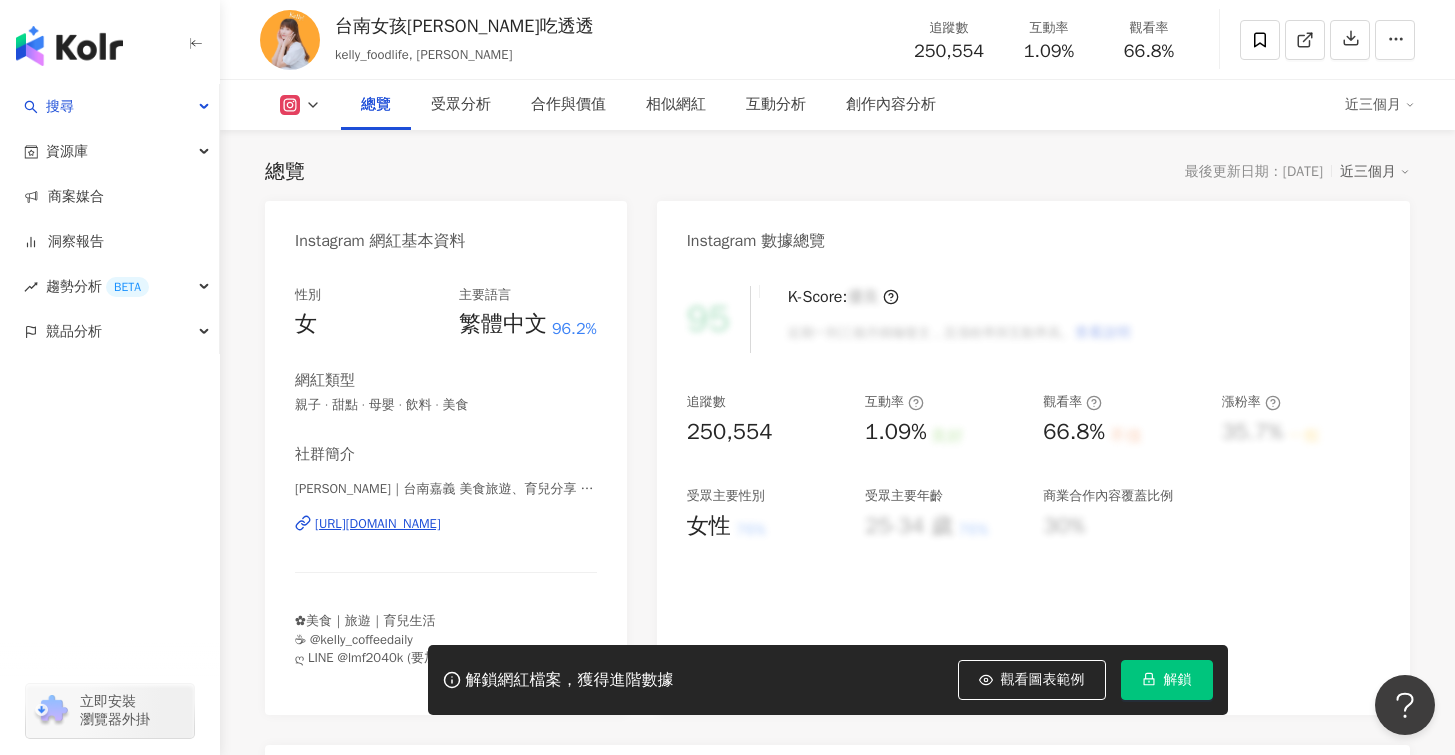 scroll, scrollTop: 110, scrollLeft: 0, axis: vertical 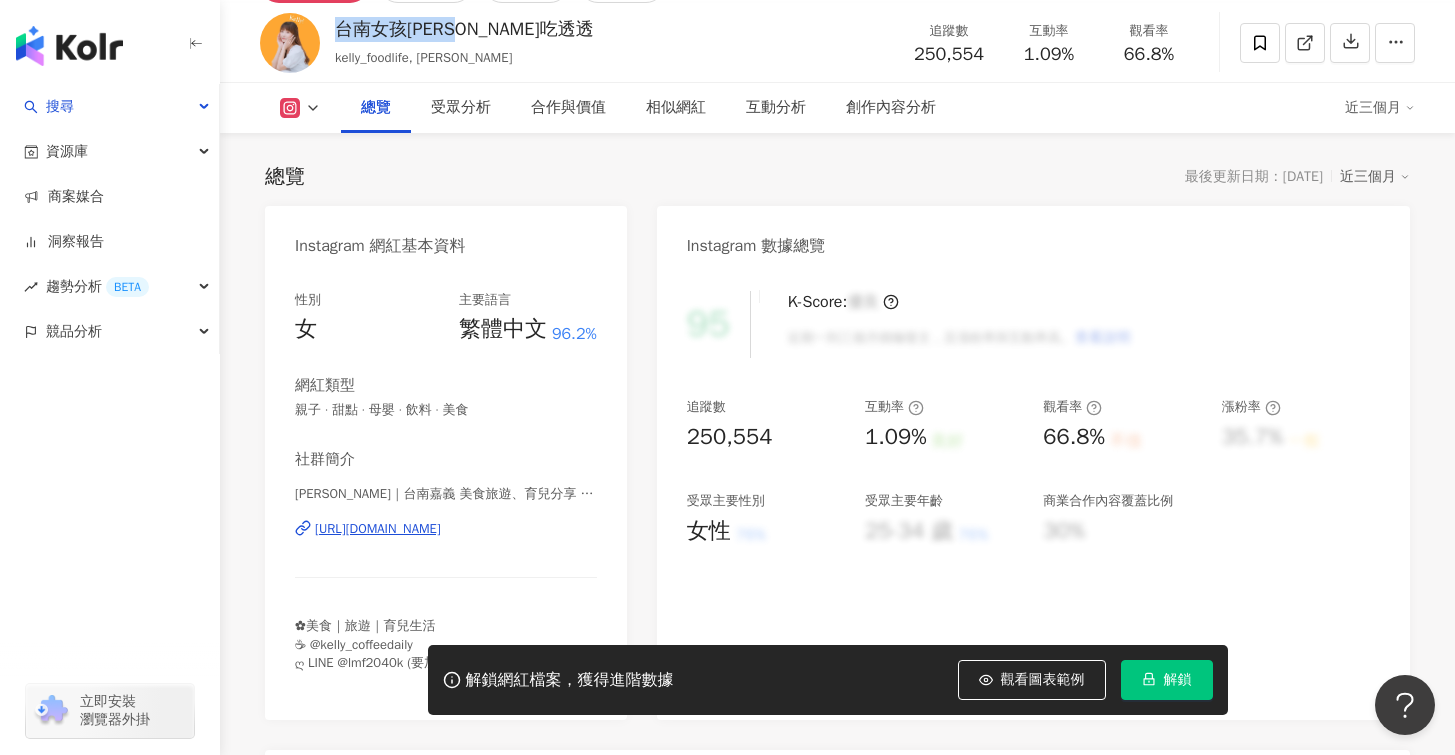 drag, startPoint x: 341, startPoint y: 29, endPoint x: 508, endPoint y: 22, distance: 167.14664 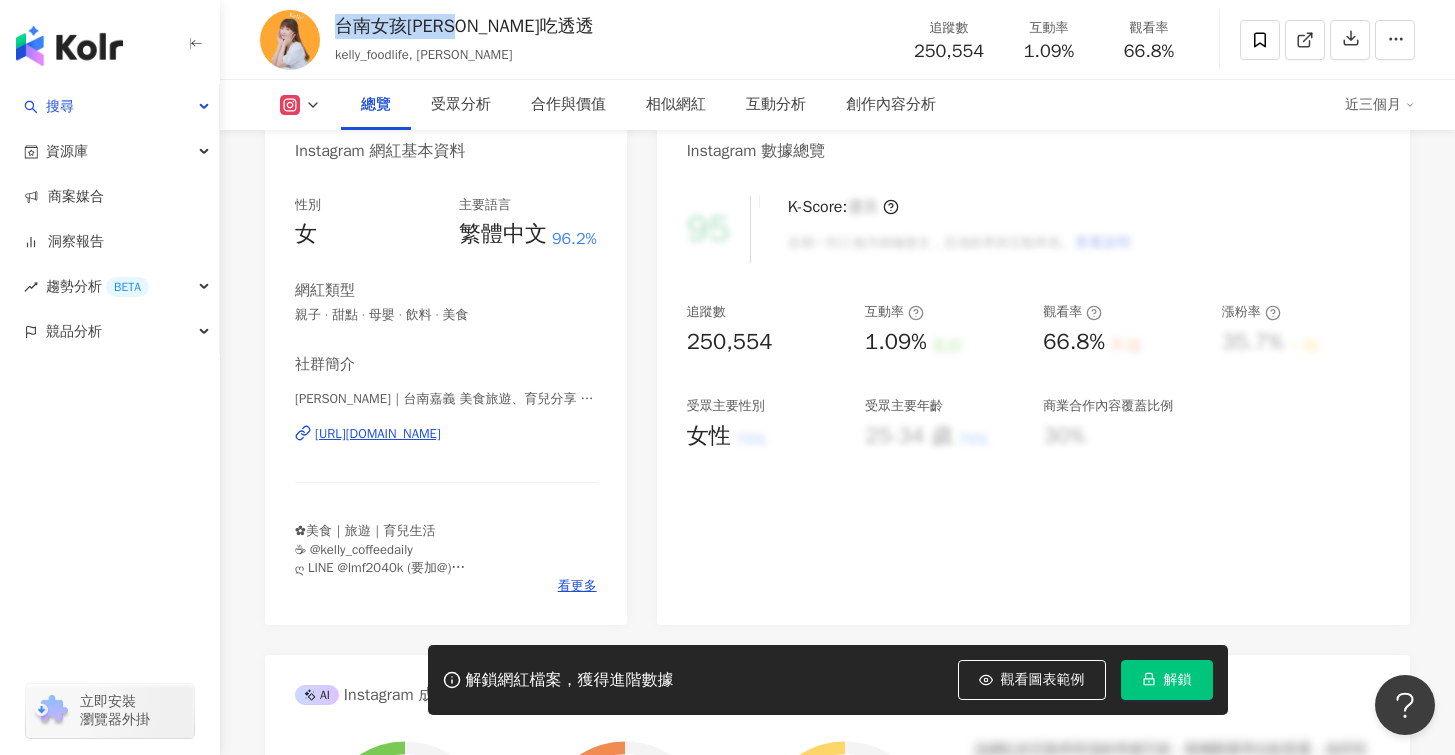 scroll, scrollTop: 197, scrollLeft: 0, axis: vertical 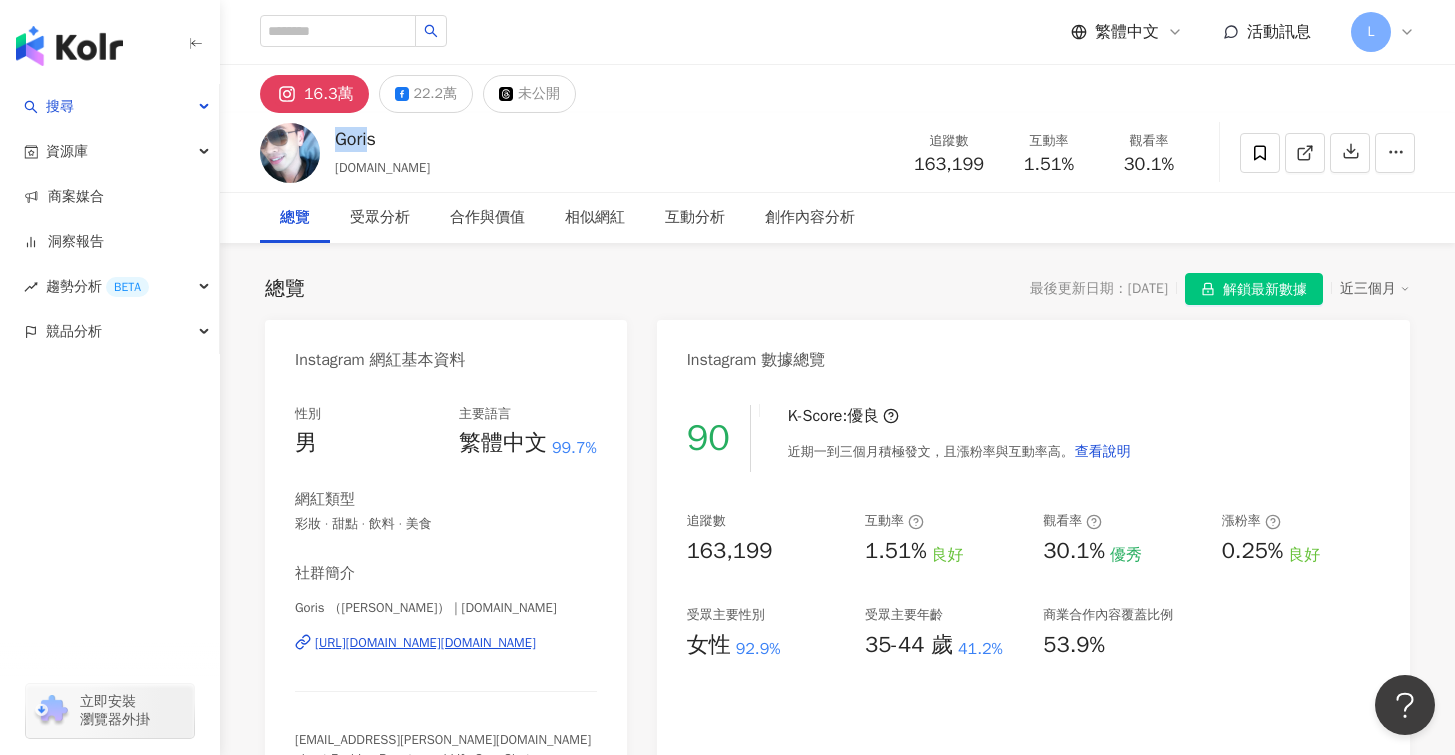 click on "Goris [DOMAIN_NAME] 追蹤數 163,199 互動率 1.51% 觀看率 30.1%" at bounding box center [837, 152] 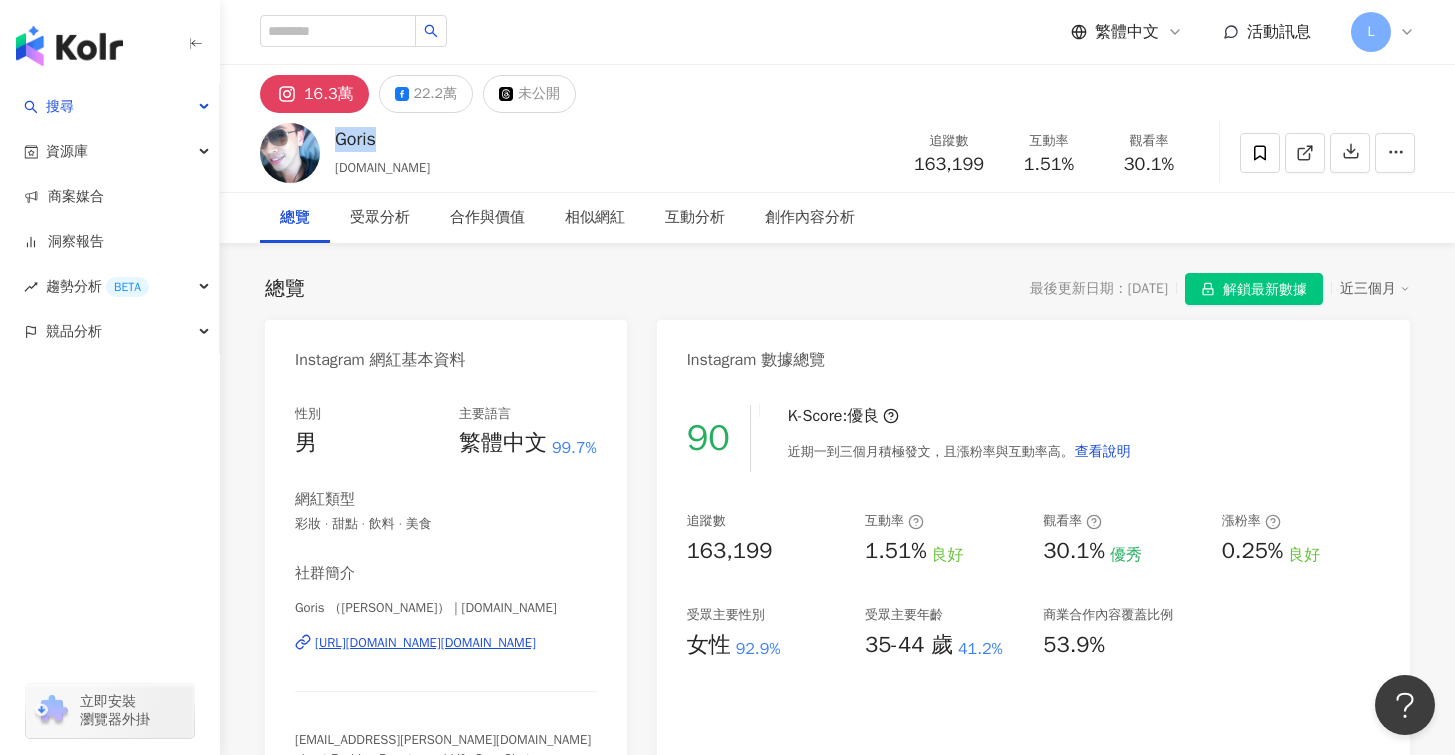 drag, startPoint x: 391, startPoint y: 144, endPoint x: 328, endPoint y: 143, distance: 63.007935 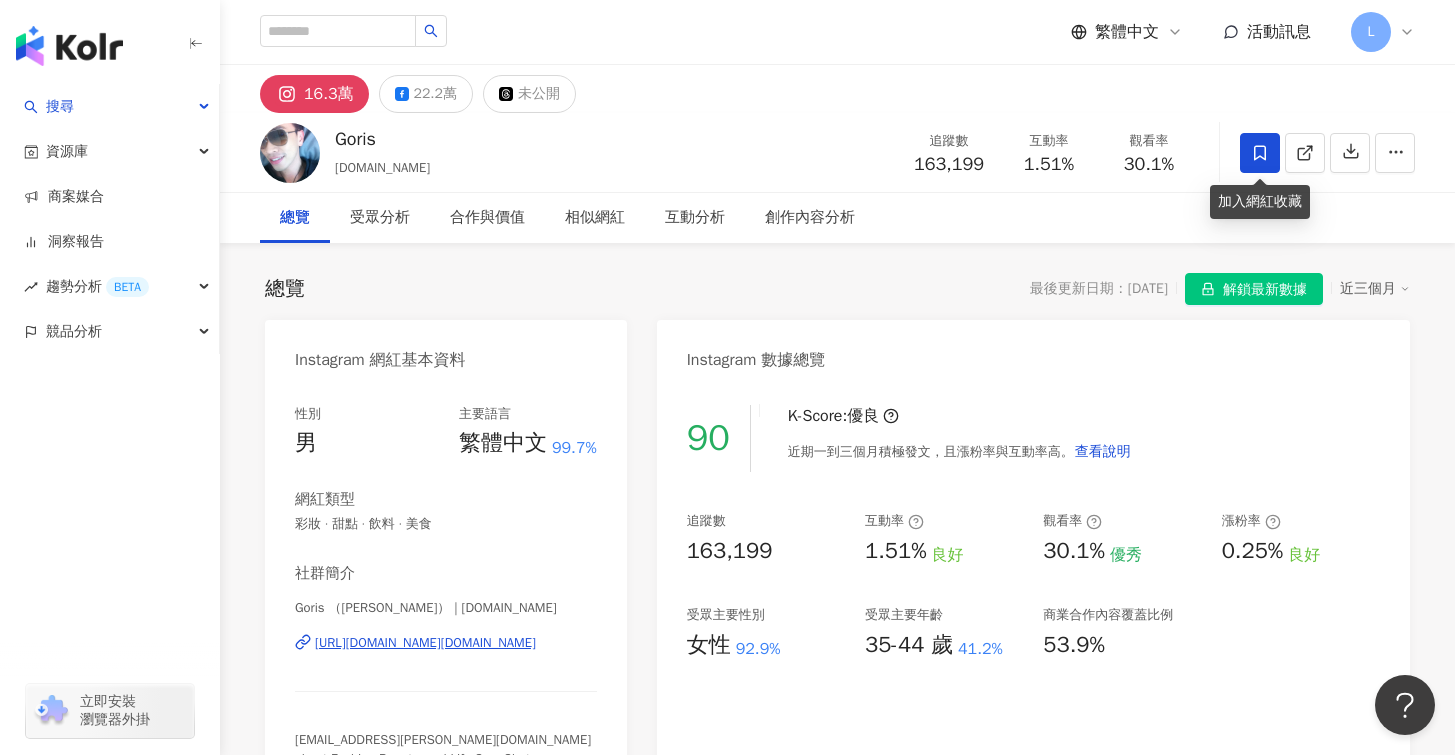click 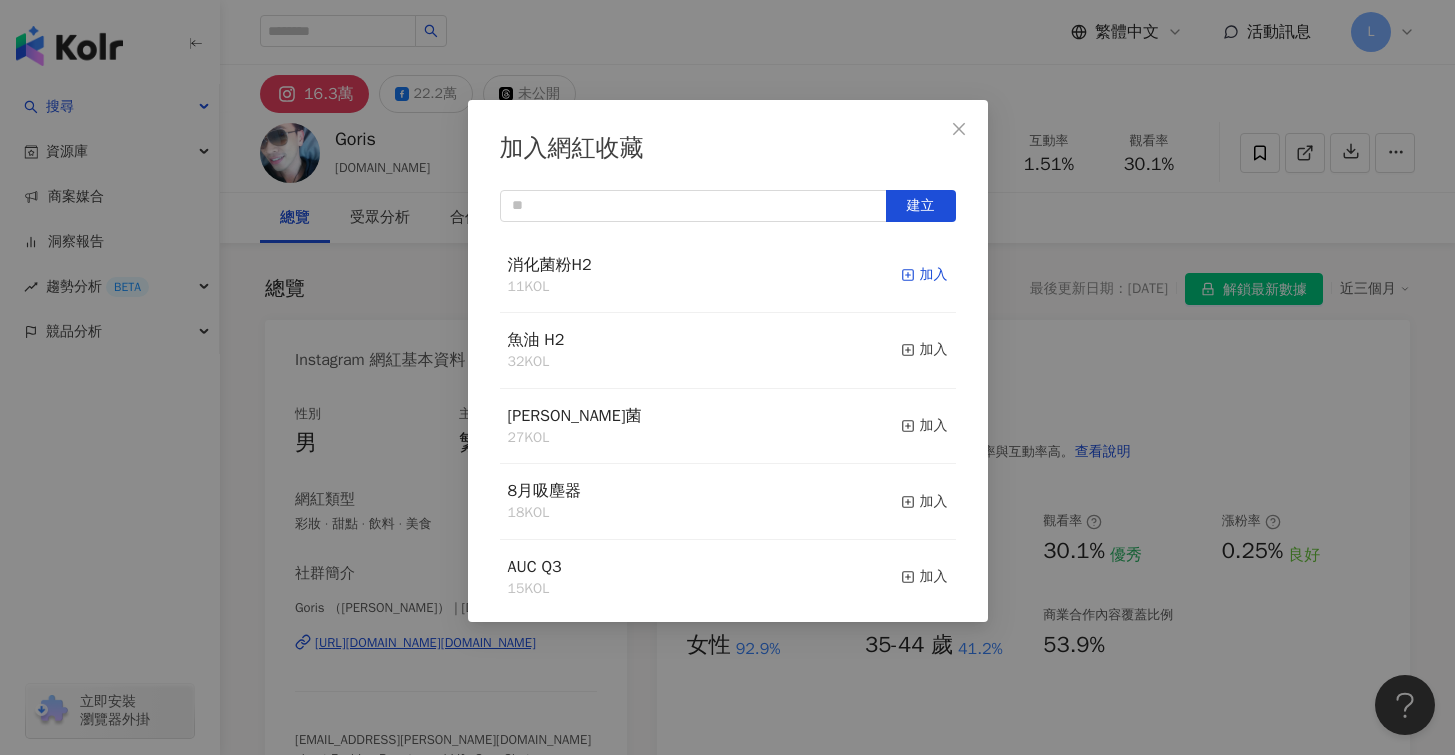 click 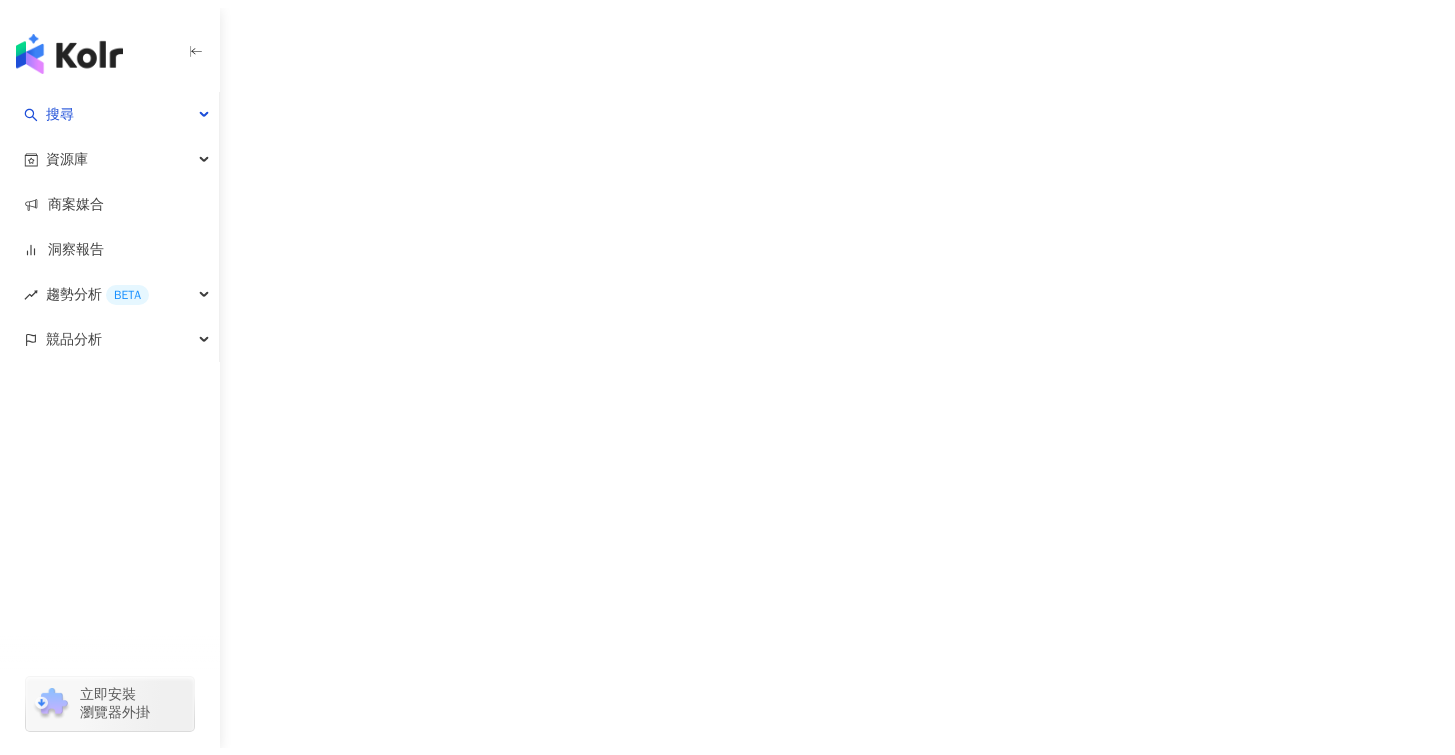 scroll, scrollTop: 0, scrollLeft: 0, axis: both 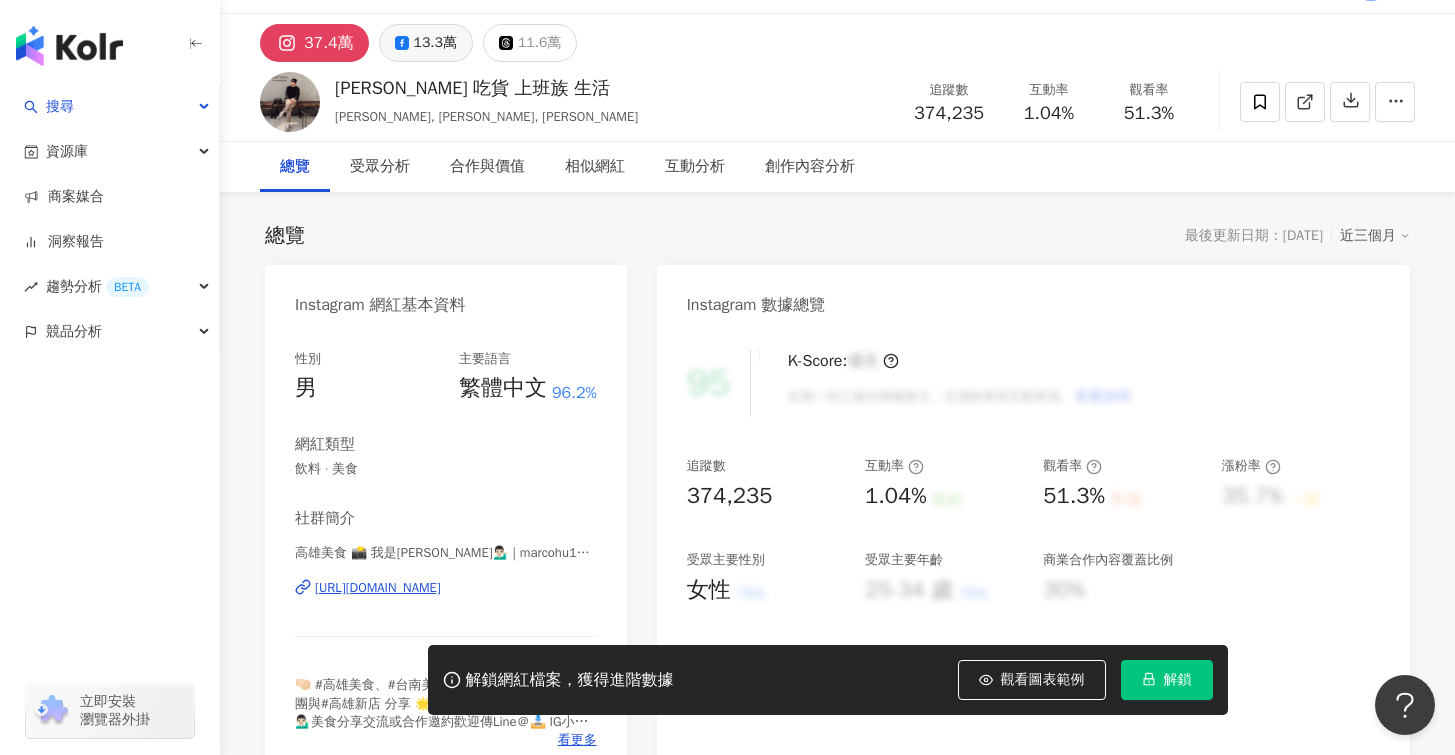 click on "13.3萬" at bounding box center [435, 43] 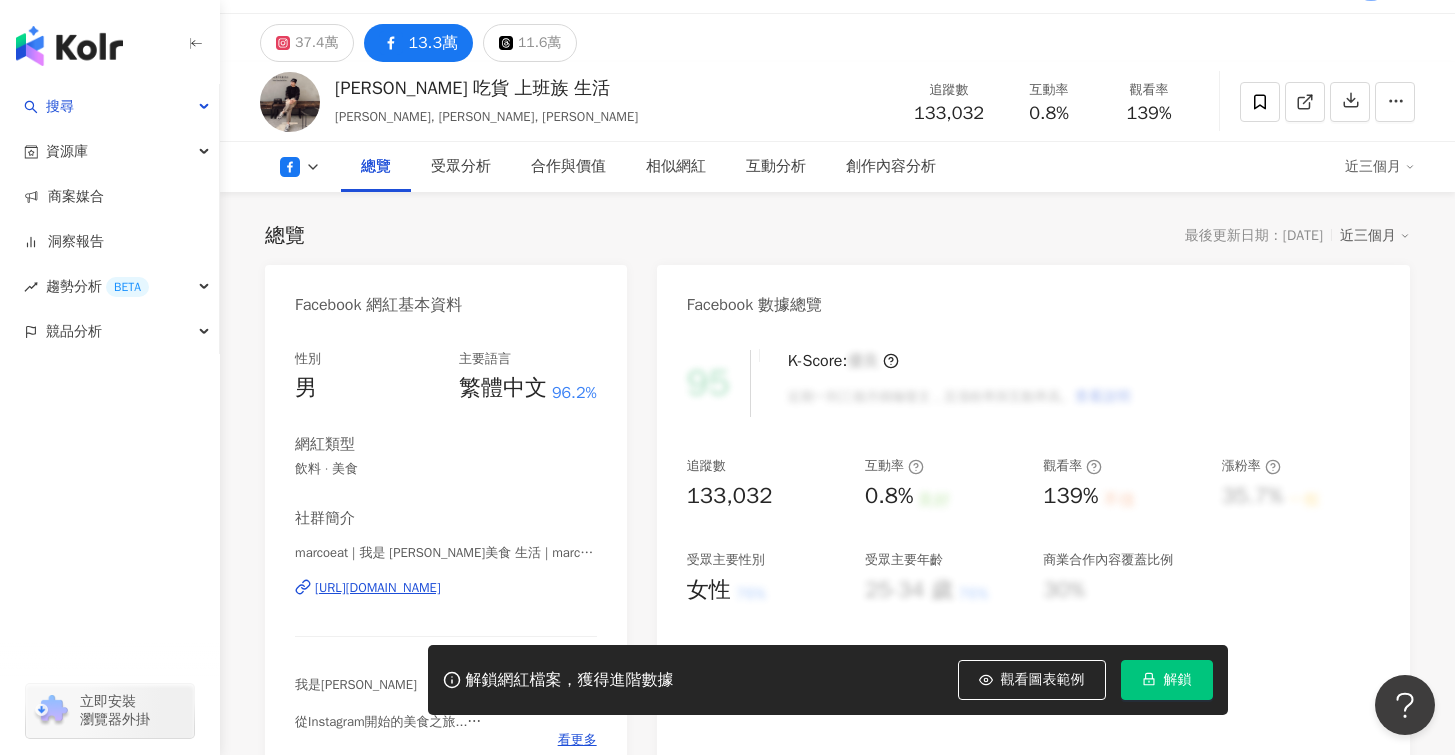 scroll, scrollTop: 126, scrollLeft: 0, axis: vertical 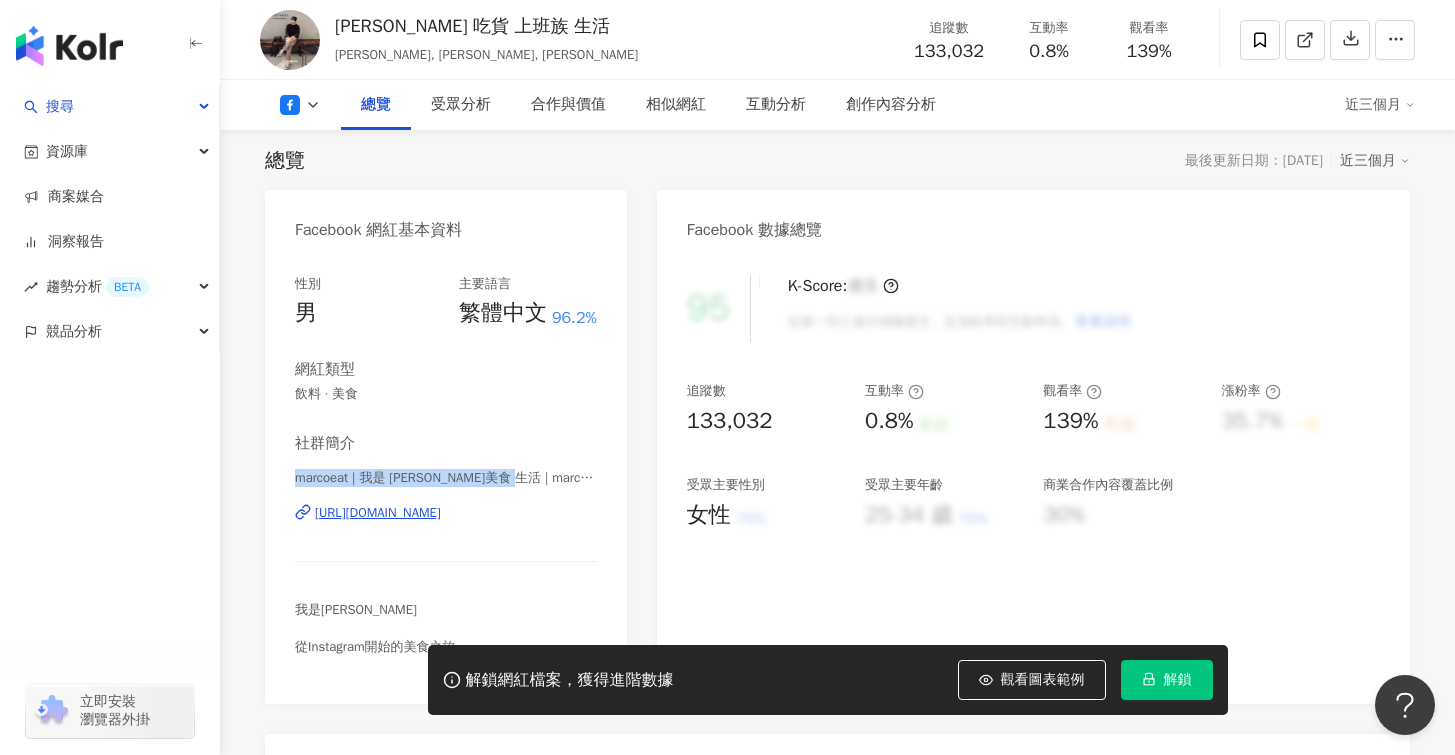 drag, startPoint x: 294, startPoint y: 476, endPoint x: 545, endPoint y: 482, distance: 251.0717 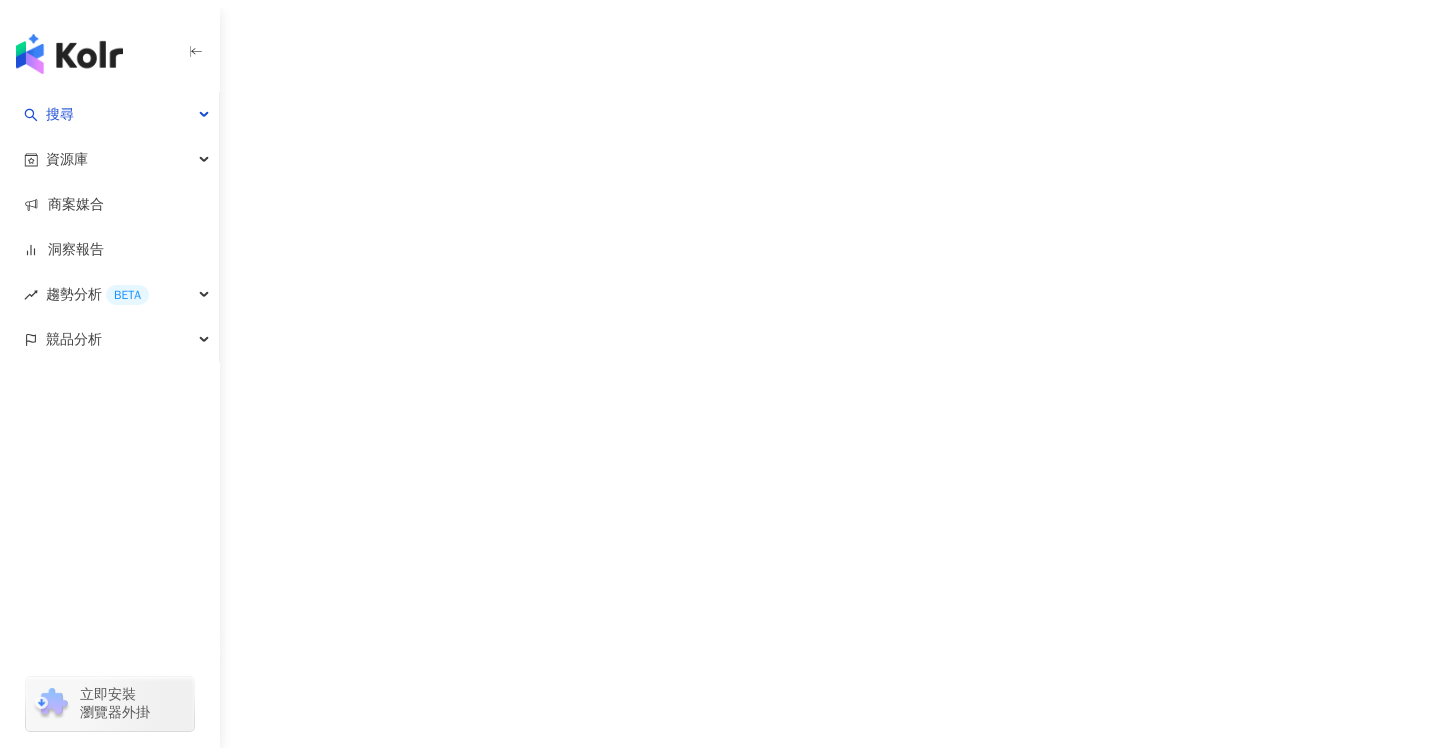 scroll, scrollTop: 0, scrollLeft: 0, axis: both 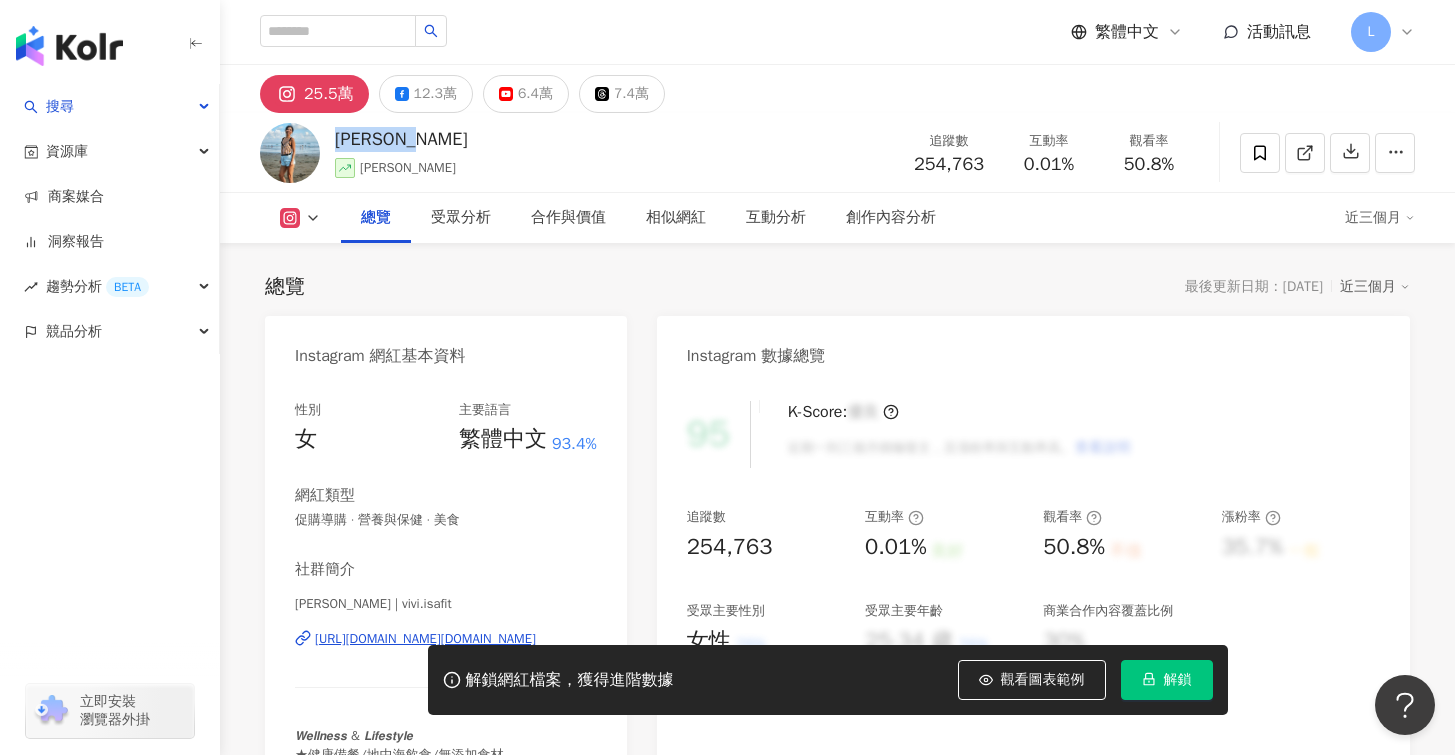 drag, startPoint x: 331, startPoint y: 136, endPoint x: 423, endPoint y: 144, distance: 92.34717 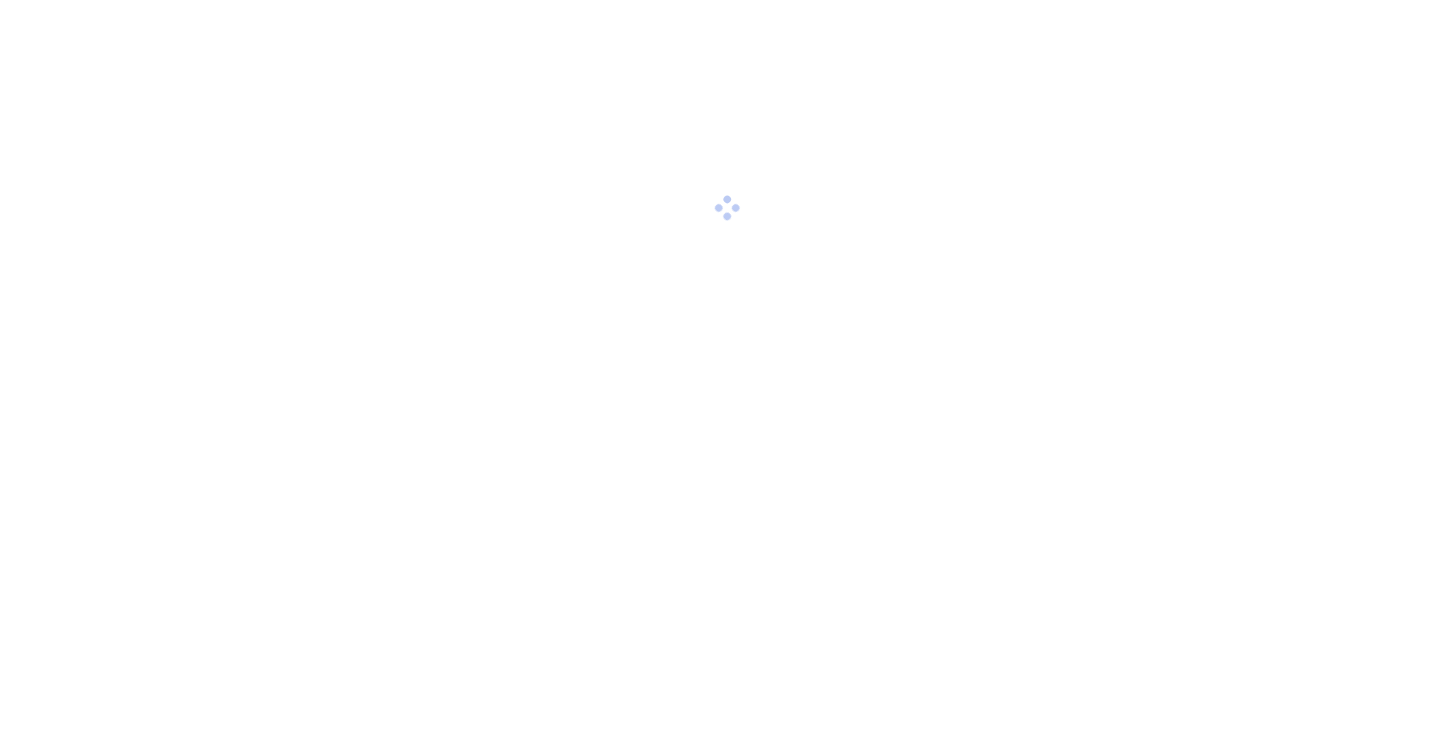 scroll, scrollTop: 0, scrollLeft: 0, axis: both 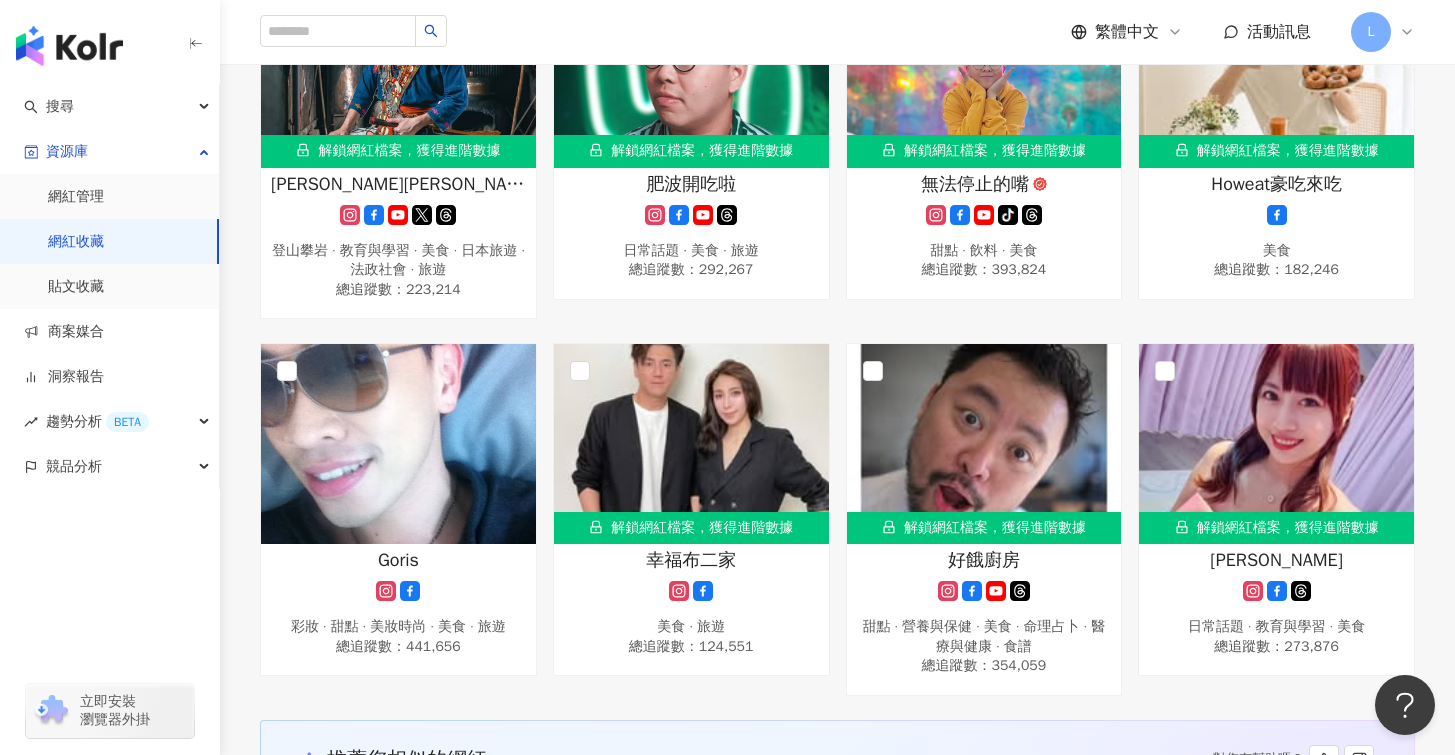 click on "網紅收藏" at bounding box center (76, 242) 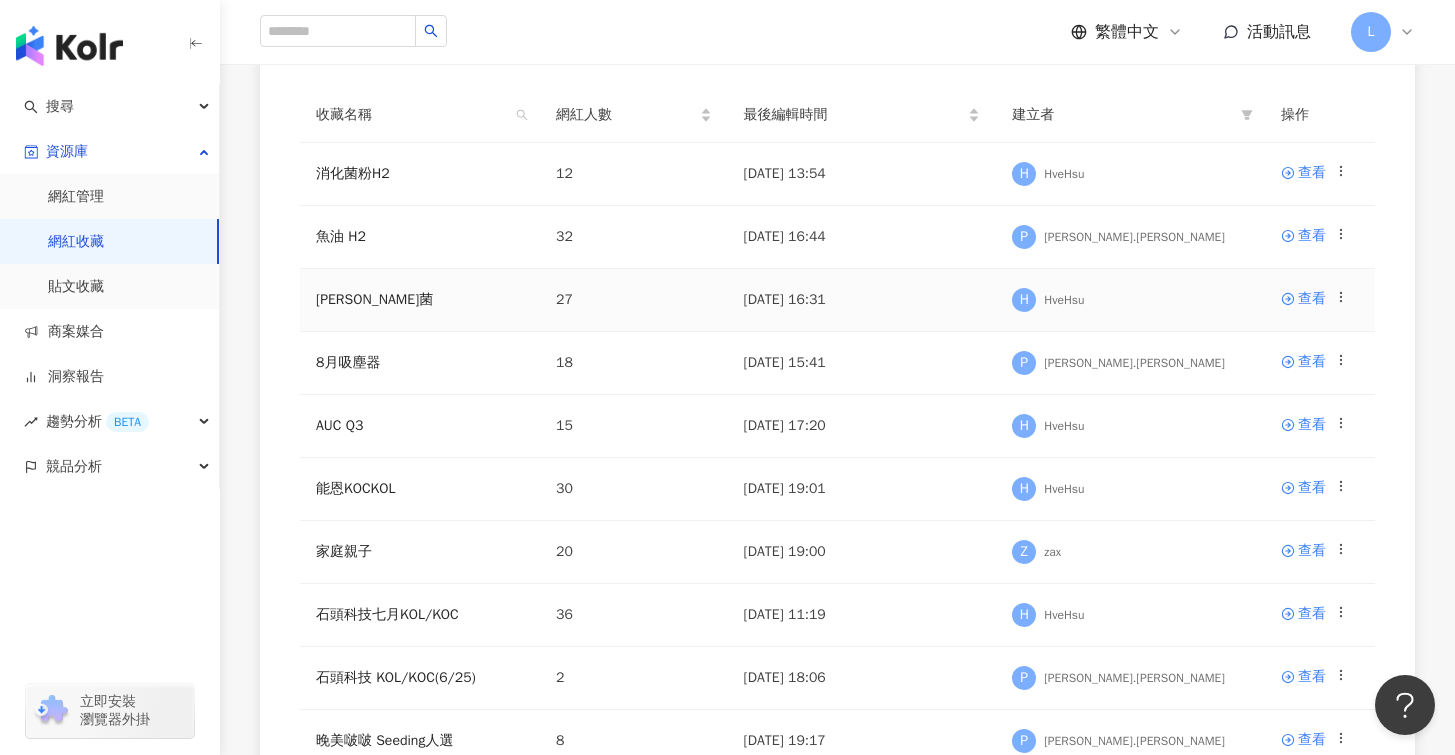 scroll, scrollTop: 578, scrollLeft: 0, axis: vertical 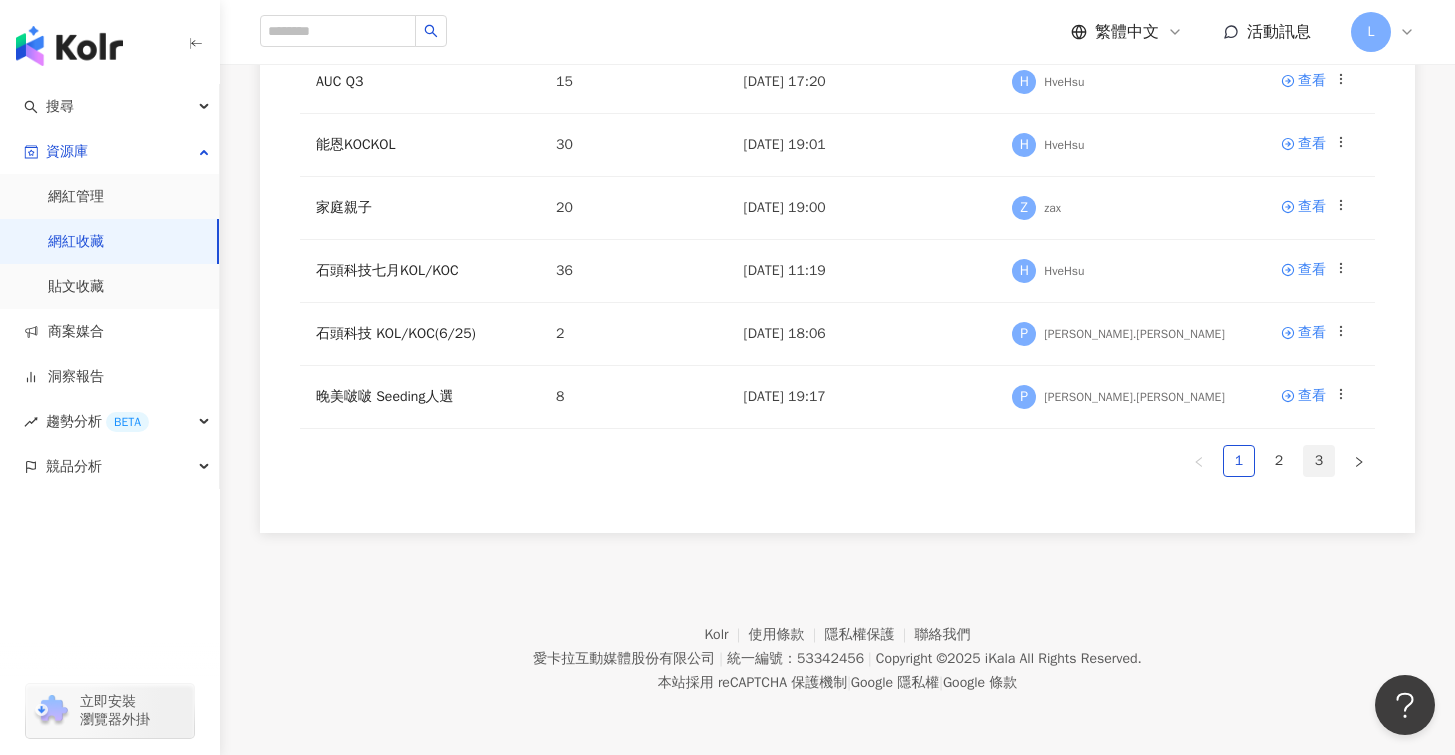 click on "3" at bounding box center [1319, 461] 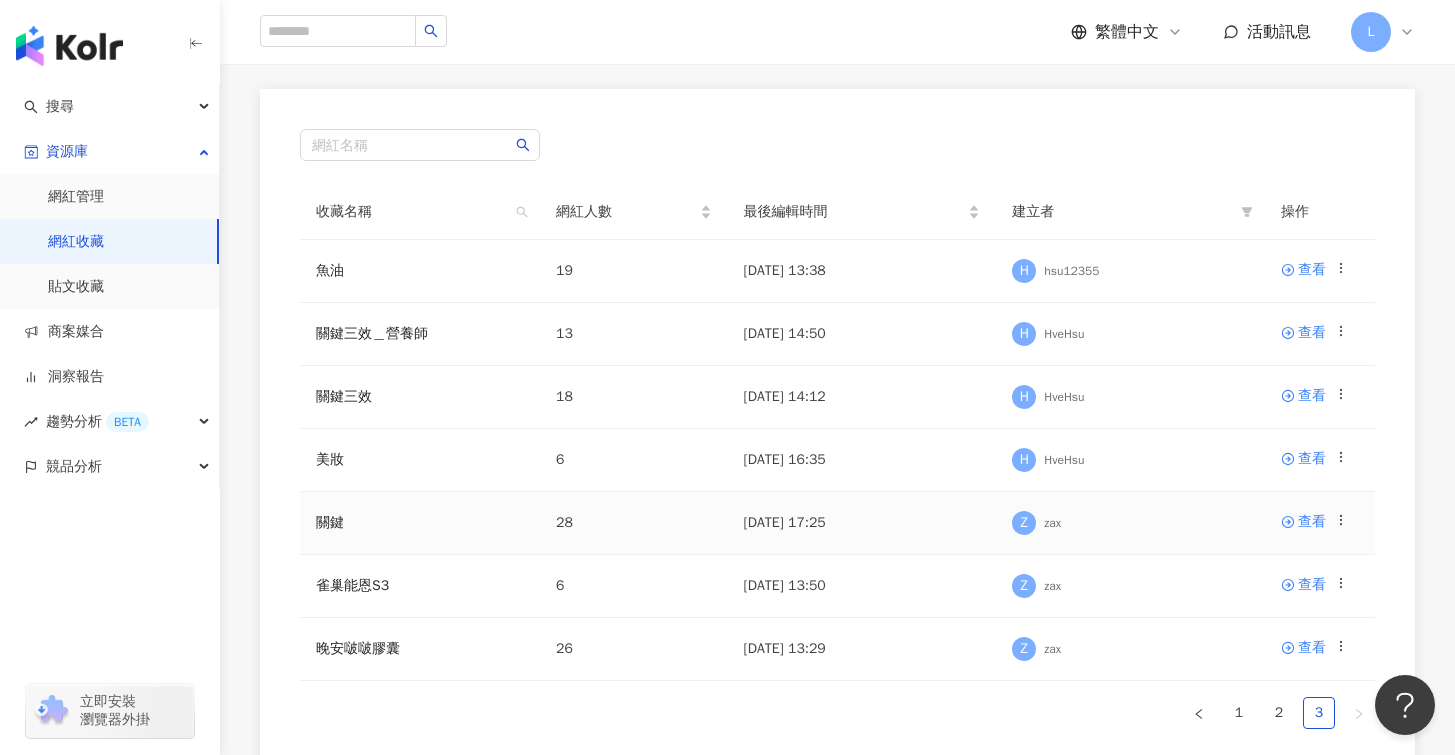 scroll, scrollTop: 124, scrollLeft: 0, axis: vertical 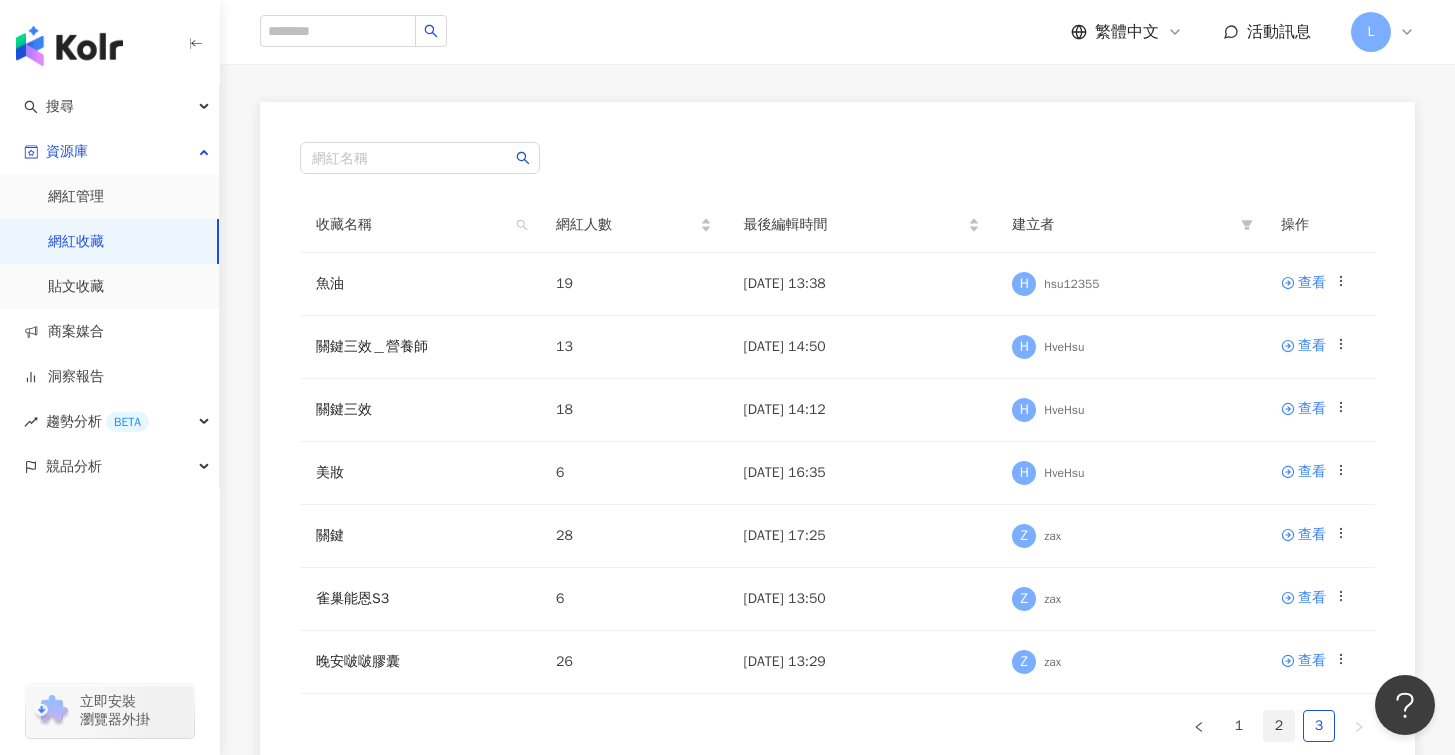 click on "2" at bounding box center [1279, 726] 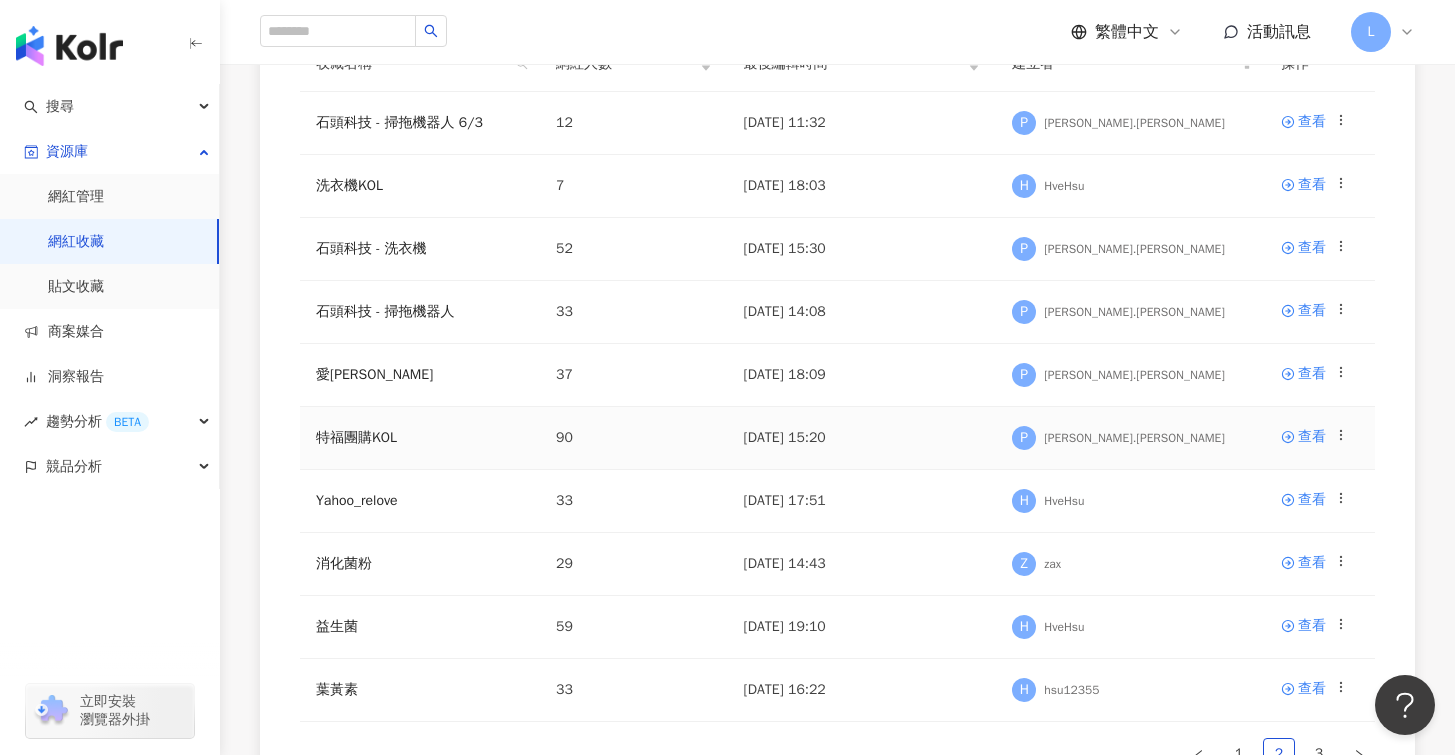 scroll, scrollTop: 285, scrollLeft: 0, axis: vertical 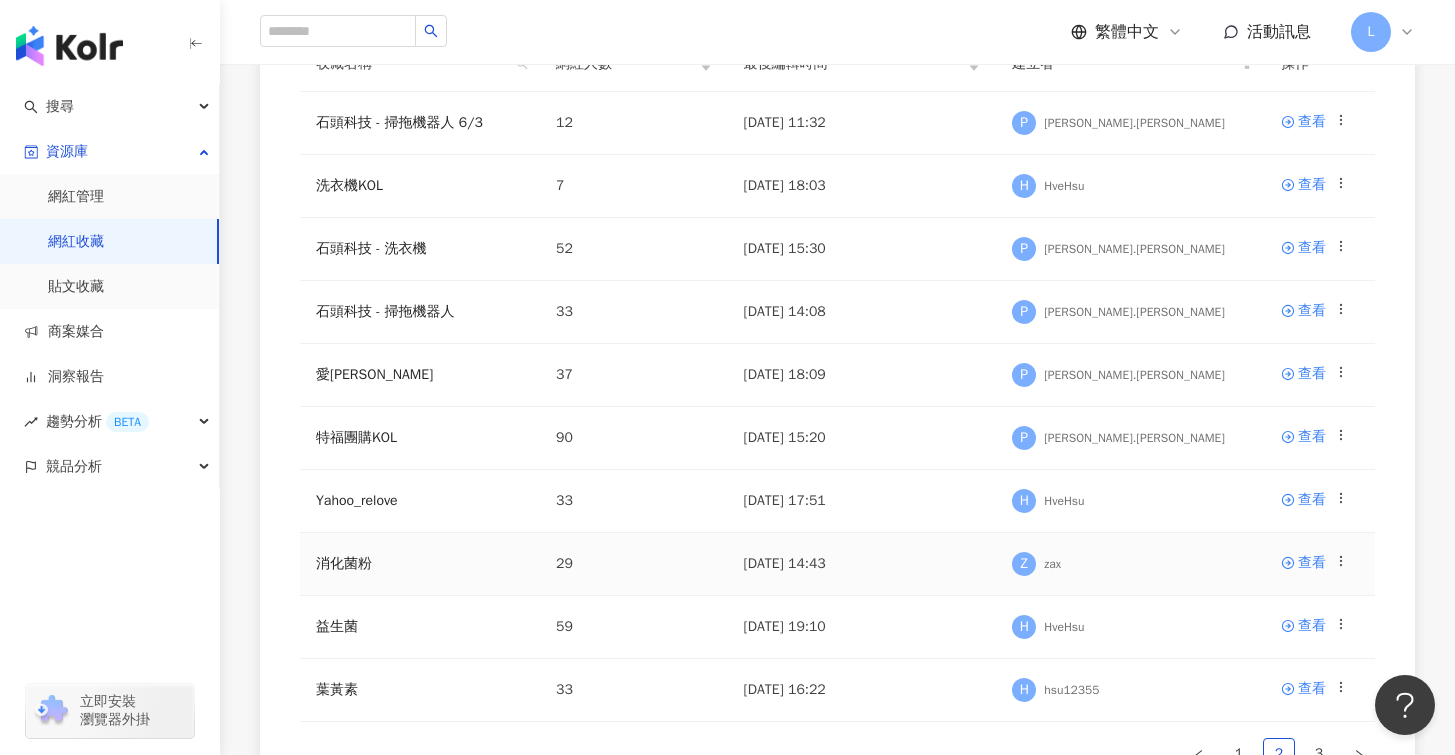 click on "消化菌粉" at bounding box center [420, 564] 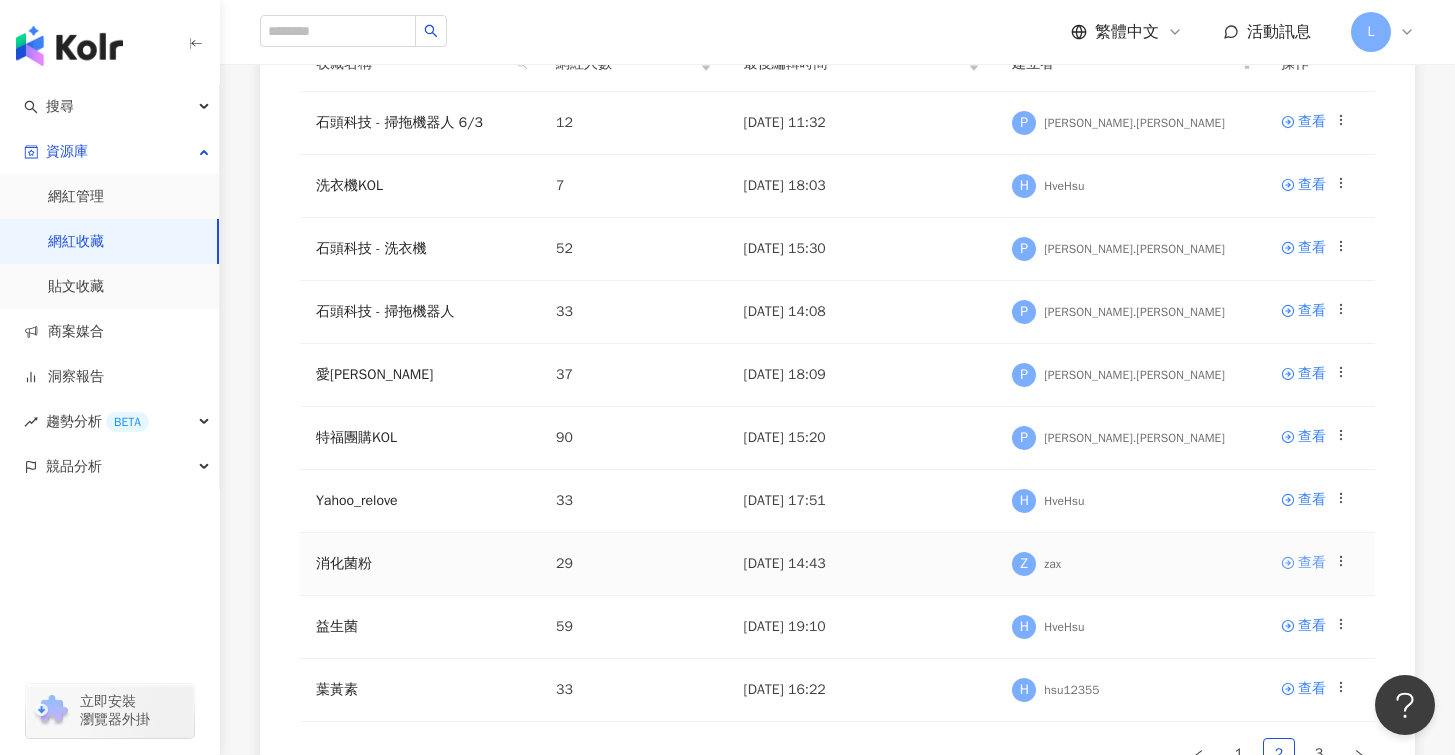 click on "查看" at bounding box center [1312, 563] 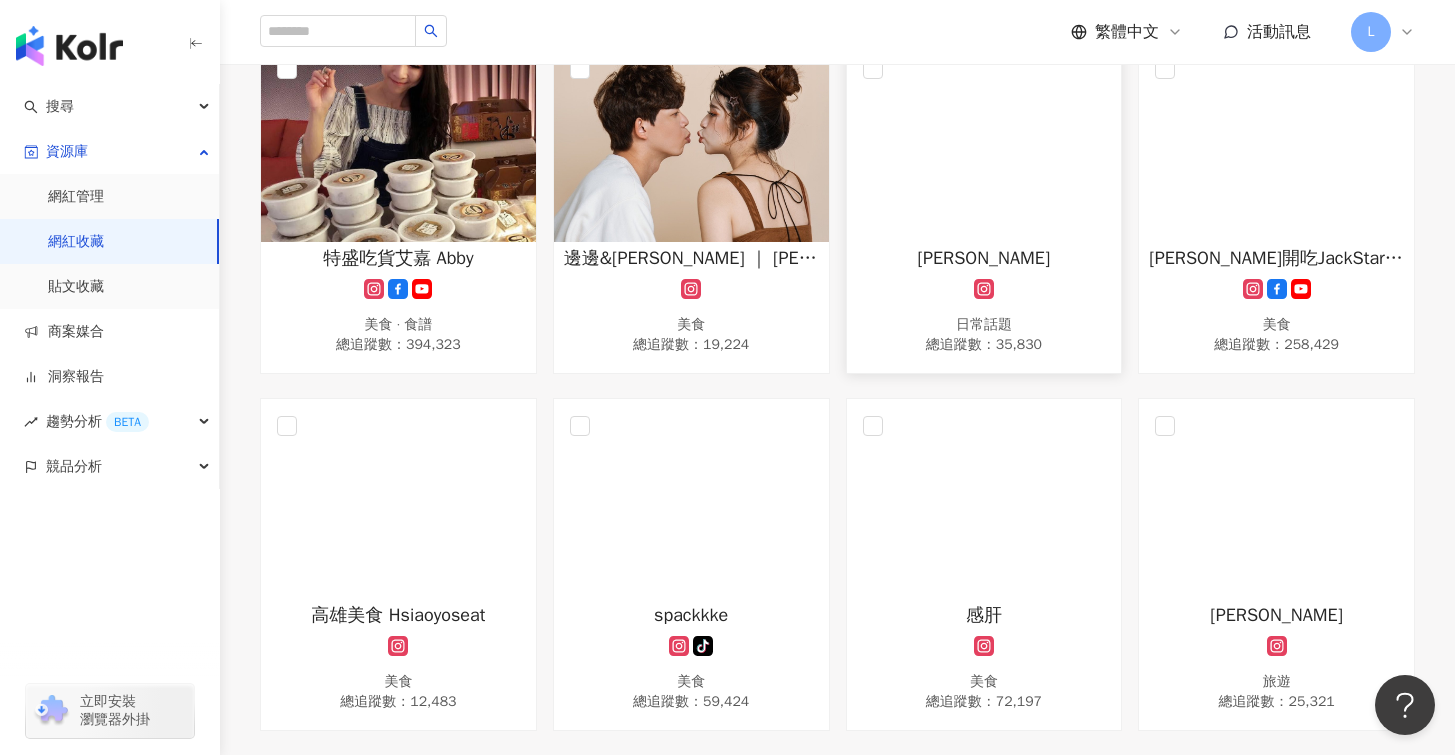 scroll, scrollTop: 1364, scrollLeft: 0, axis: vertical 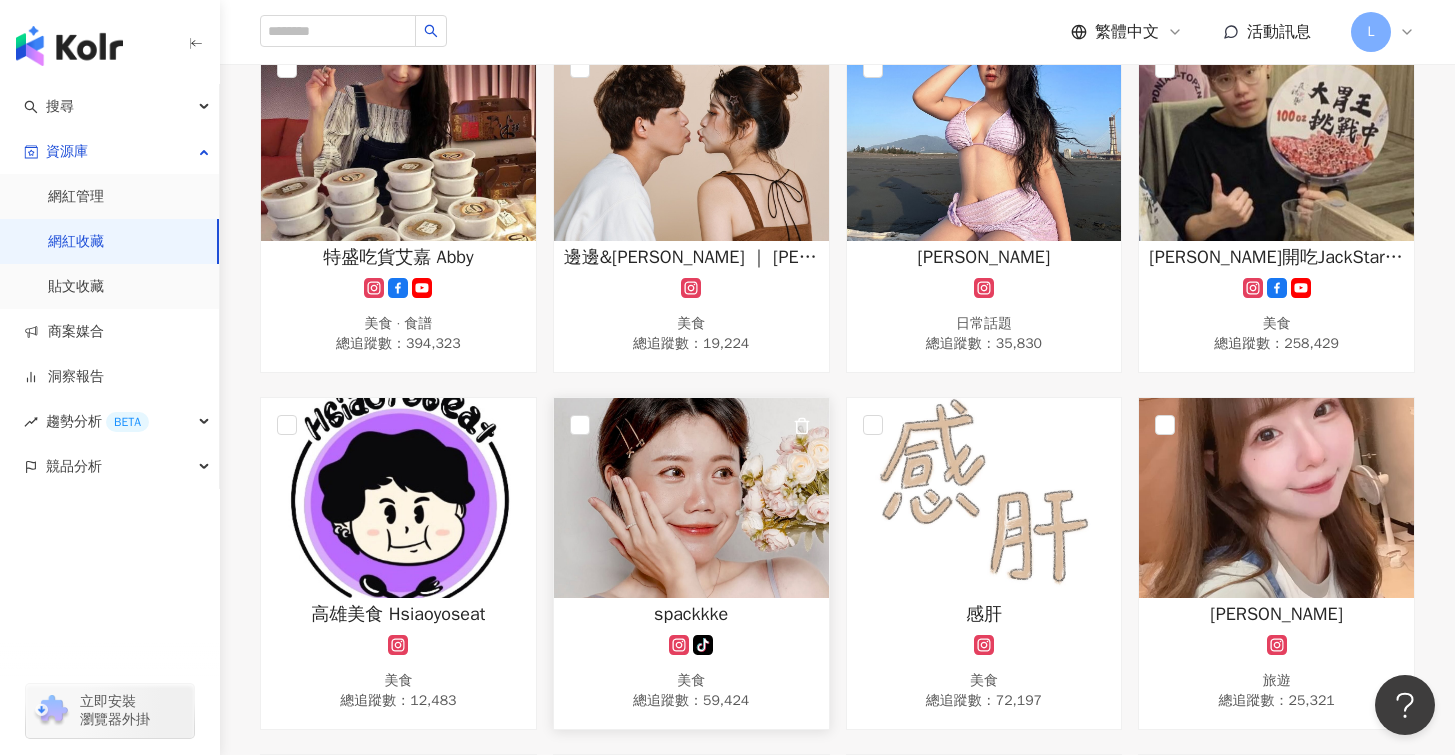 click at bounding box center (691, 498) 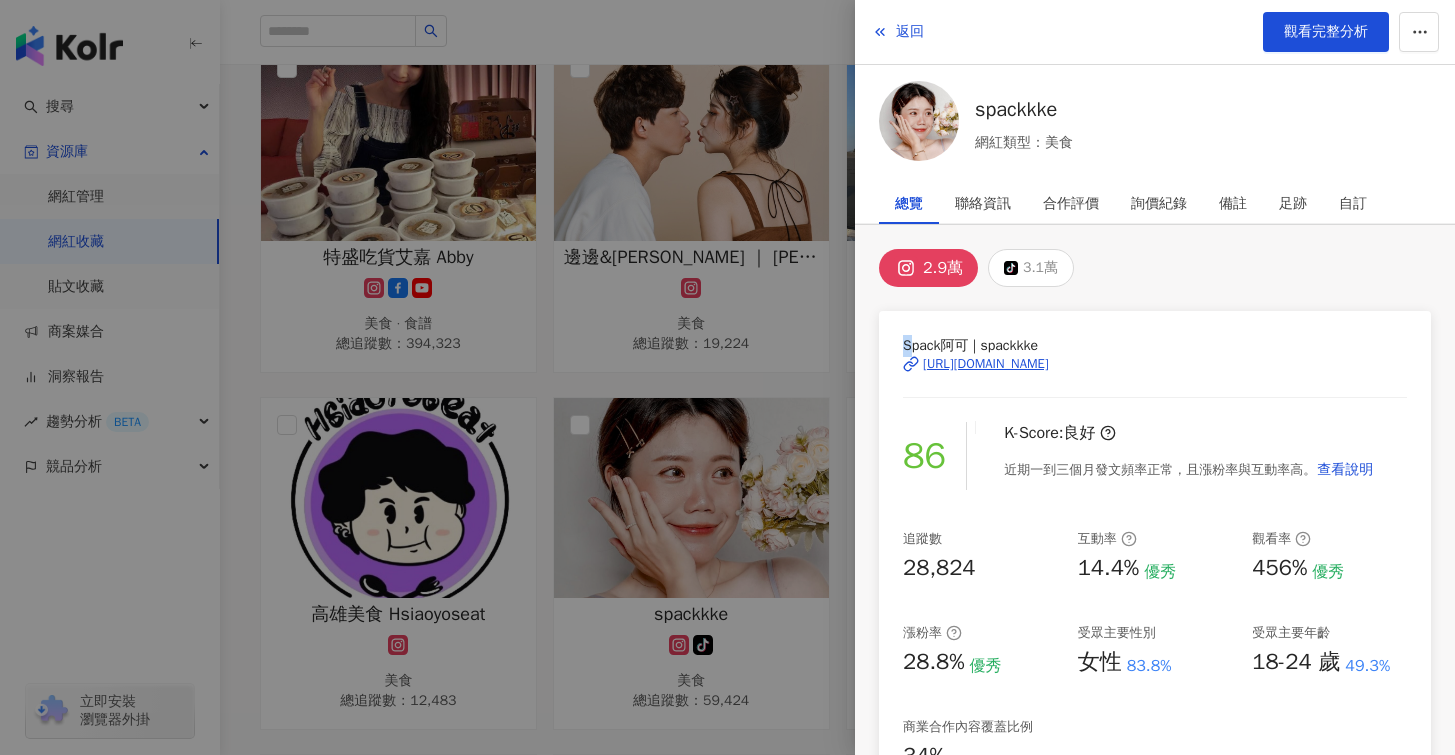click on "Spack阿可 | spackkke" at bounding box center (1155, 346) 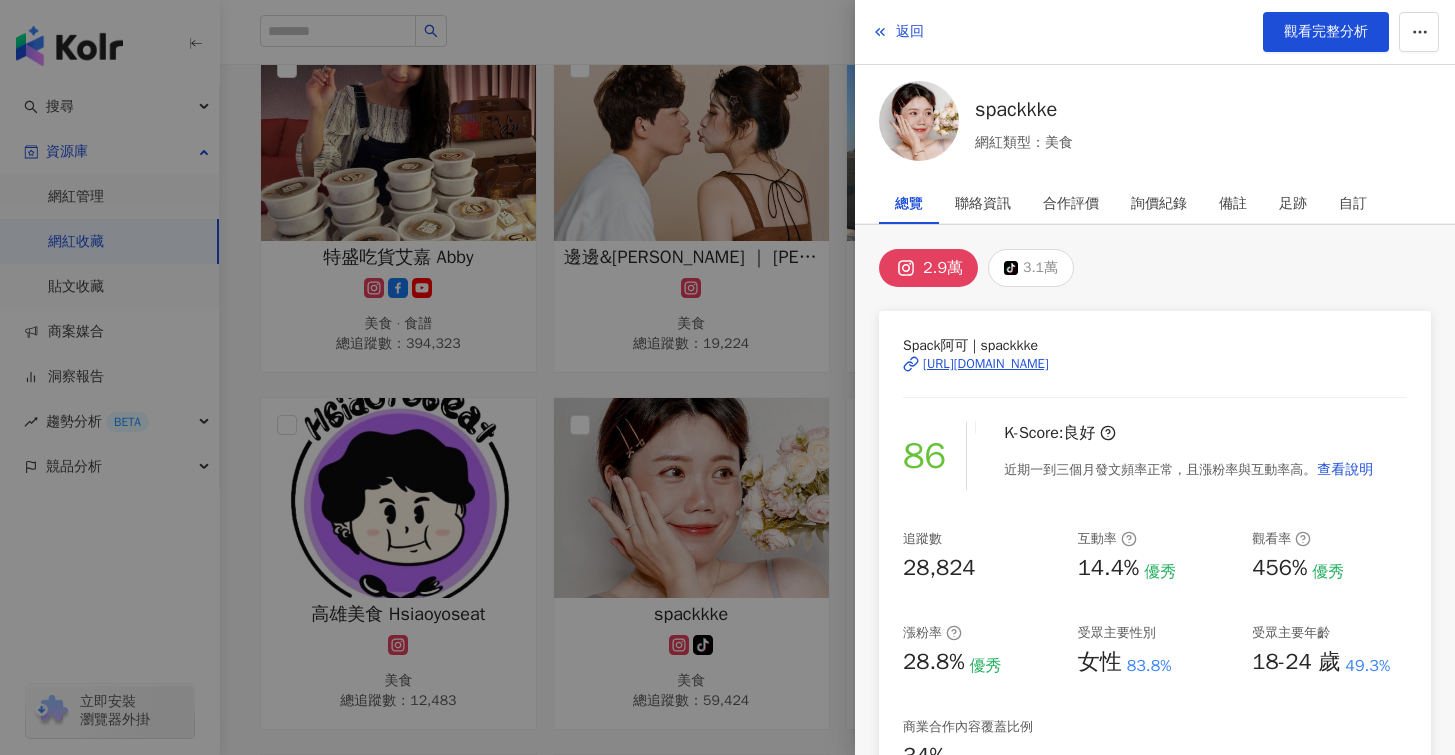 click at bounding box center [727, 377] 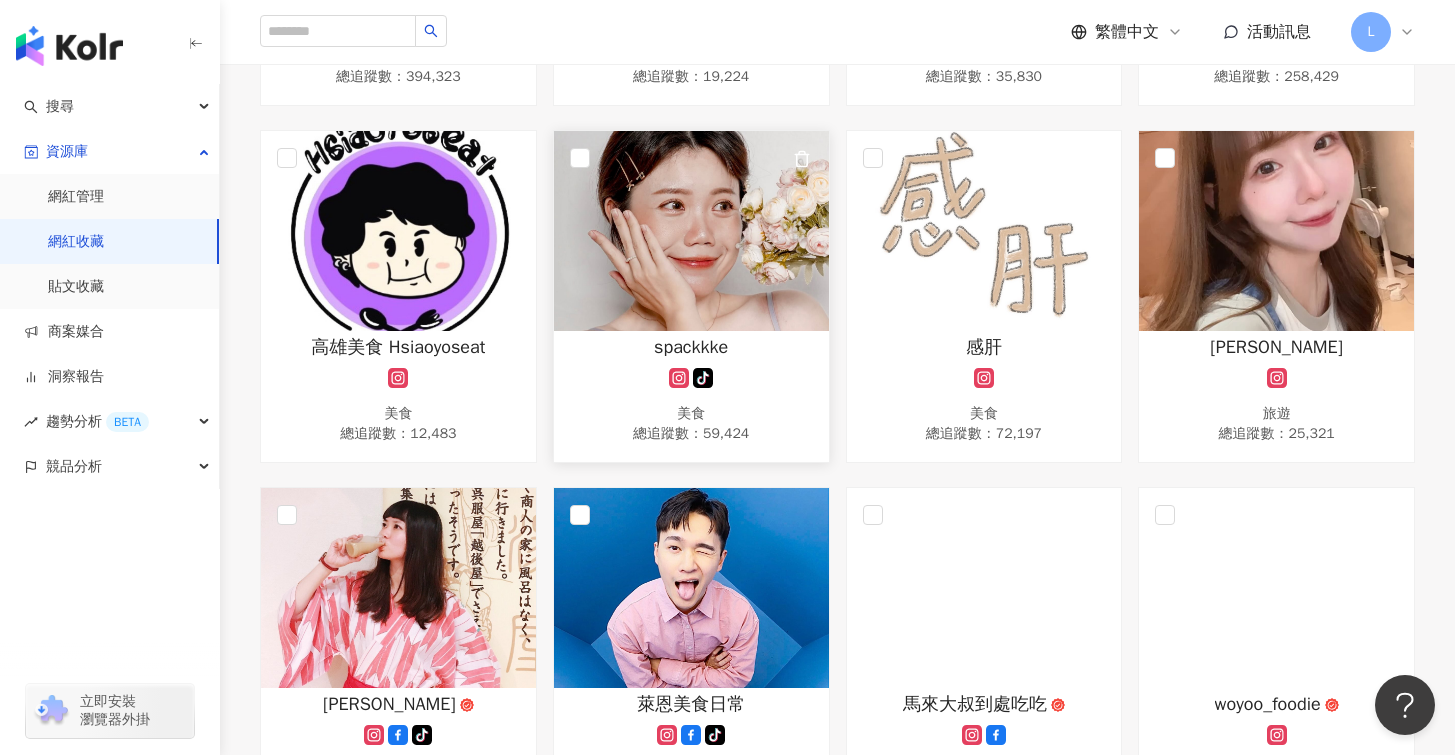 scroll, scrollTop: 1936, scrollLeft: 0, axis: vertical 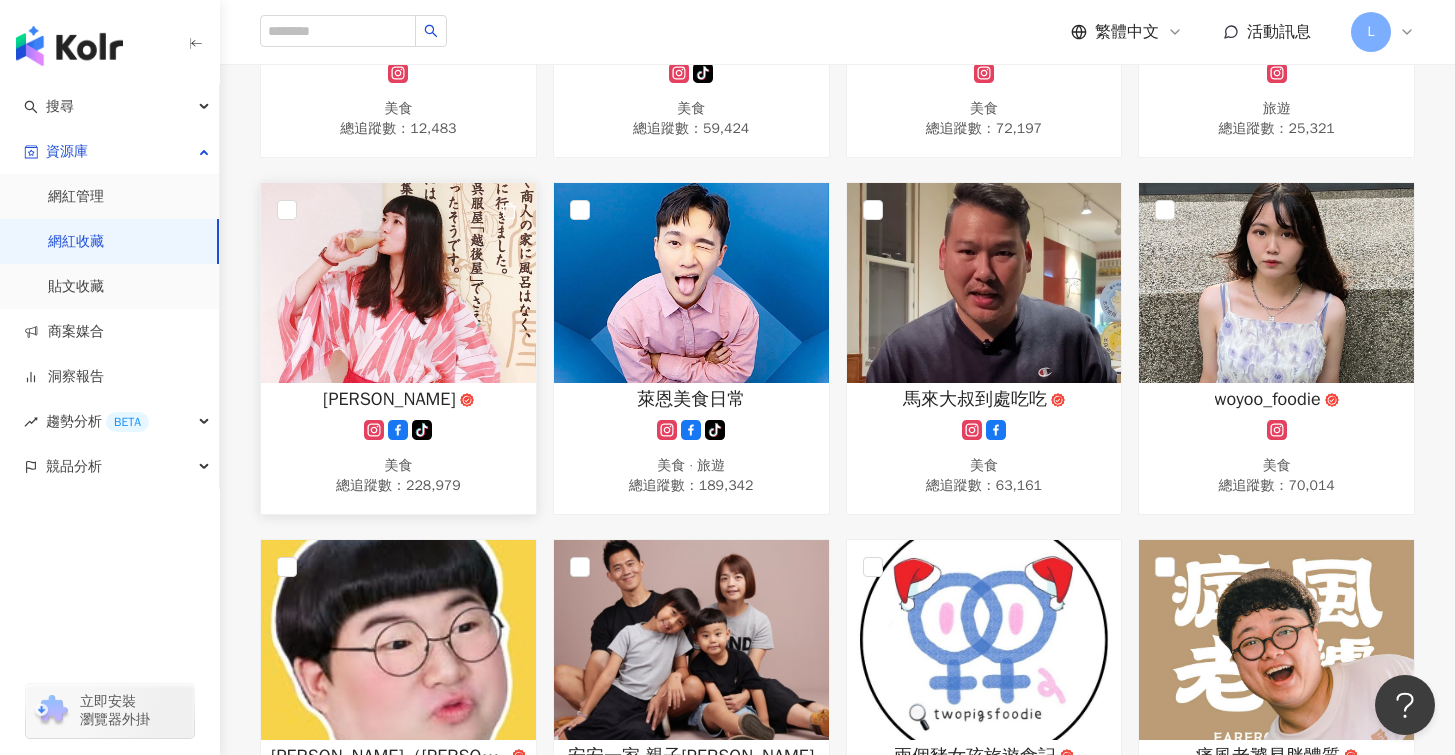 click on "黛咪 tiktok-icon 美食 總追蹤數 ： 228,979" at bounding box center [398, 443] 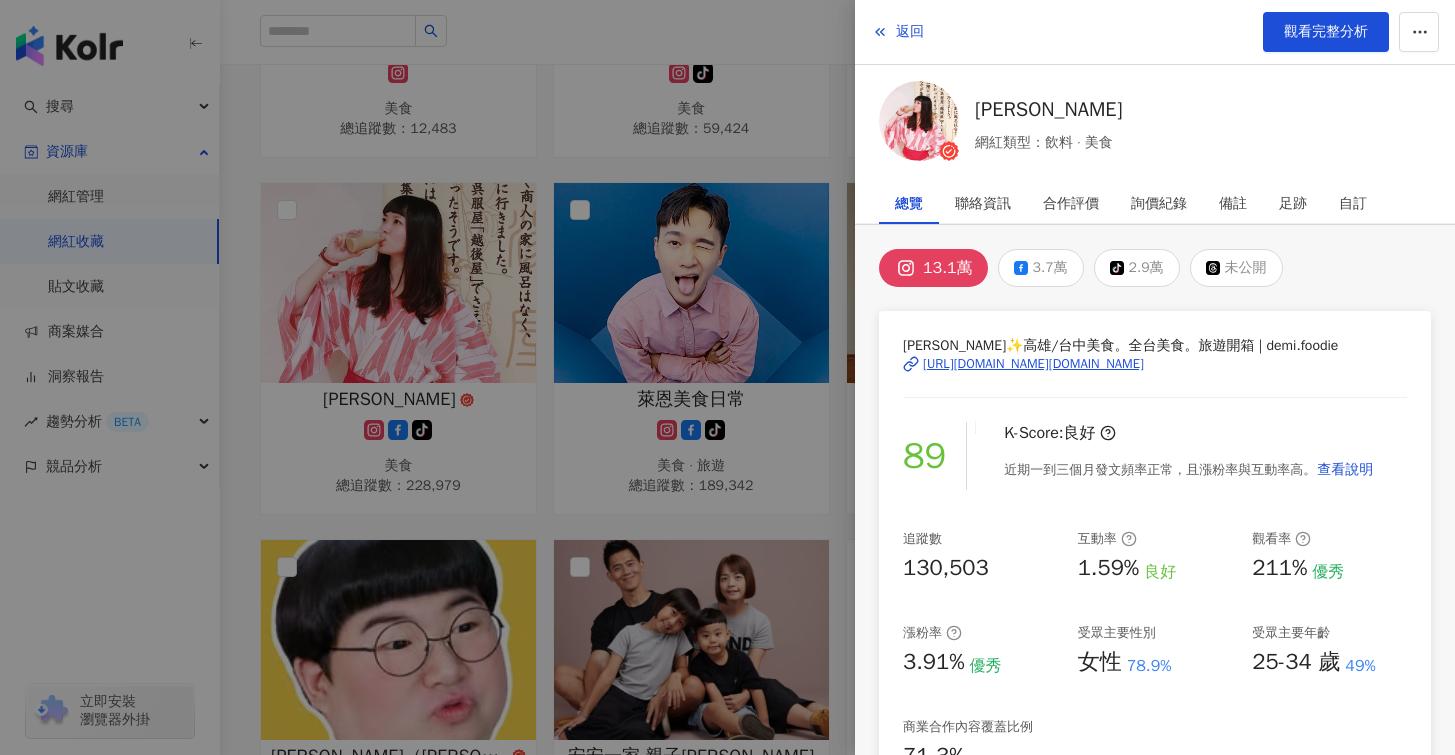 click at bounding box center [727, 377] 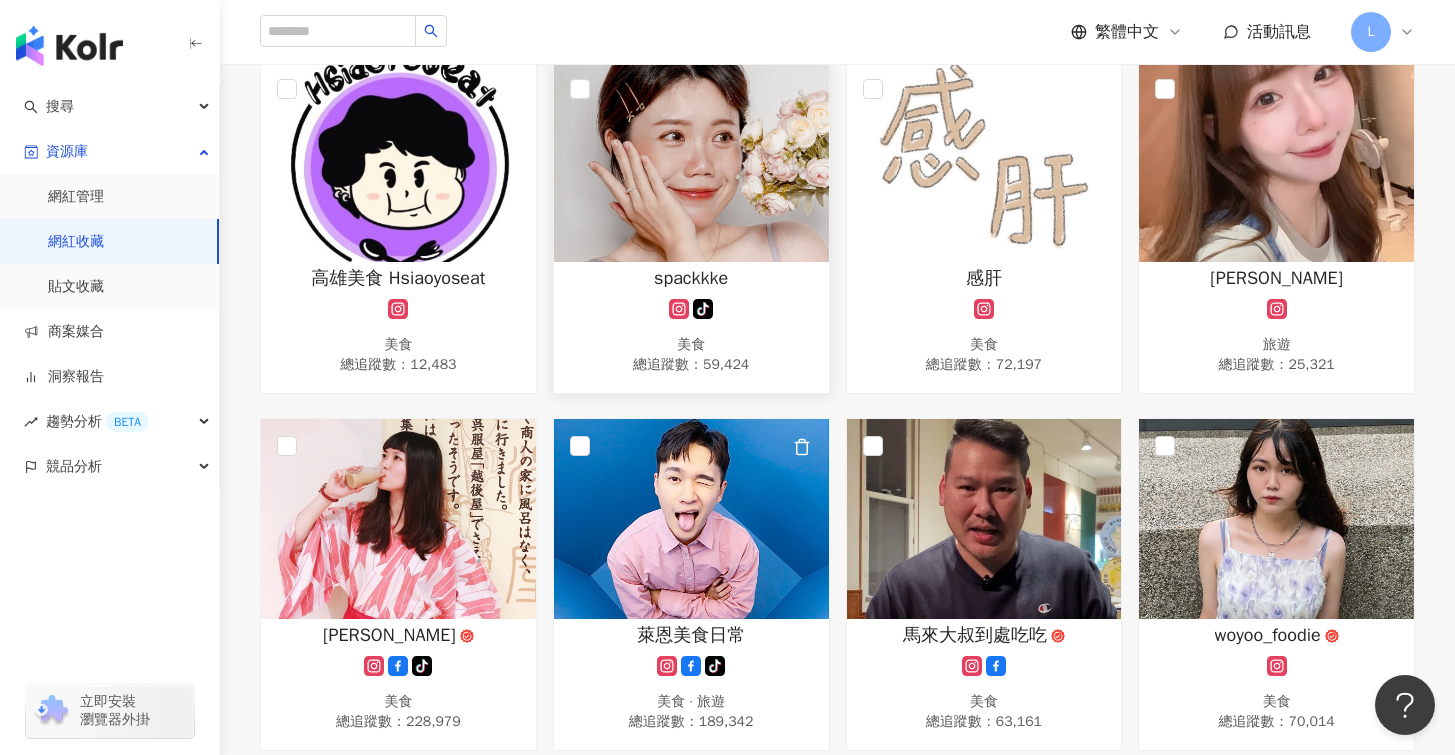 scroll, scrollTop: 1708, scrollLeft: 0, axis: vertical 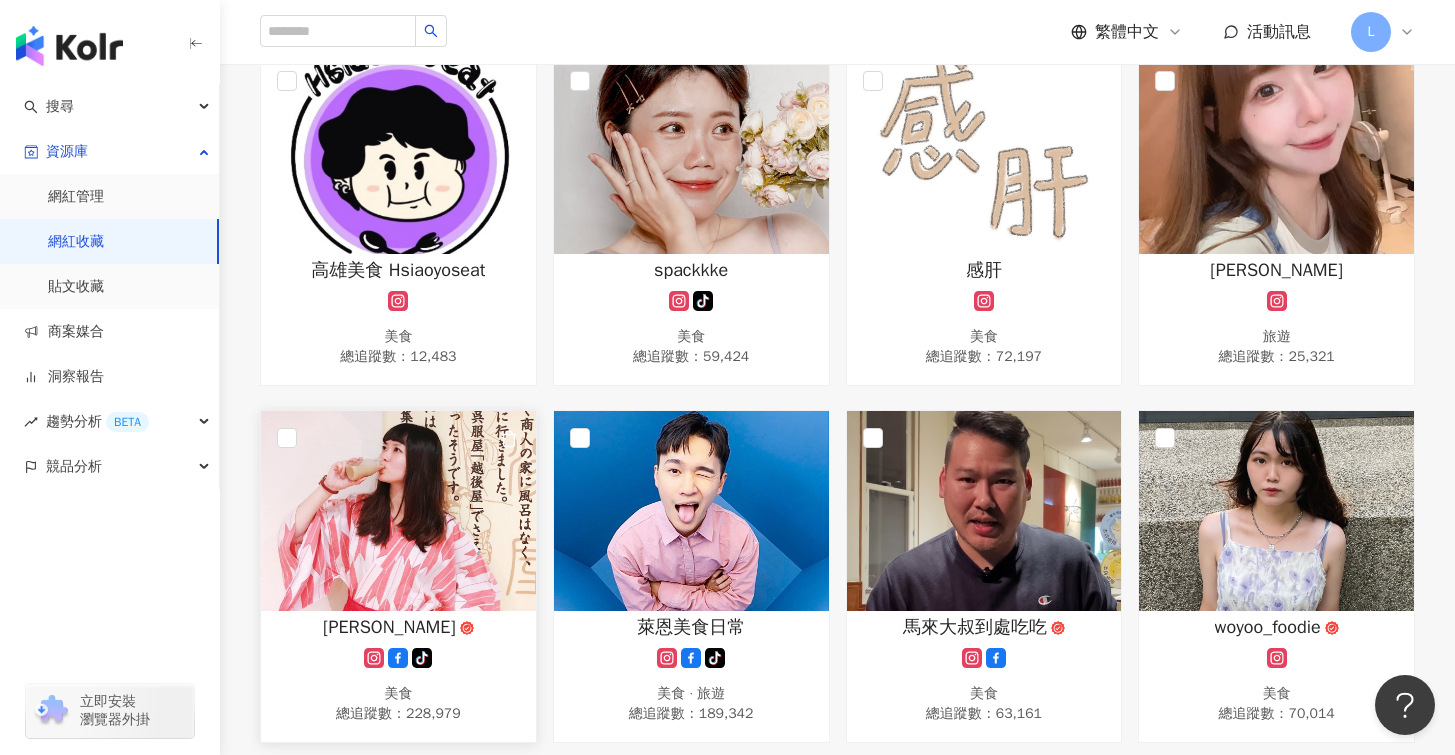 click at bounding box center (398, 511) 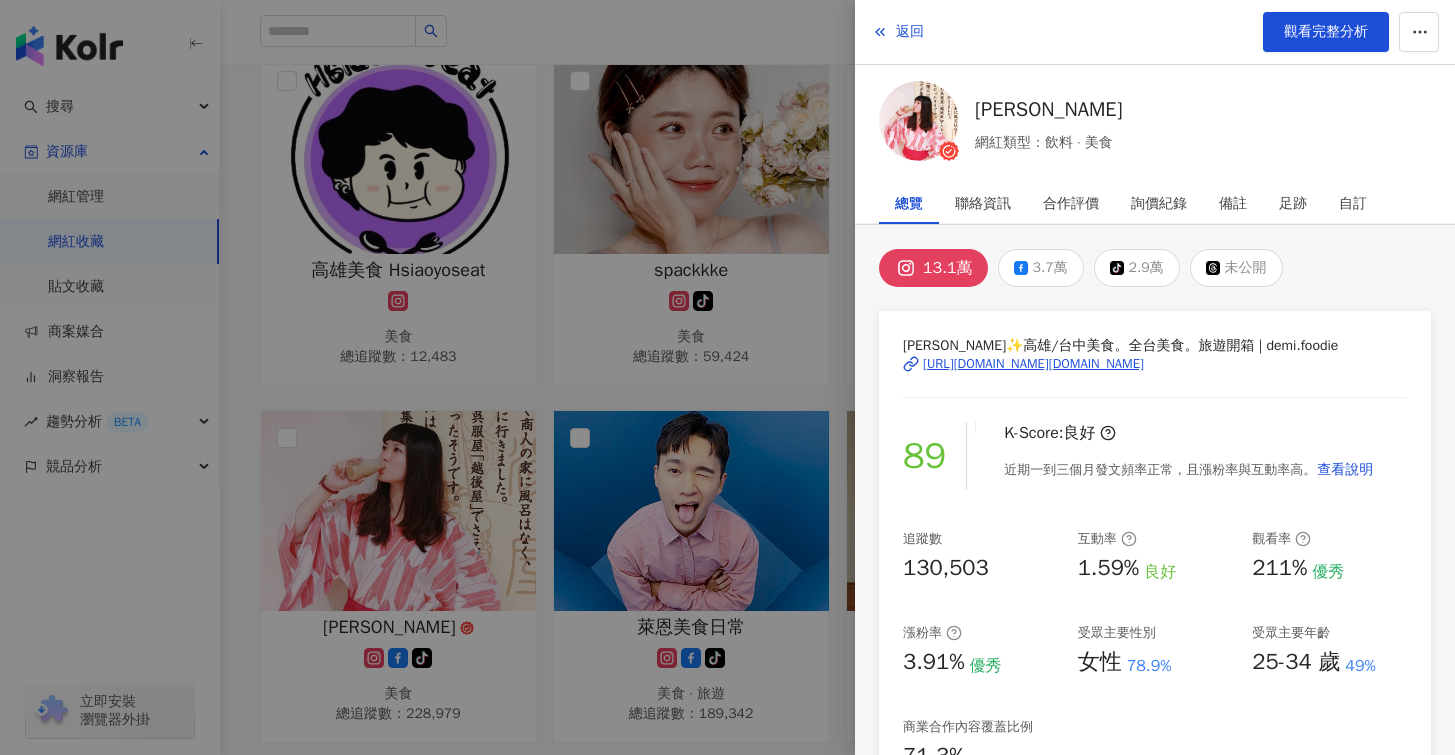 click on "[URL][DOMAIN_NAME][DOMAIN_NAME]" at bounding box center [1033, 364] 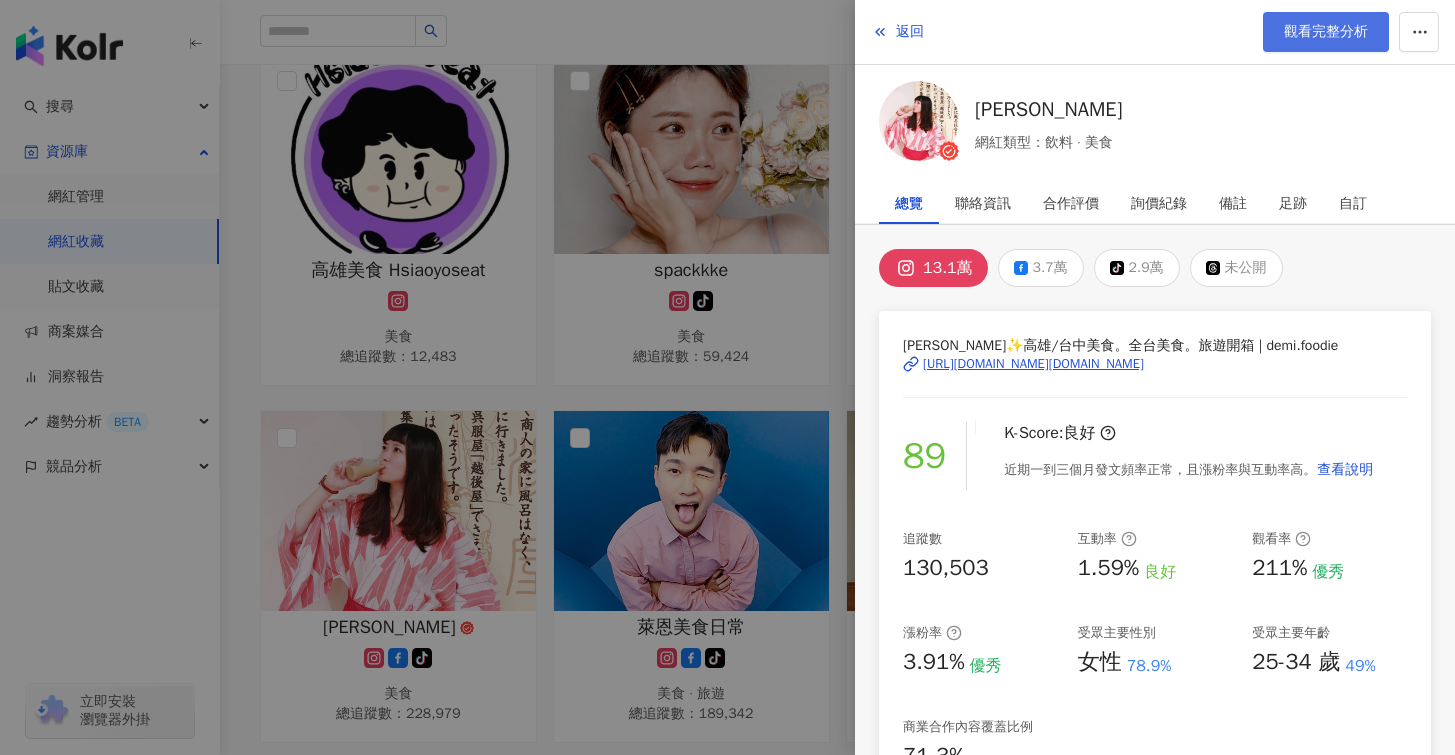 click on "觀看完整分析" at bounding box center [1326, 32] 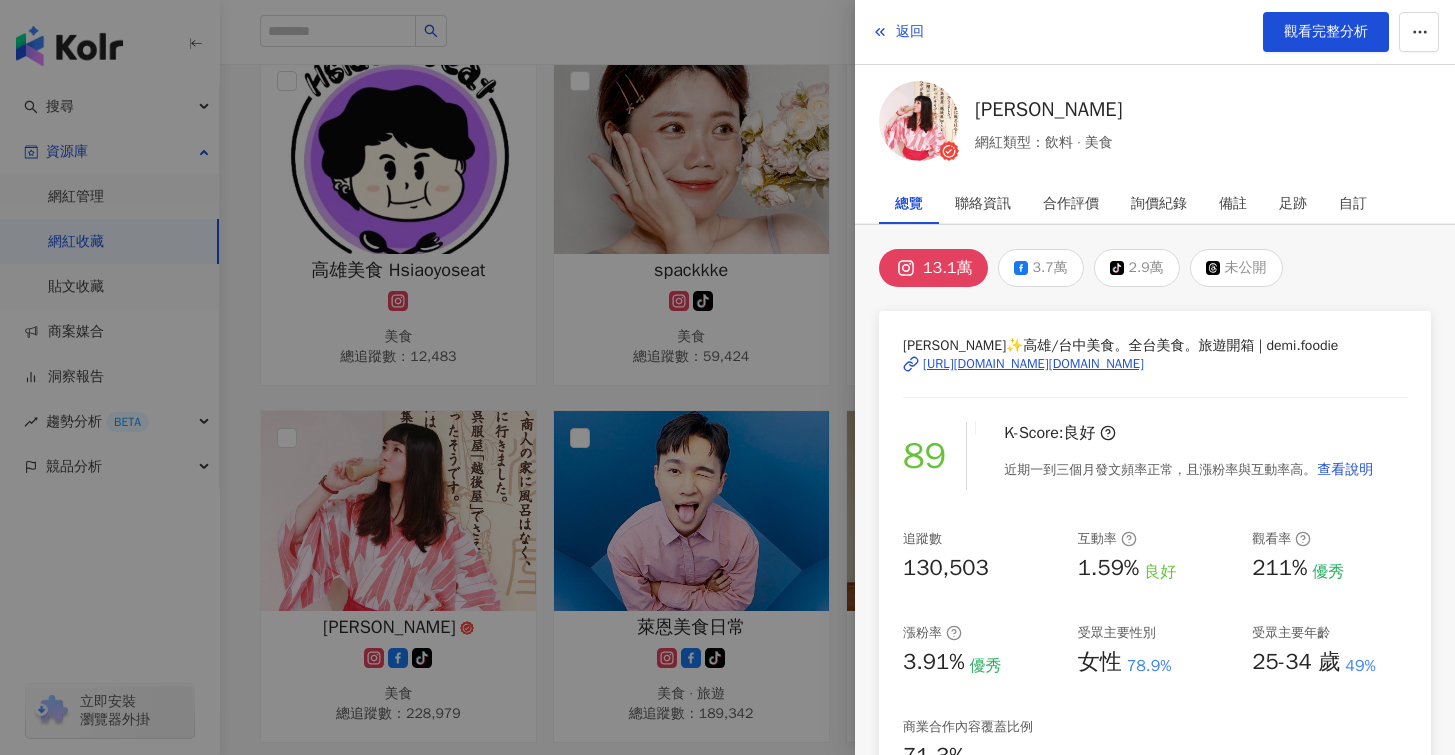 click at bounding box center [727, 377] 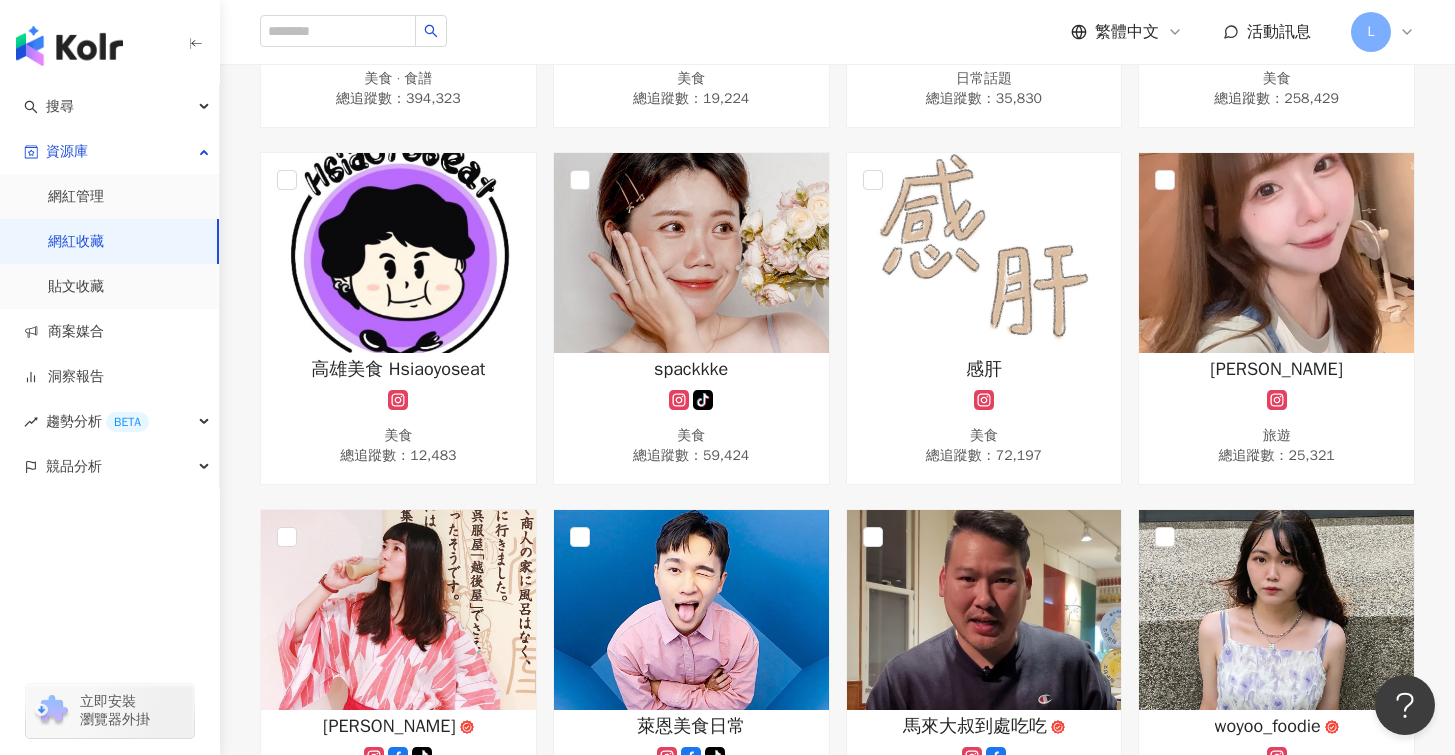 scroll, scrollTop: 1305, scrollLeft: 0, axis: vertical 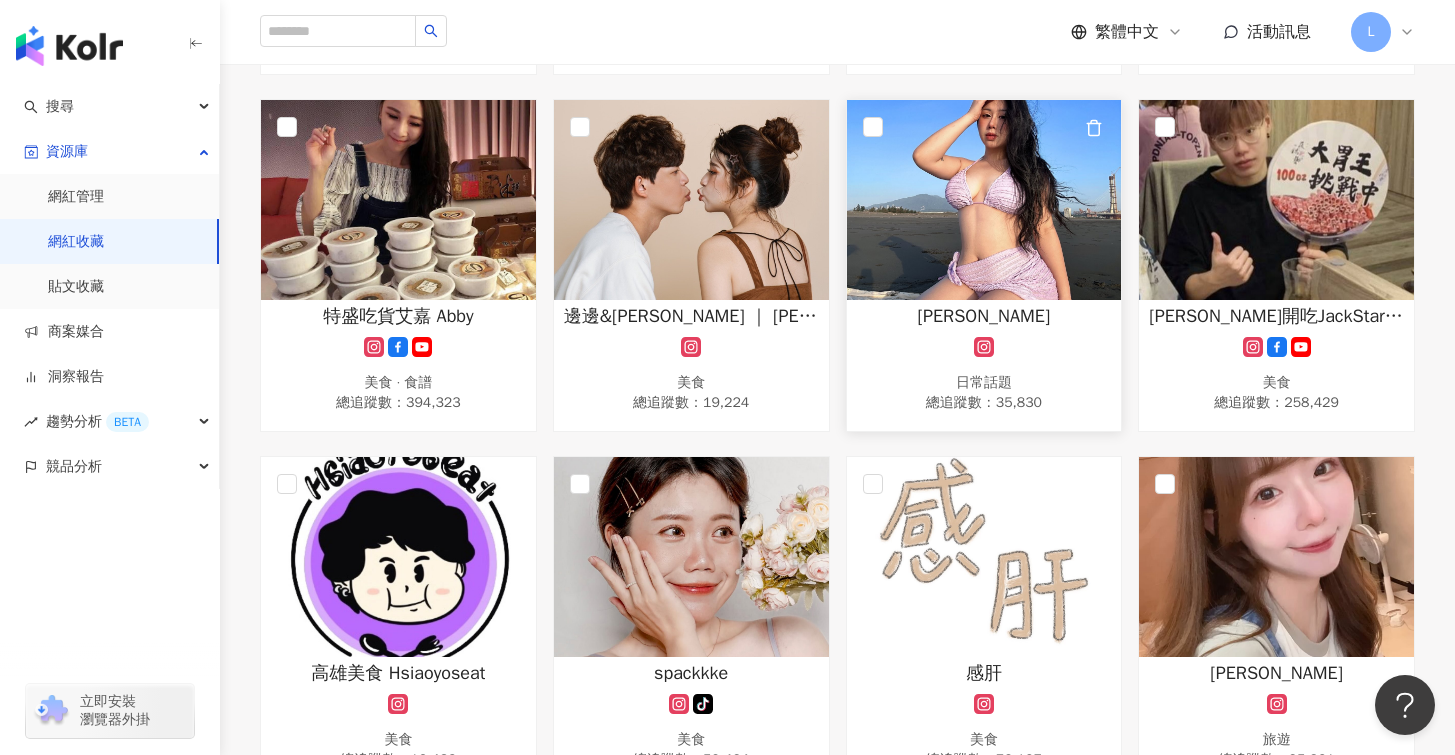 click on "Carol 日常話題 總追蹤數 ： 35,830" at bounding box center [984, 360] 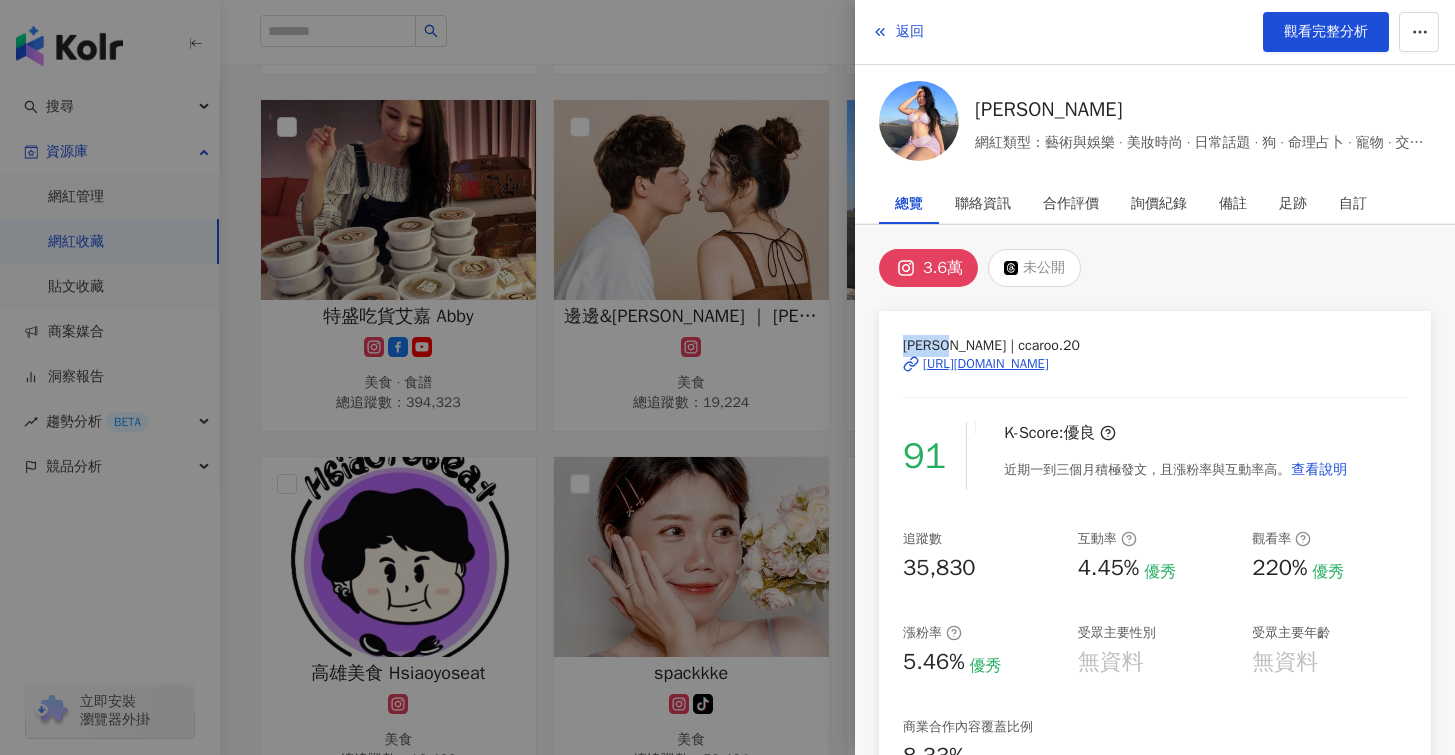 drag, startPoint x: 900, startPoint y: 339, endPoint x: 940, endPoint y: 343, distance: 40.1995 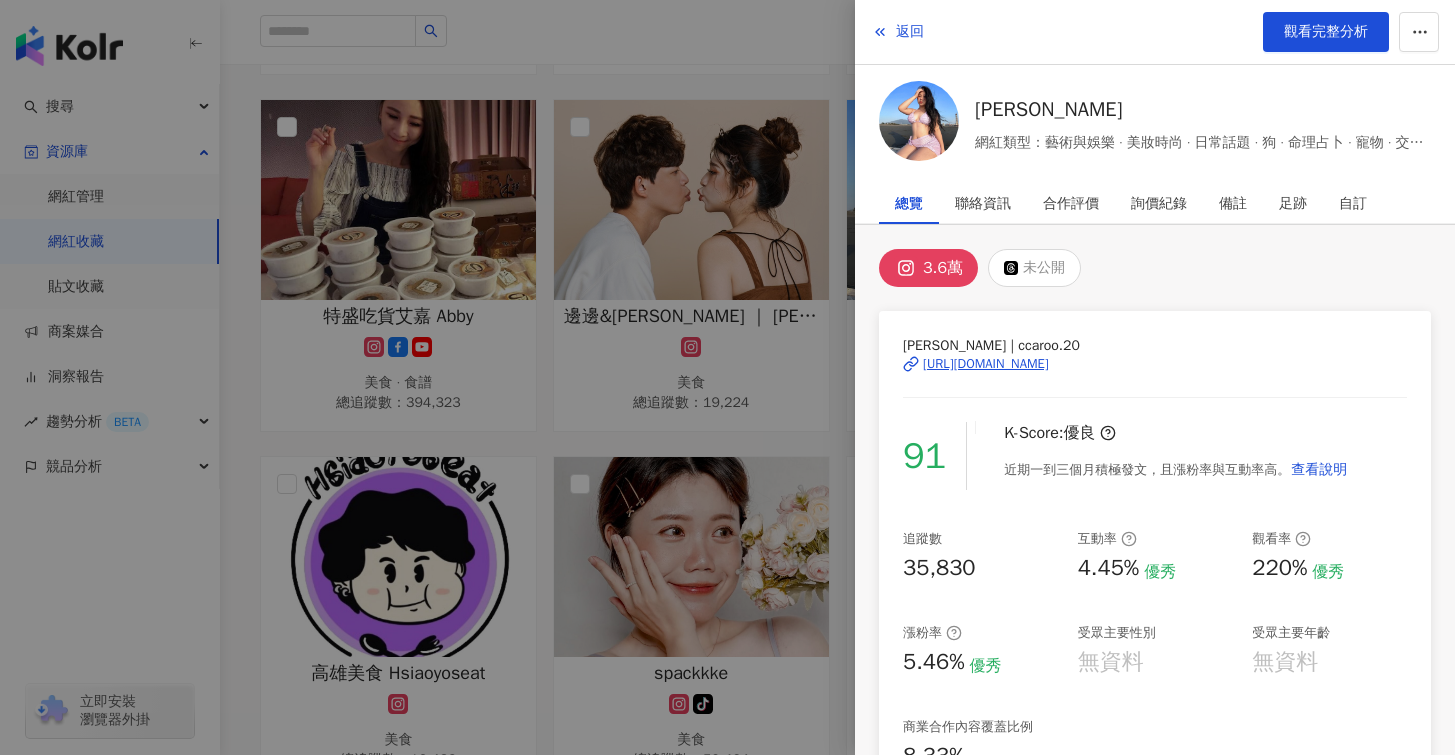 click at bounding box center [727, 377] 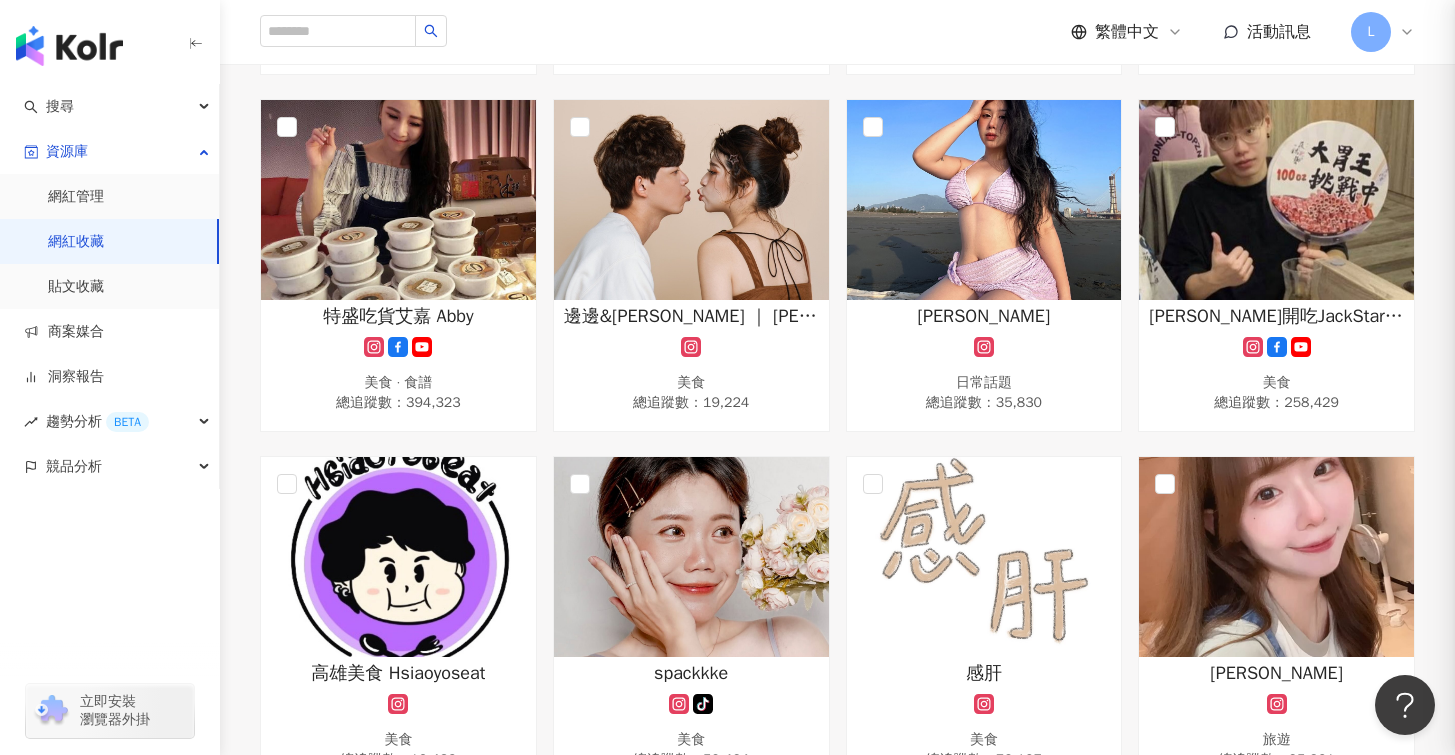 click at bounding box center (727, 377) 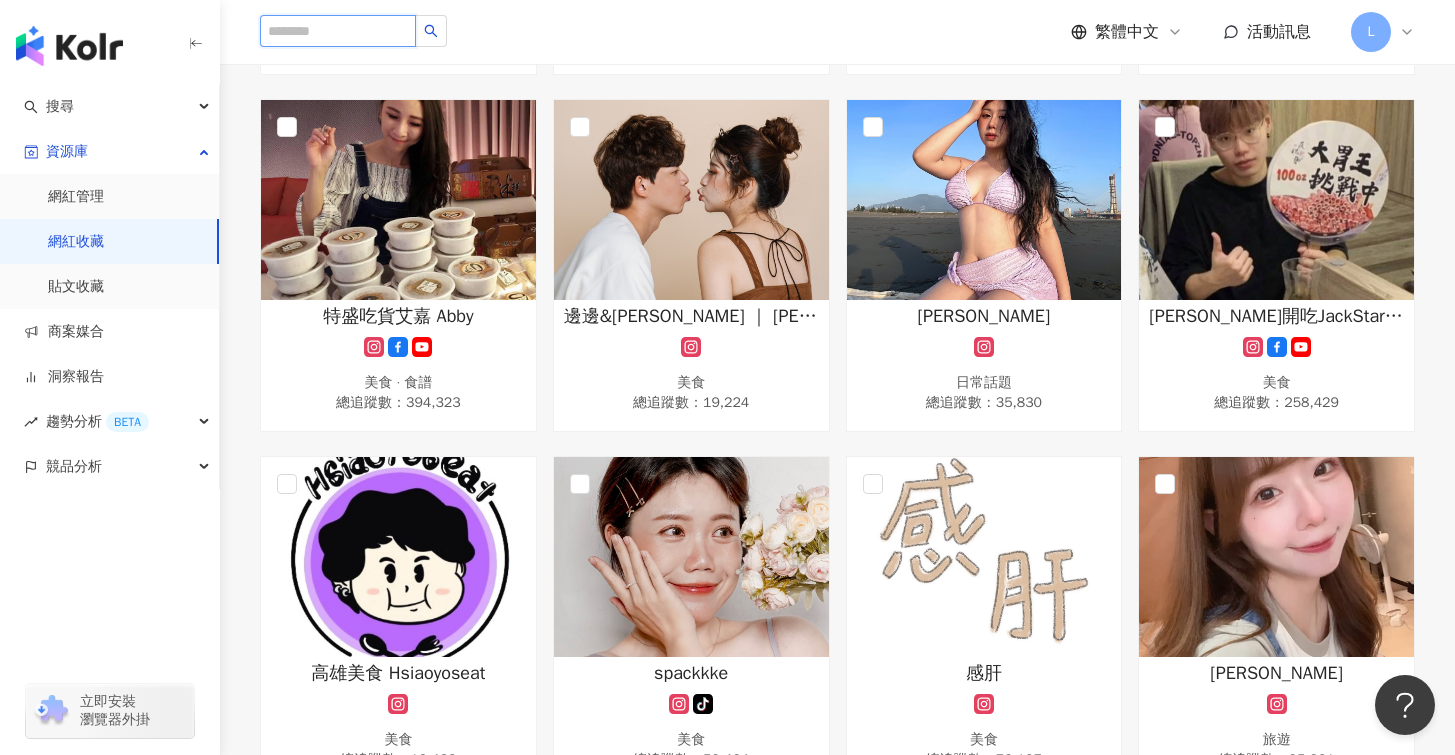 click at bounding box center [338, 31] 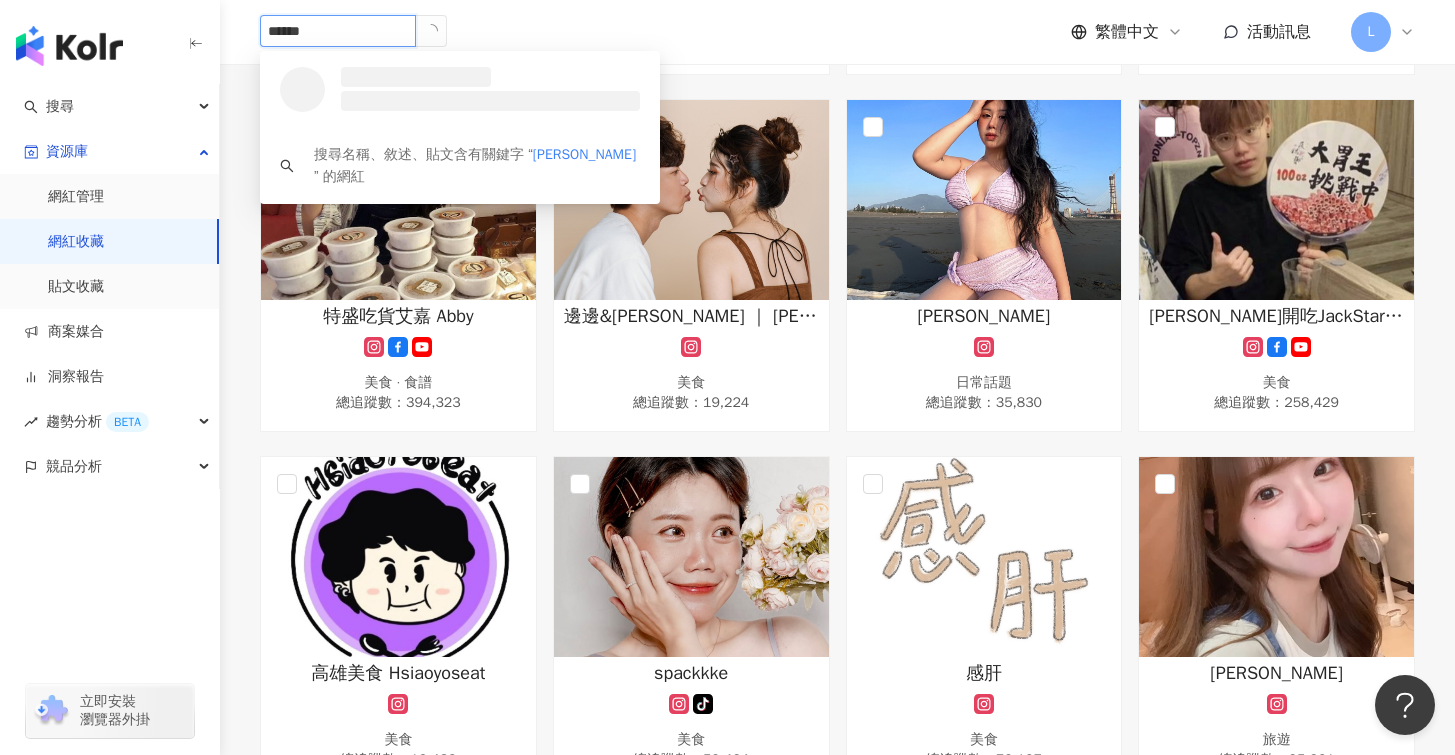 type on "*****" 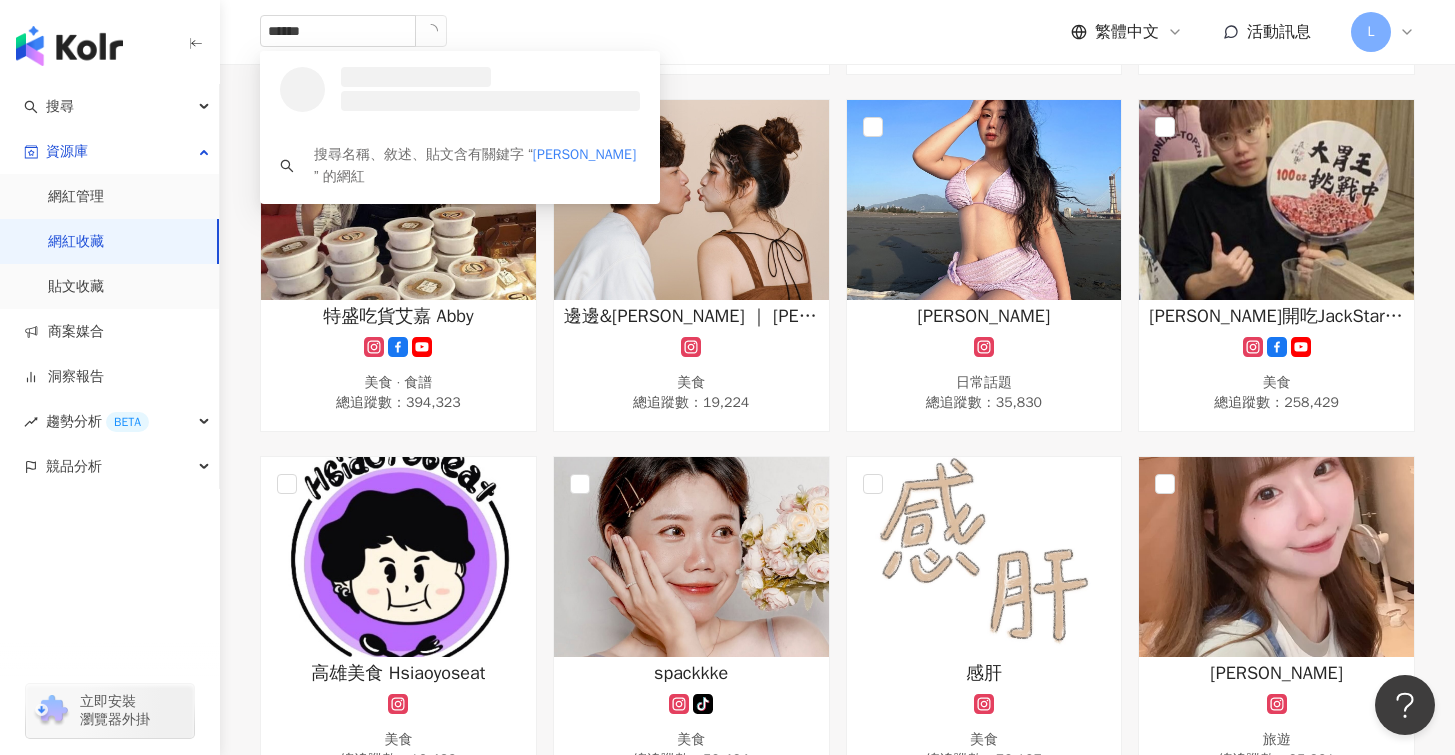 drag, startPoint x: 60, startPoint y: 49, endPoint x: 101, endPoint y: 46, distance: 41.109608 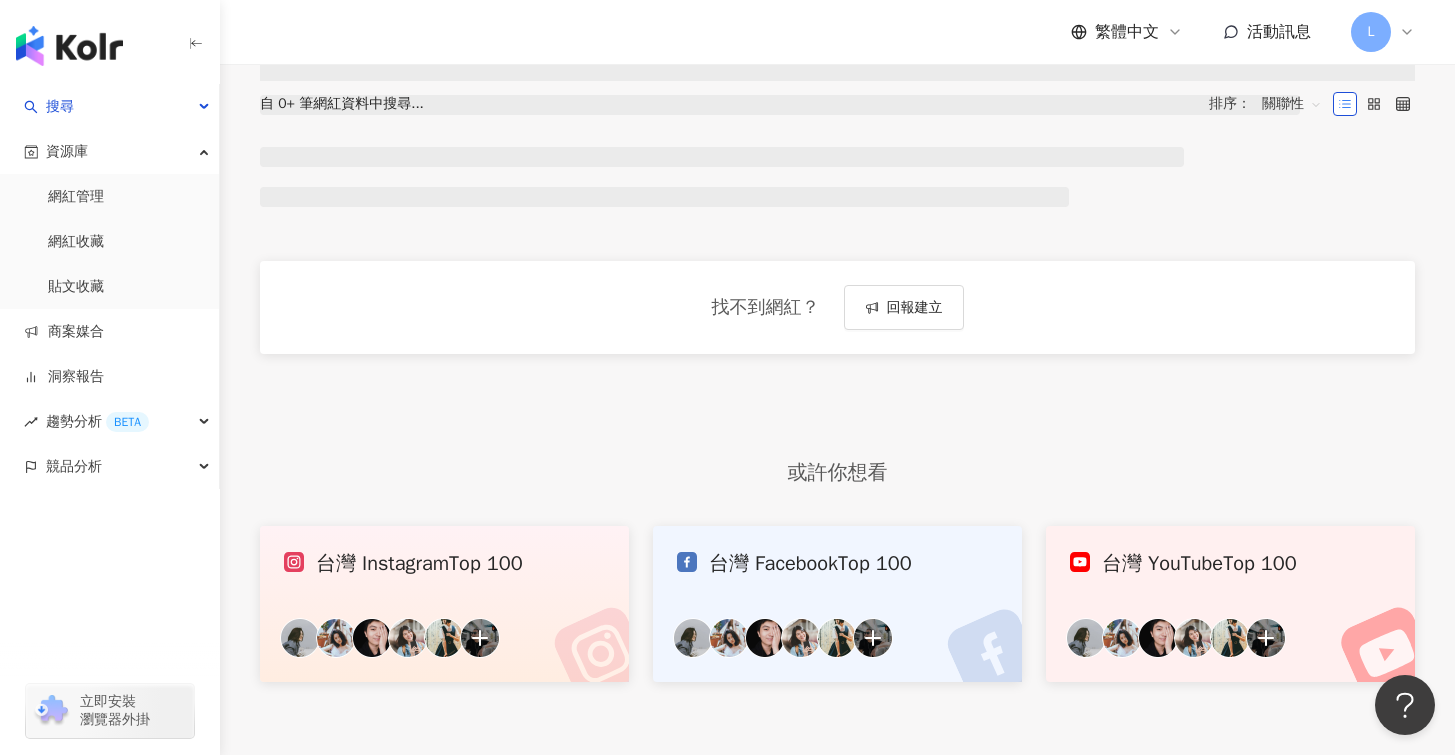 scroll, scrollTop: 0, scrollLeft: 0, axis: both 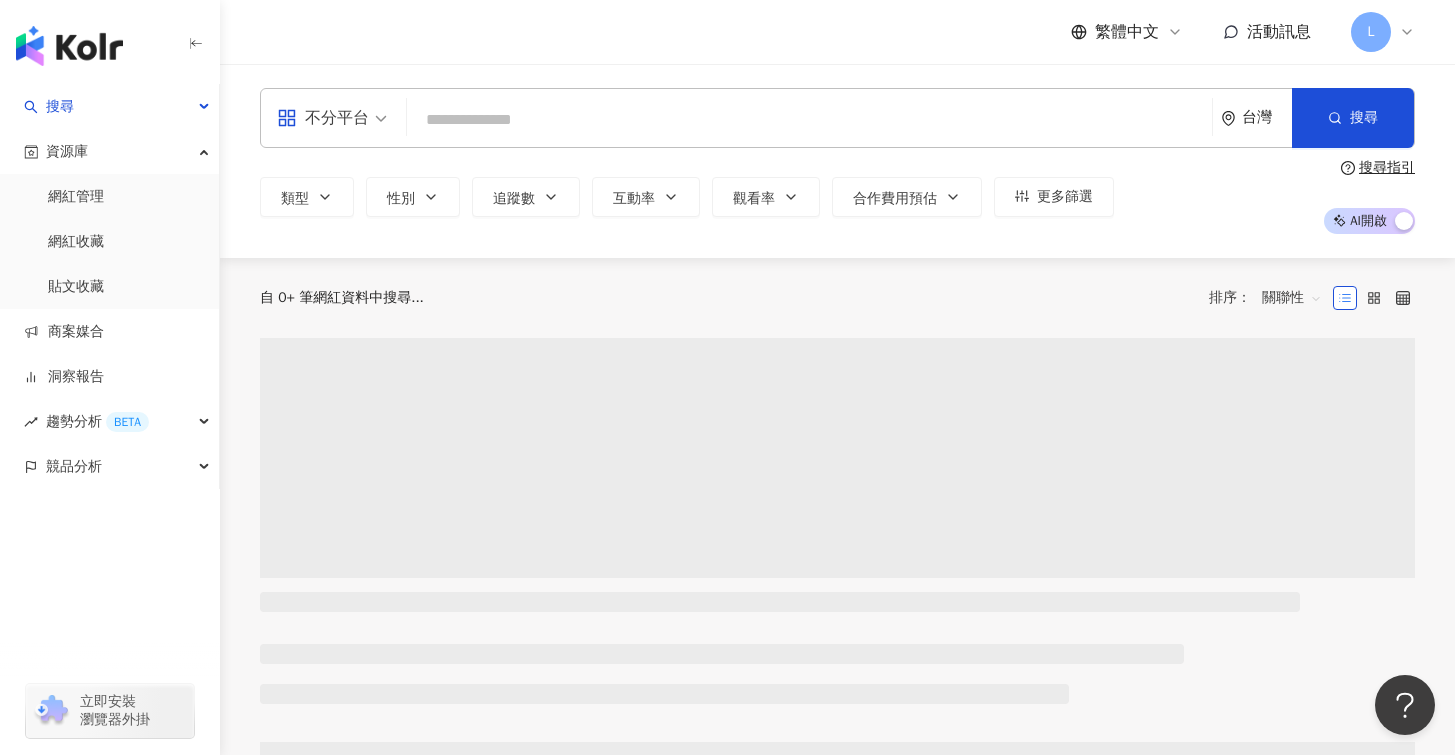 click at bounding box center (809, 120) 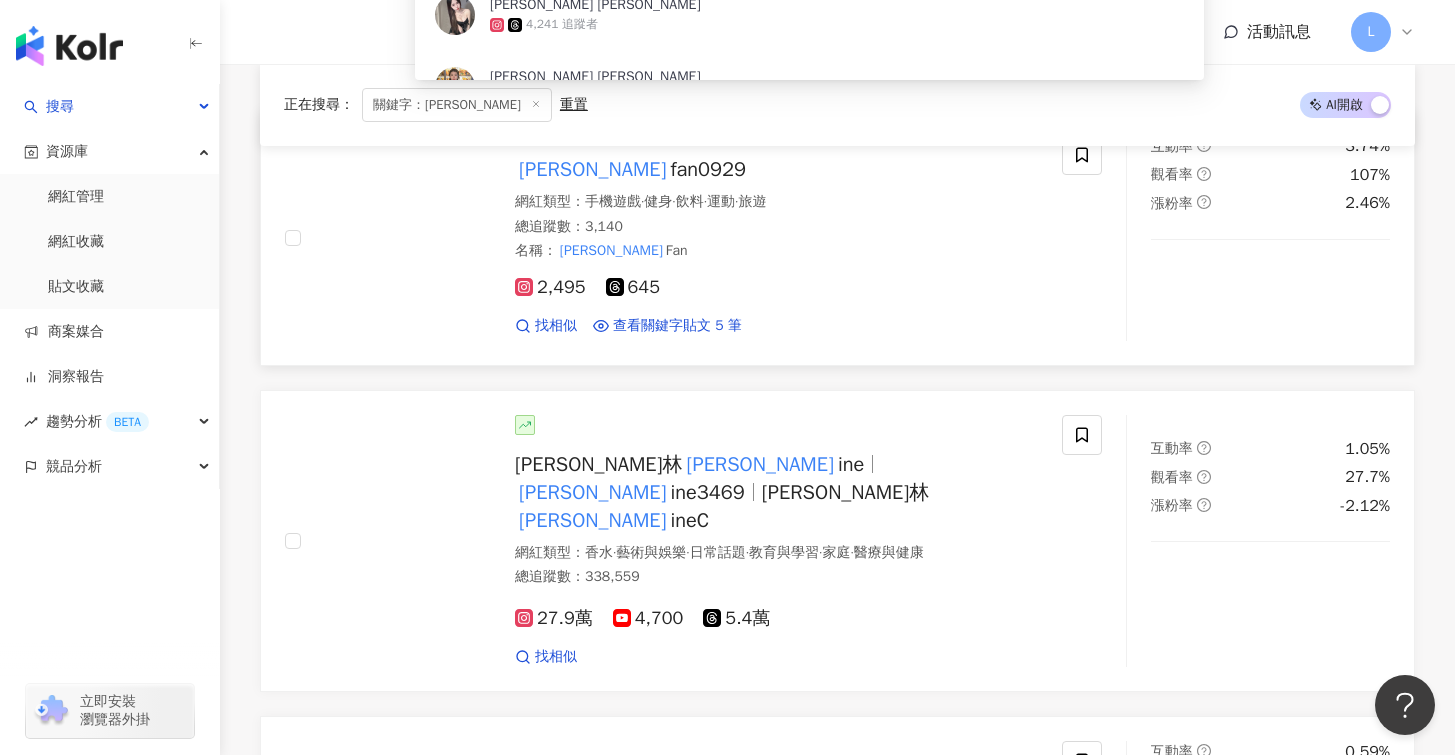 scroll, scrollTop: 0, scrollLeft: 0, axis: both 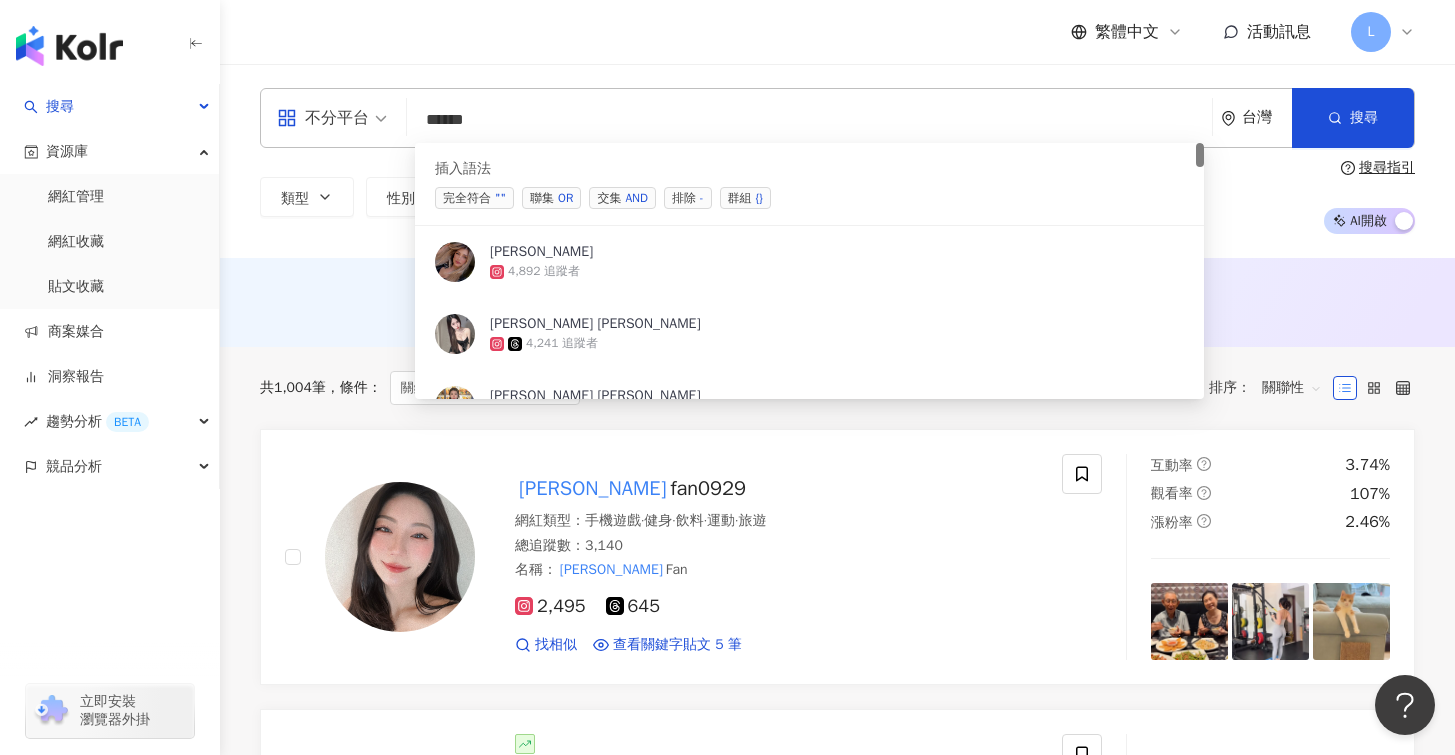 drag, startPoint x: 452, startPoint y: 113, endPoint x: 339, endPoint y: 109, distance: 113.07078 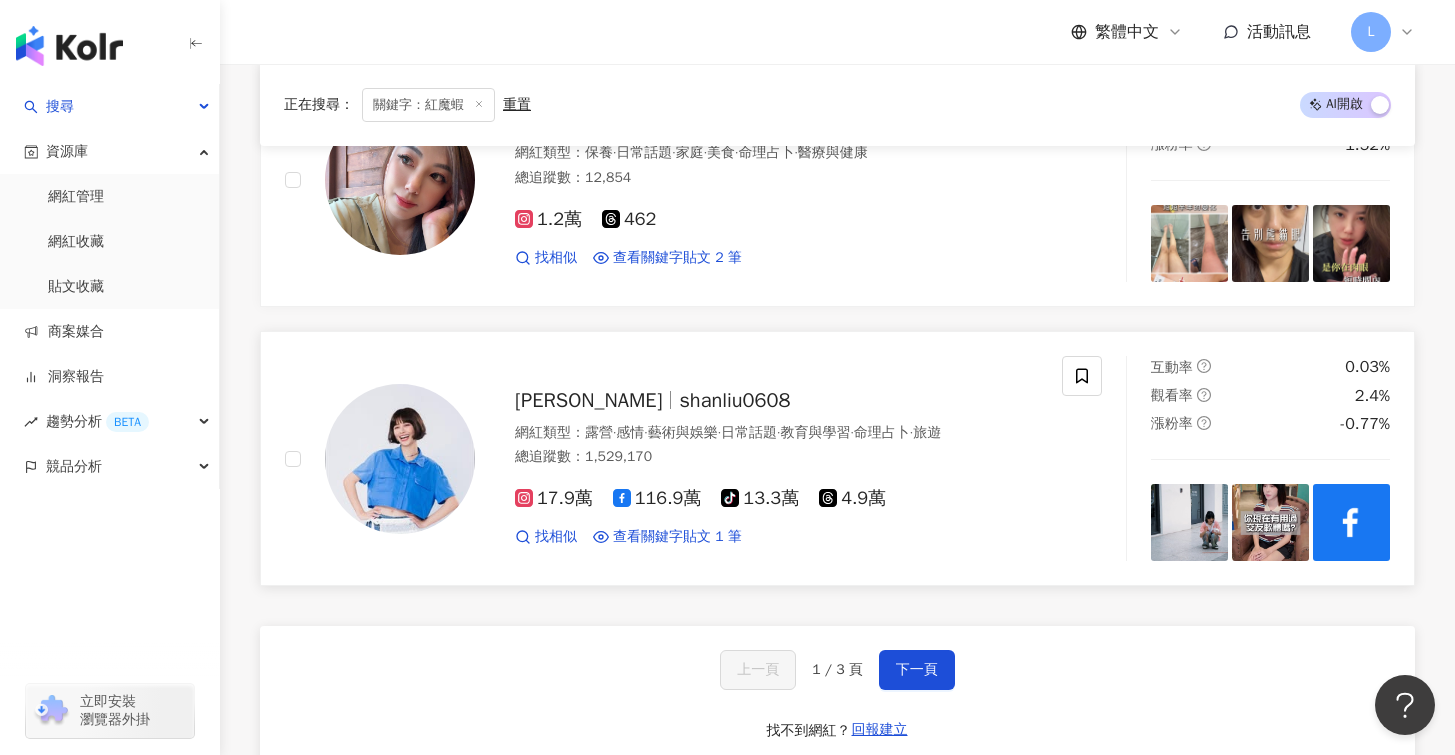 scroll, scrollTop: 3564, scrollLeft: 0, axis: vertical 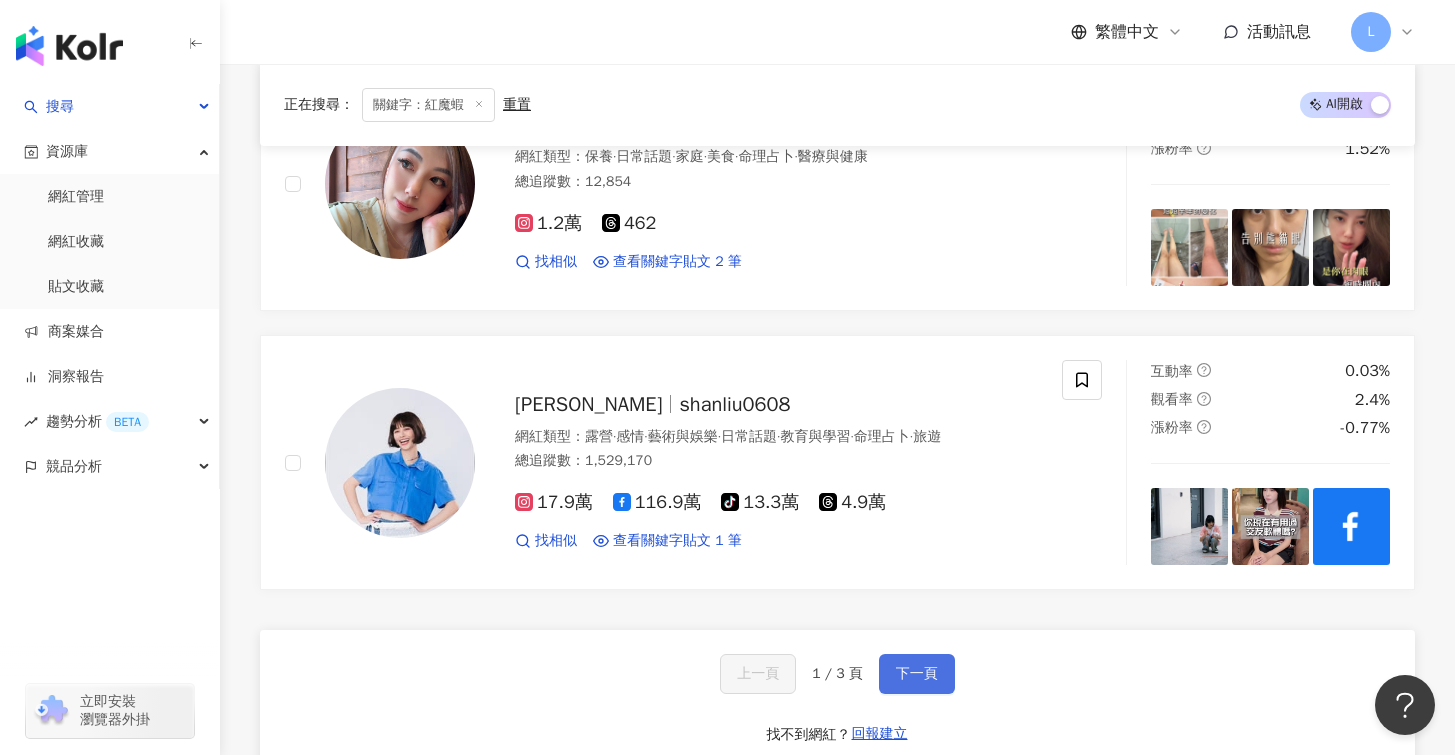 type on "***" 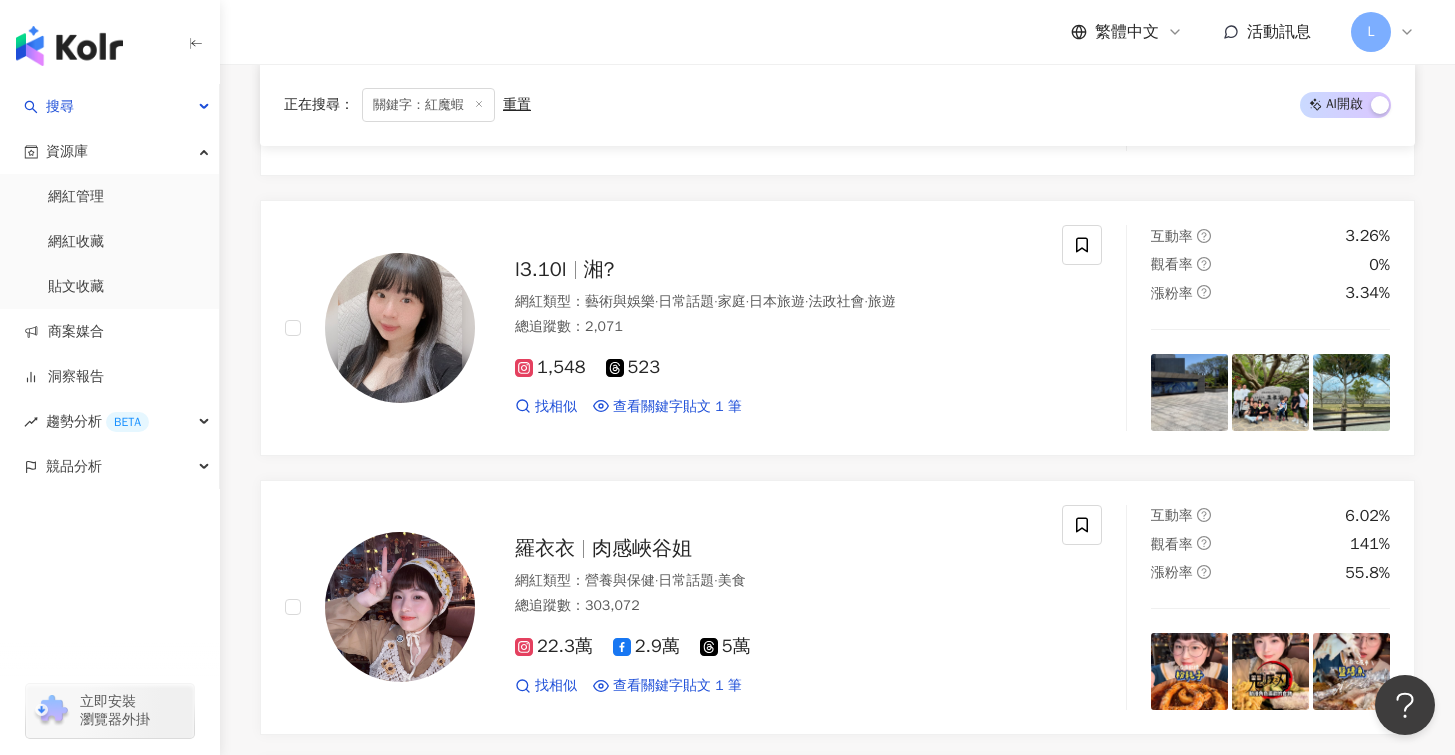 scroll, scrollTop: 2863, scrollLeft: 0, axis: vertical 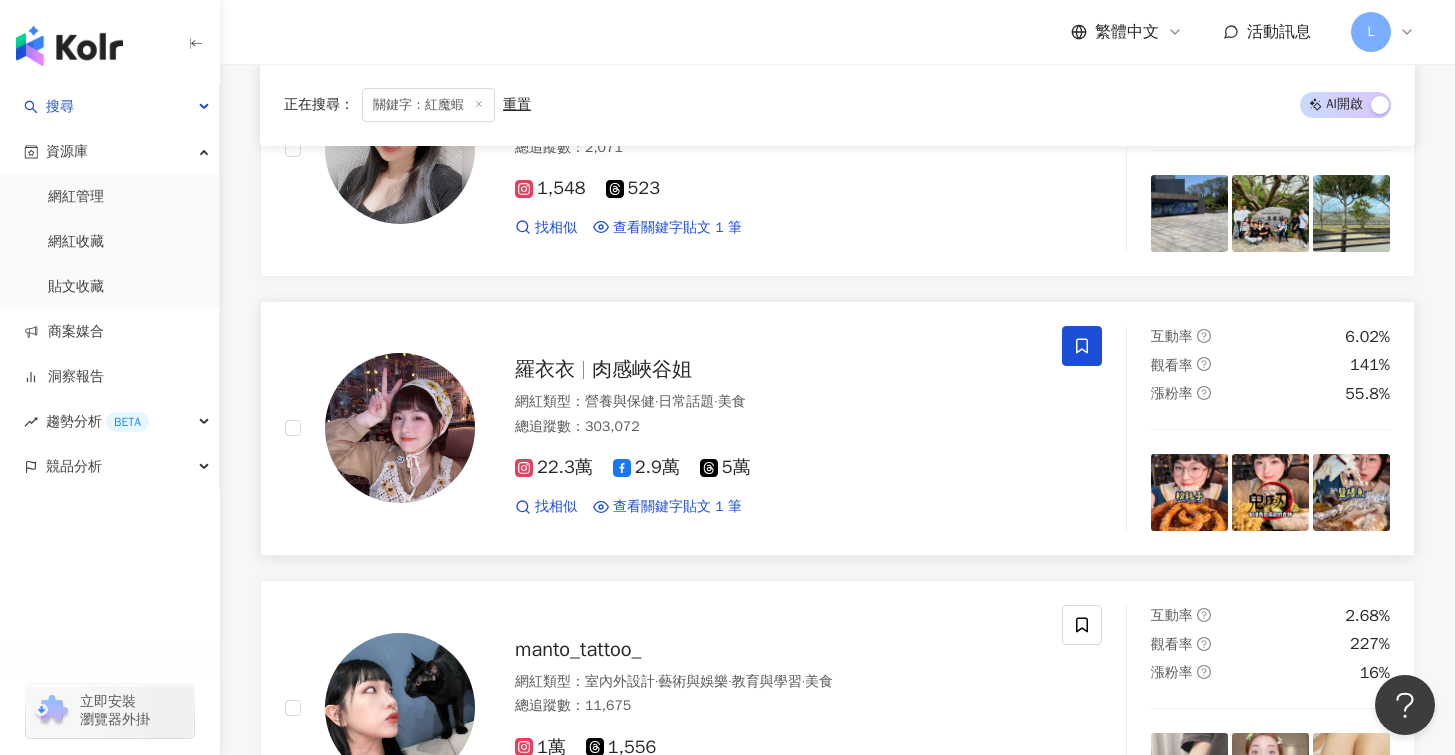 click at bounding box center [1082, 346] 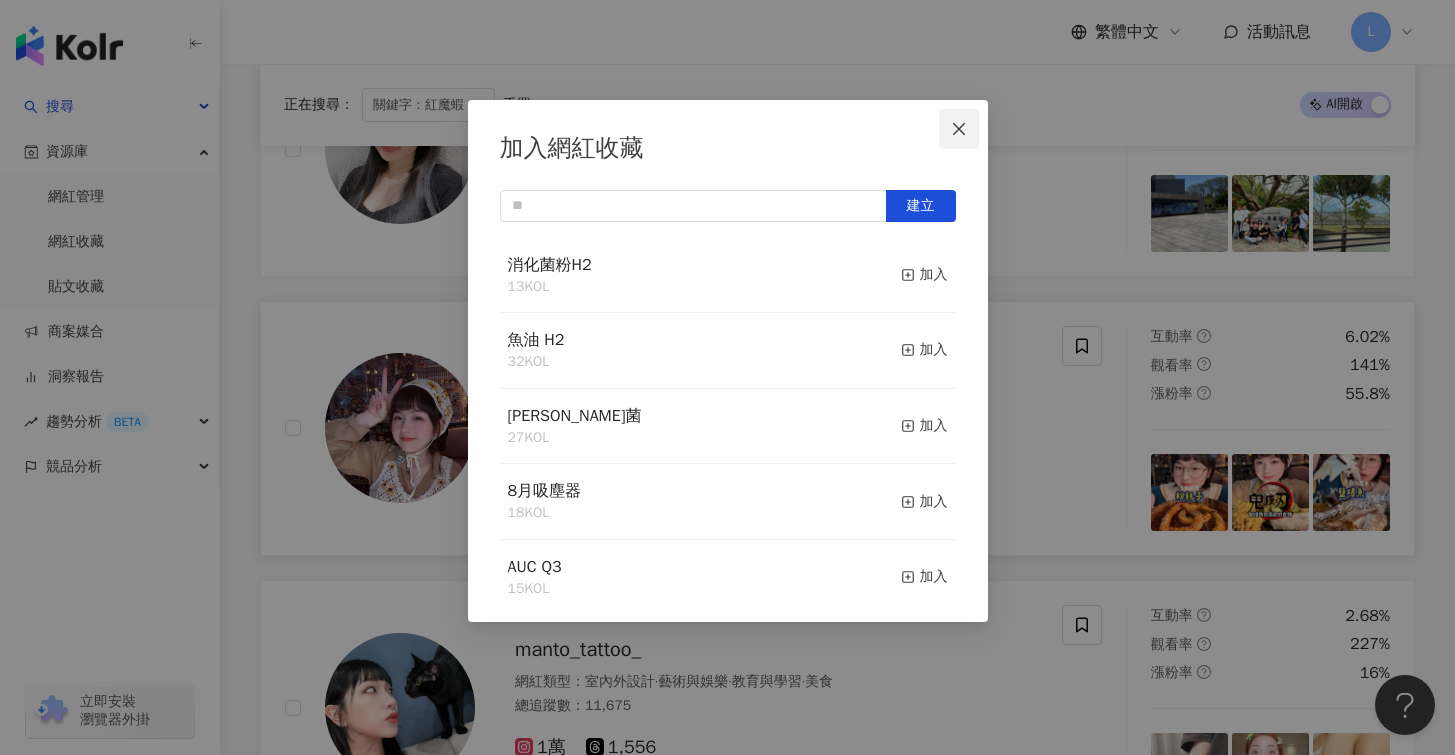 click 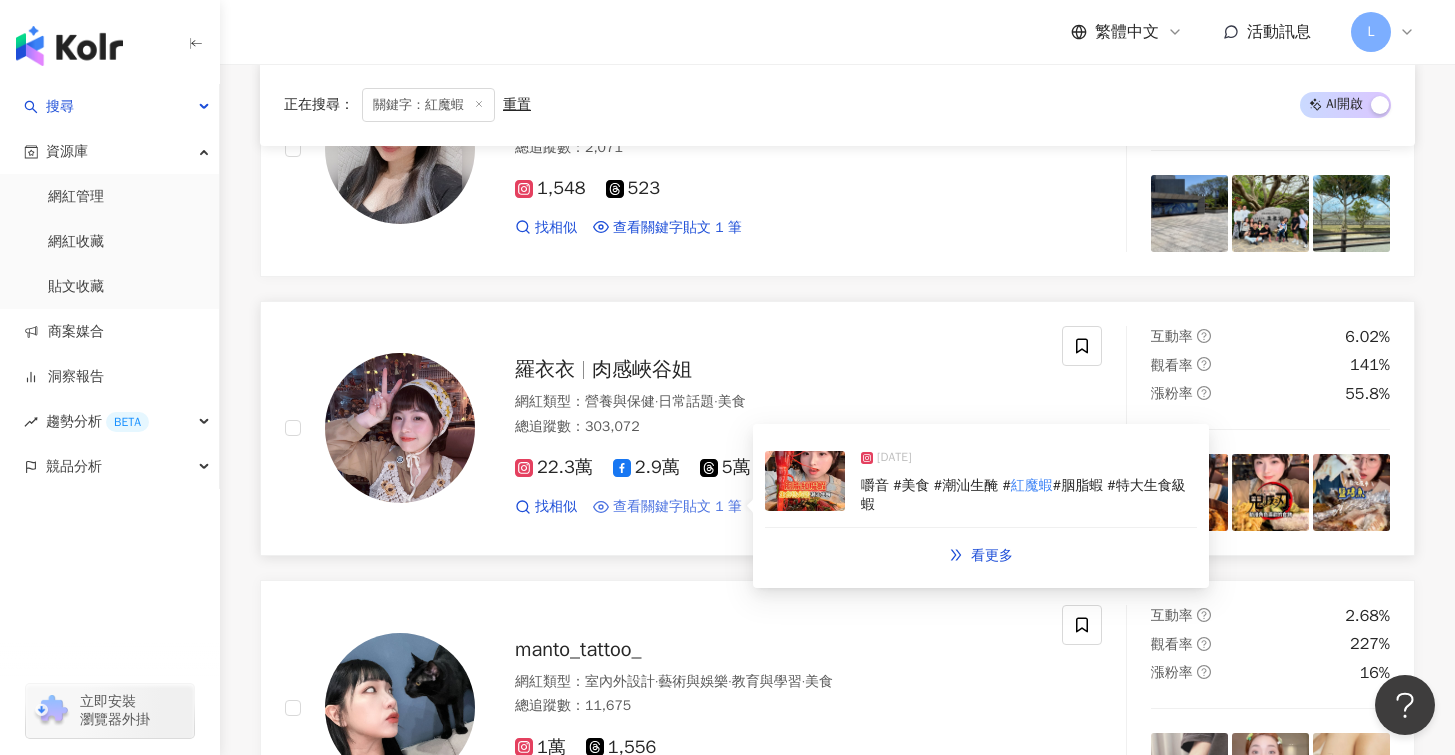 click on "查看關鍵字貼文 1 筆" at bounding box center (677, 507) 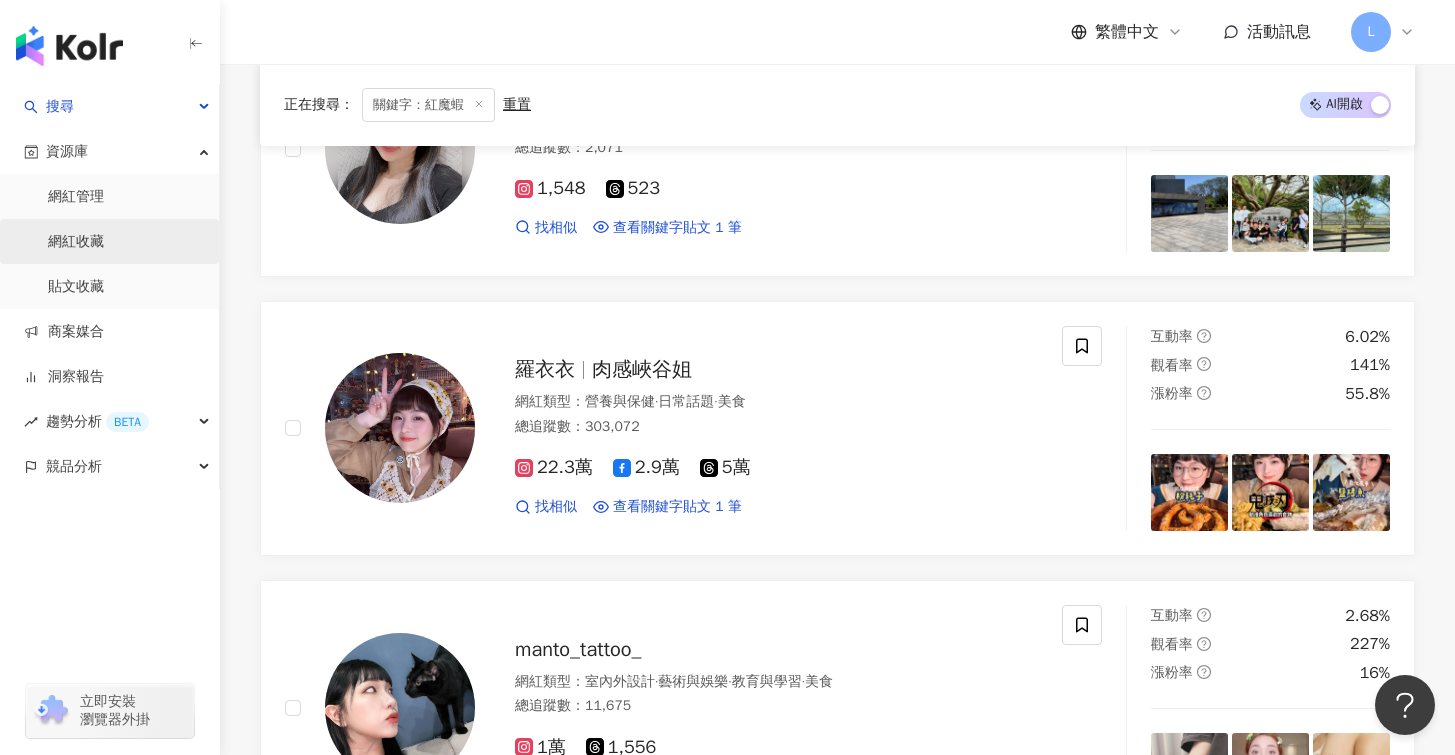 click on "網紅收藏" at bounding box center (76, 242) 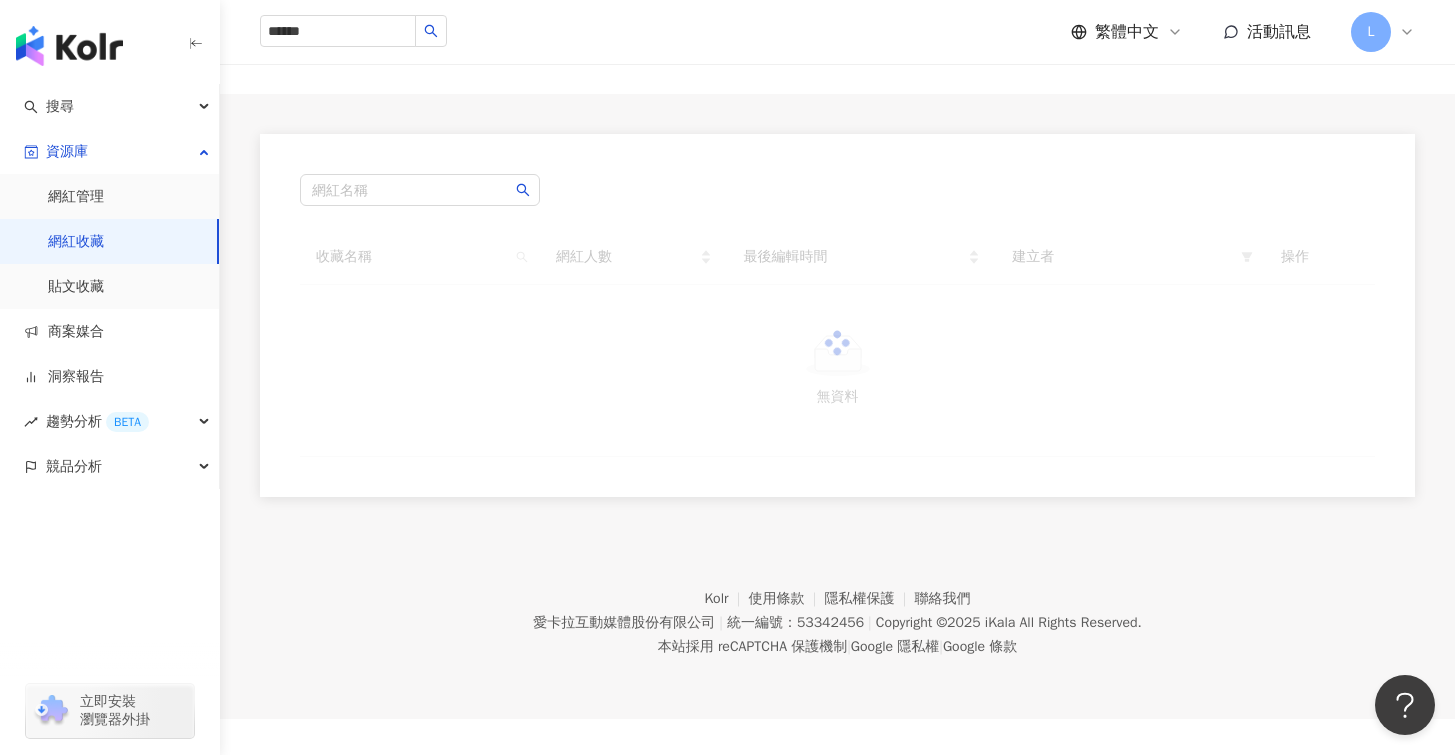 scroll, scrollTop: 0, scrollLeft: 0, axis: both 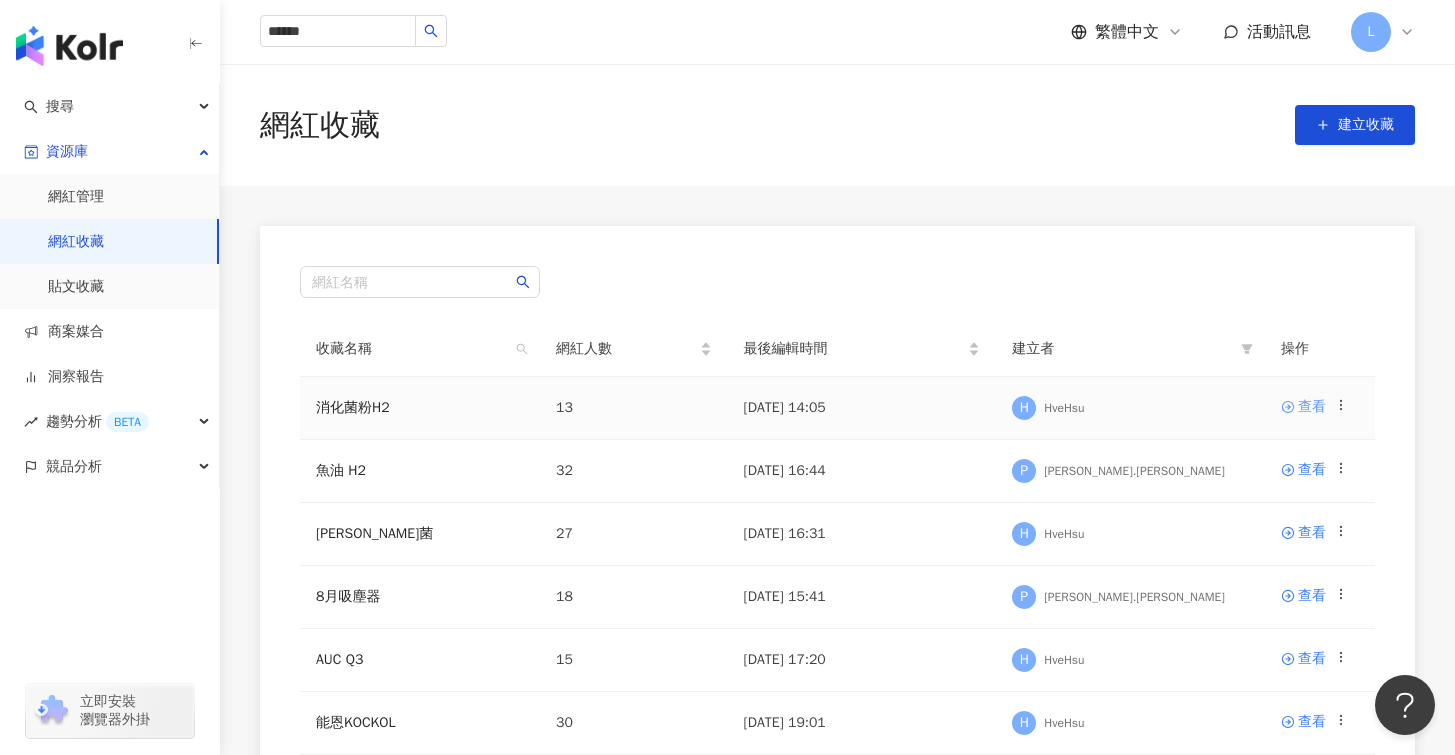 click on "查看" at bounding box center (1303, 407) 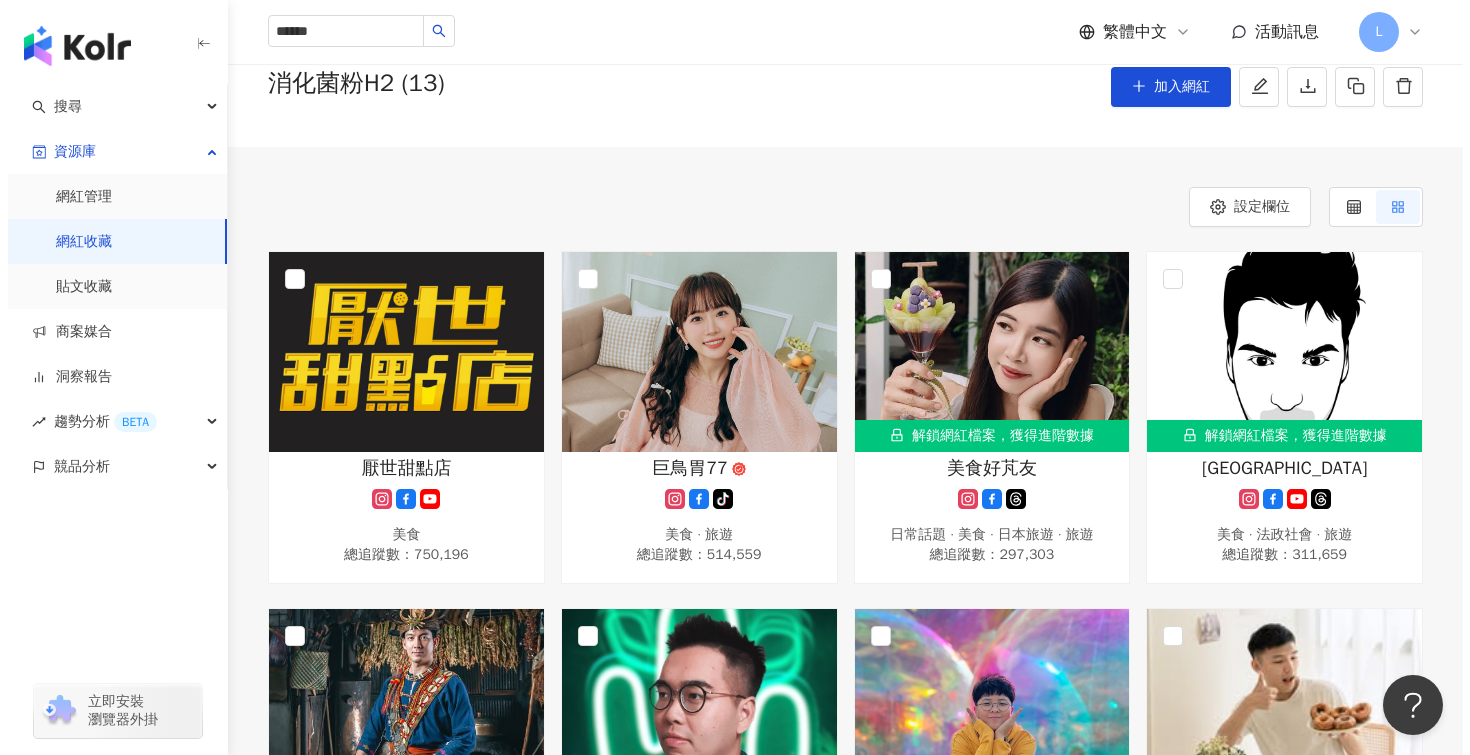scroll, scrollTop: 0, scrollLeft: 0, axis: both 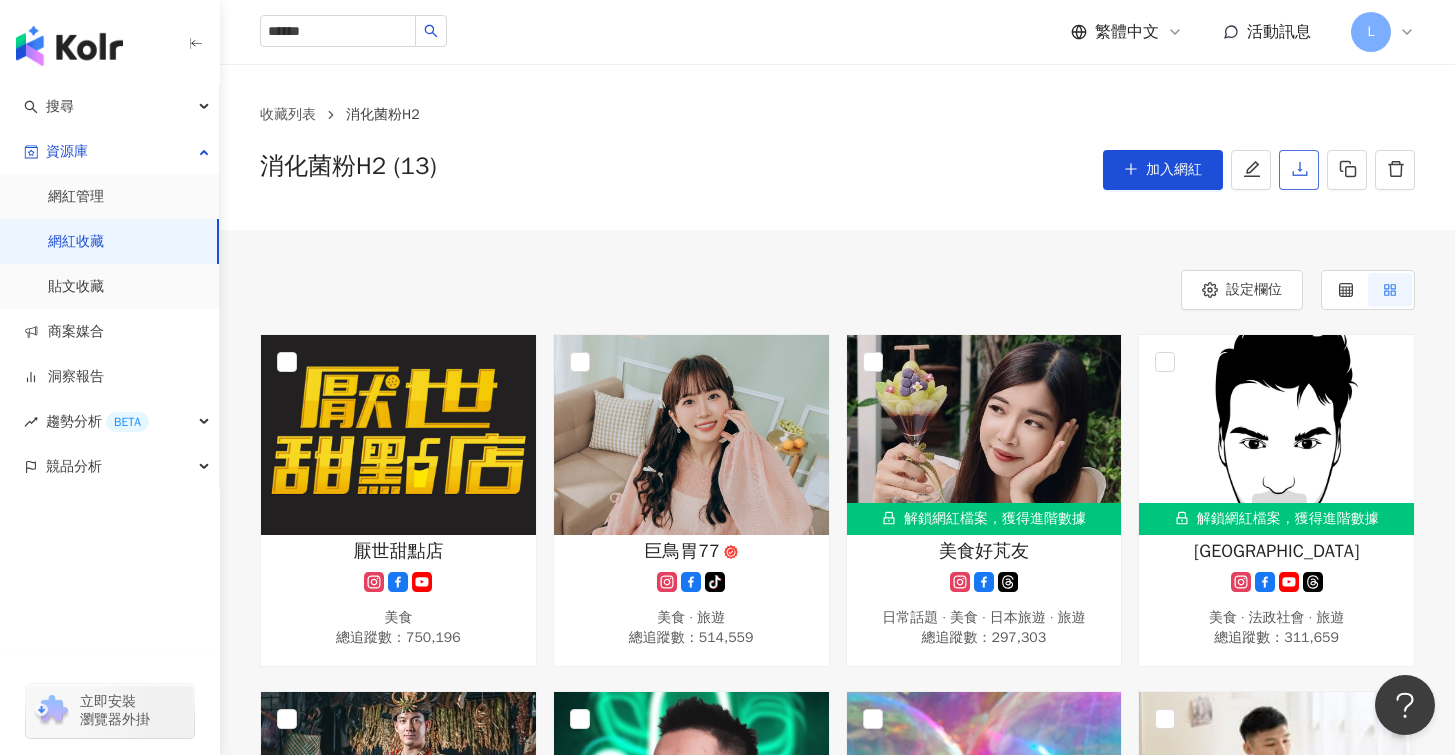 click at bounding box center (1299, 170) 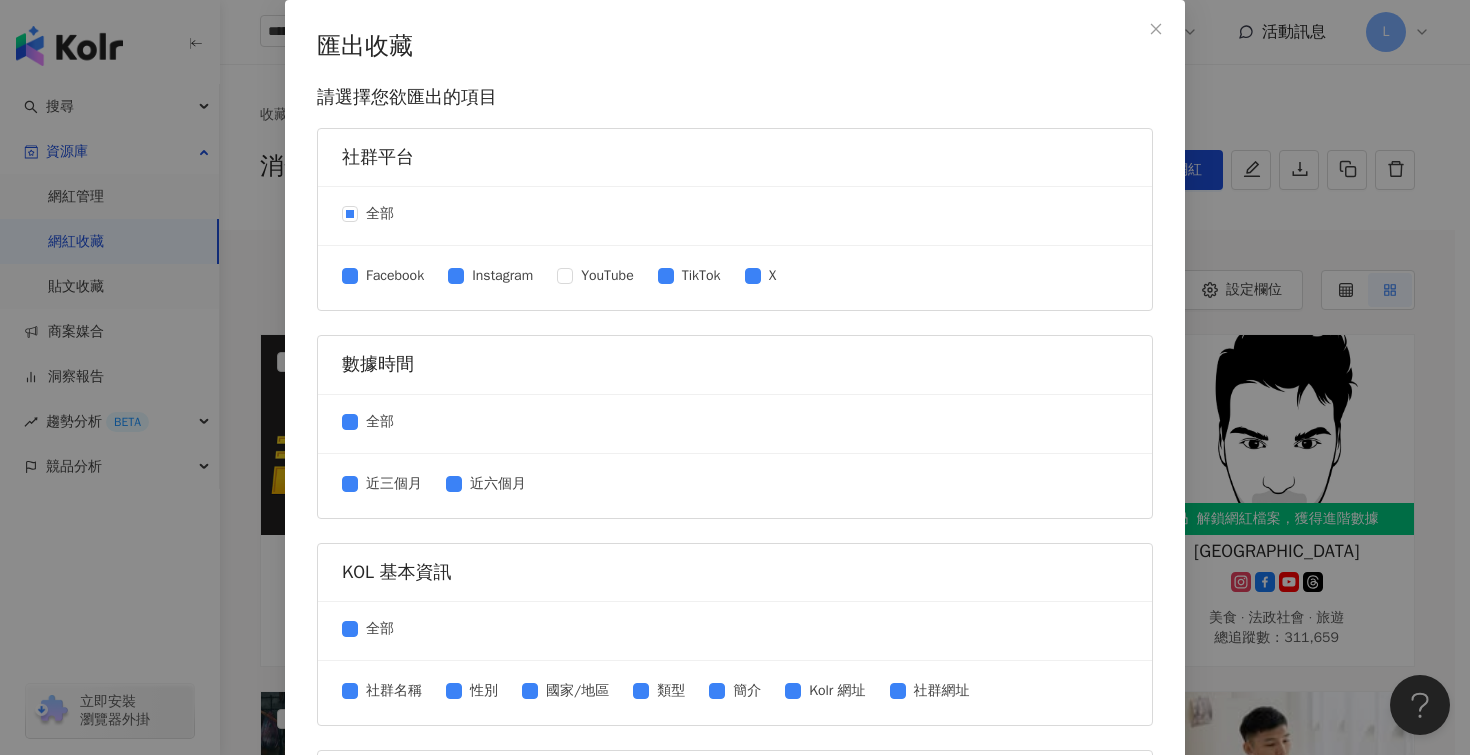 drag, startPoint x: 678, startPoint y: 270, endPoint x: 739, endPoint y: 274, distance: 61.13101 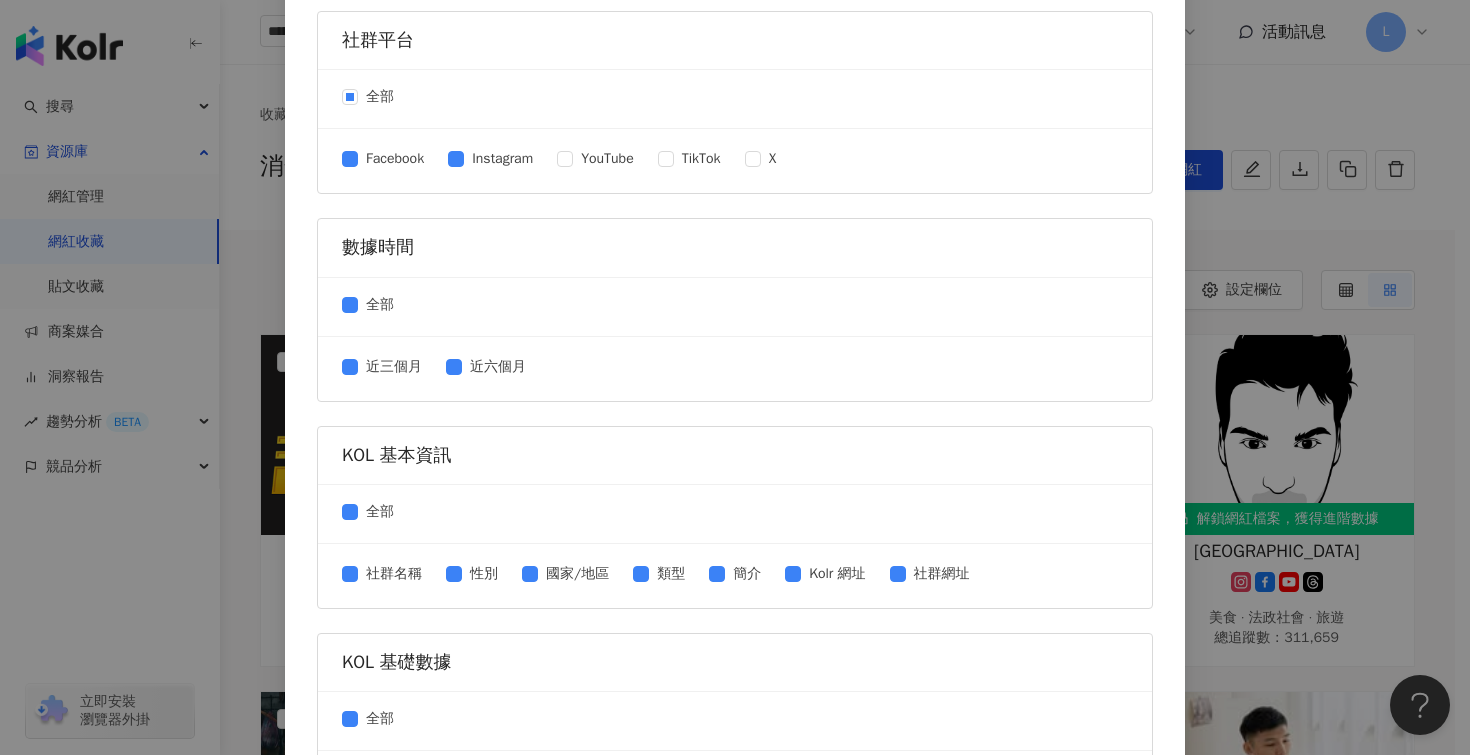 scroll, scrollTop: 125, scrollLeft: 0, axis: vertical 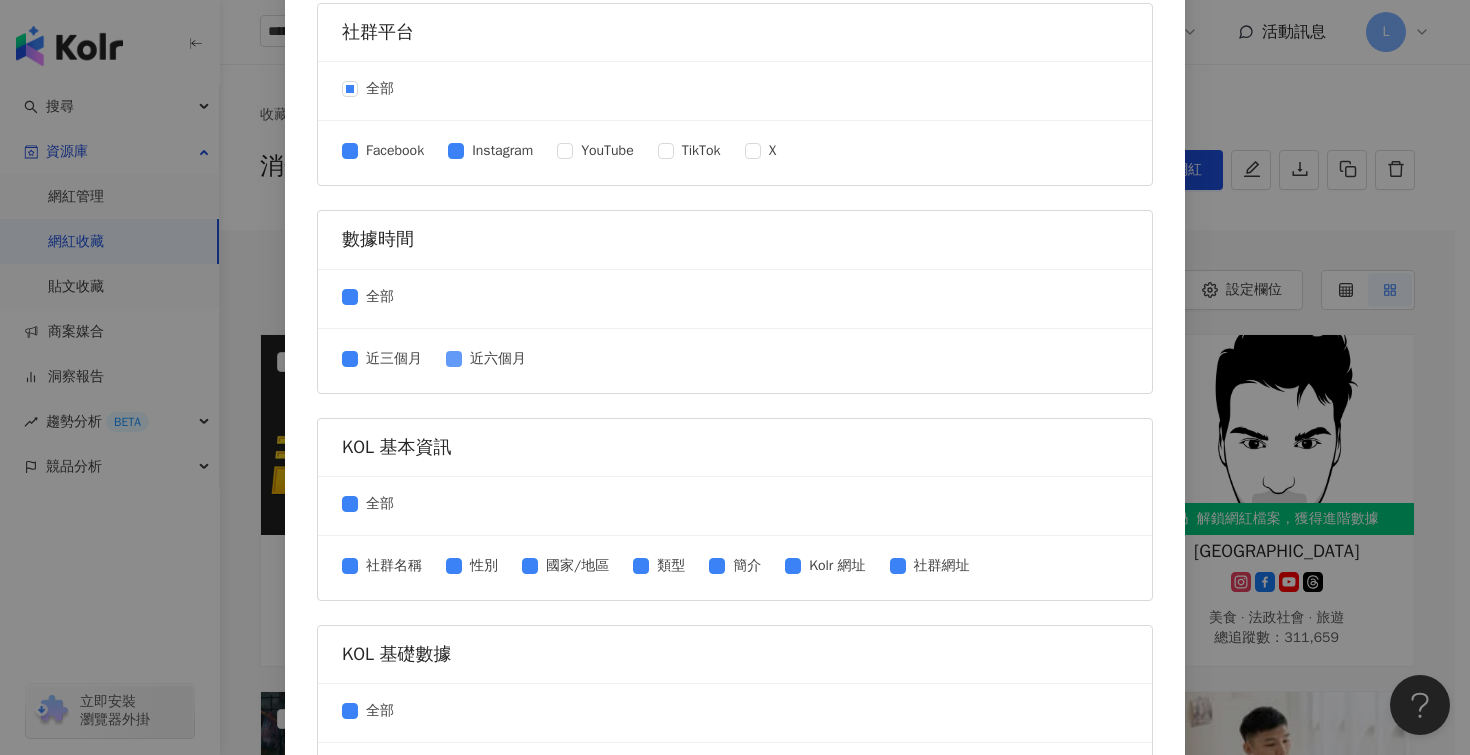 drag, startPoint x: 457, startPoint y: 346, endPoint x: 470, endPoint y: 349, distance: 13.341664 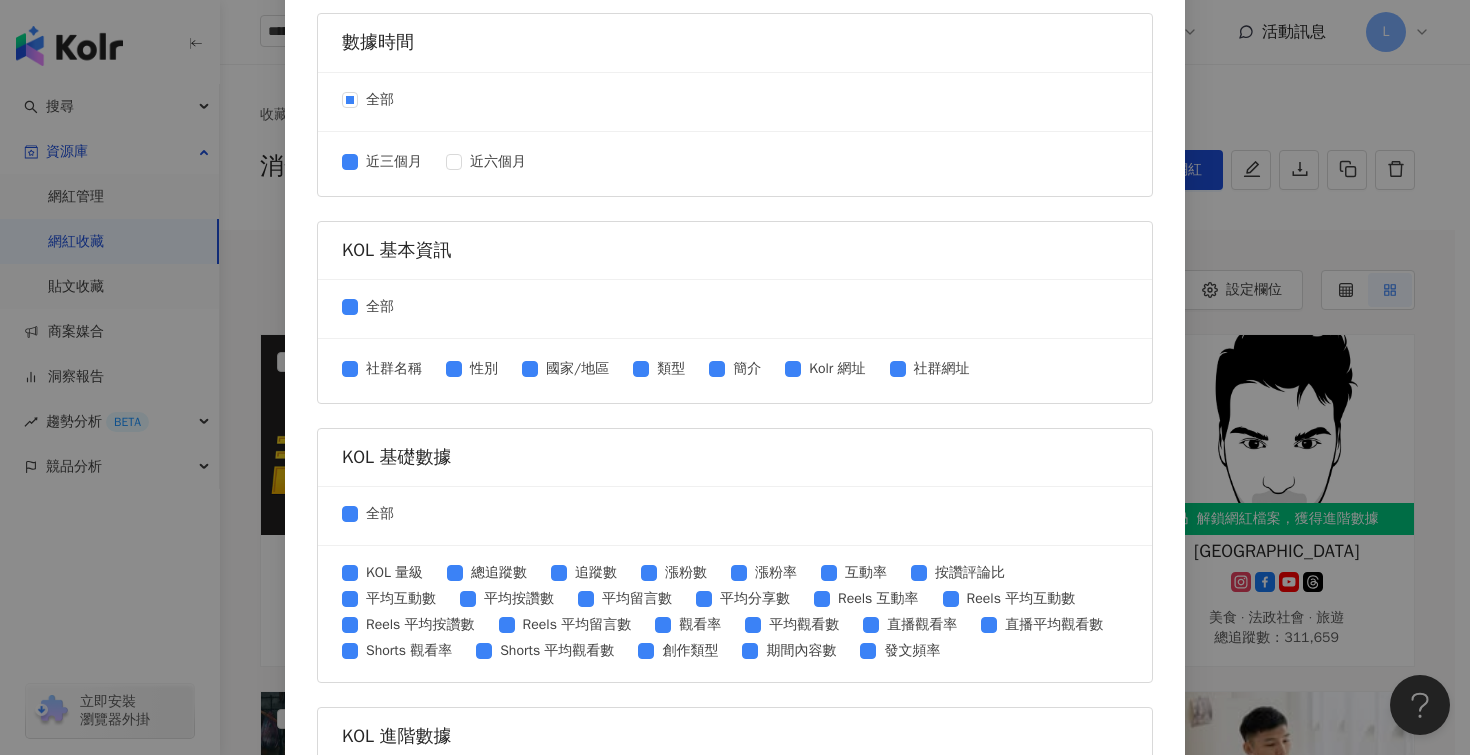 scroll, scrollTop: 324, scrollLeft: 0, axis: vertical 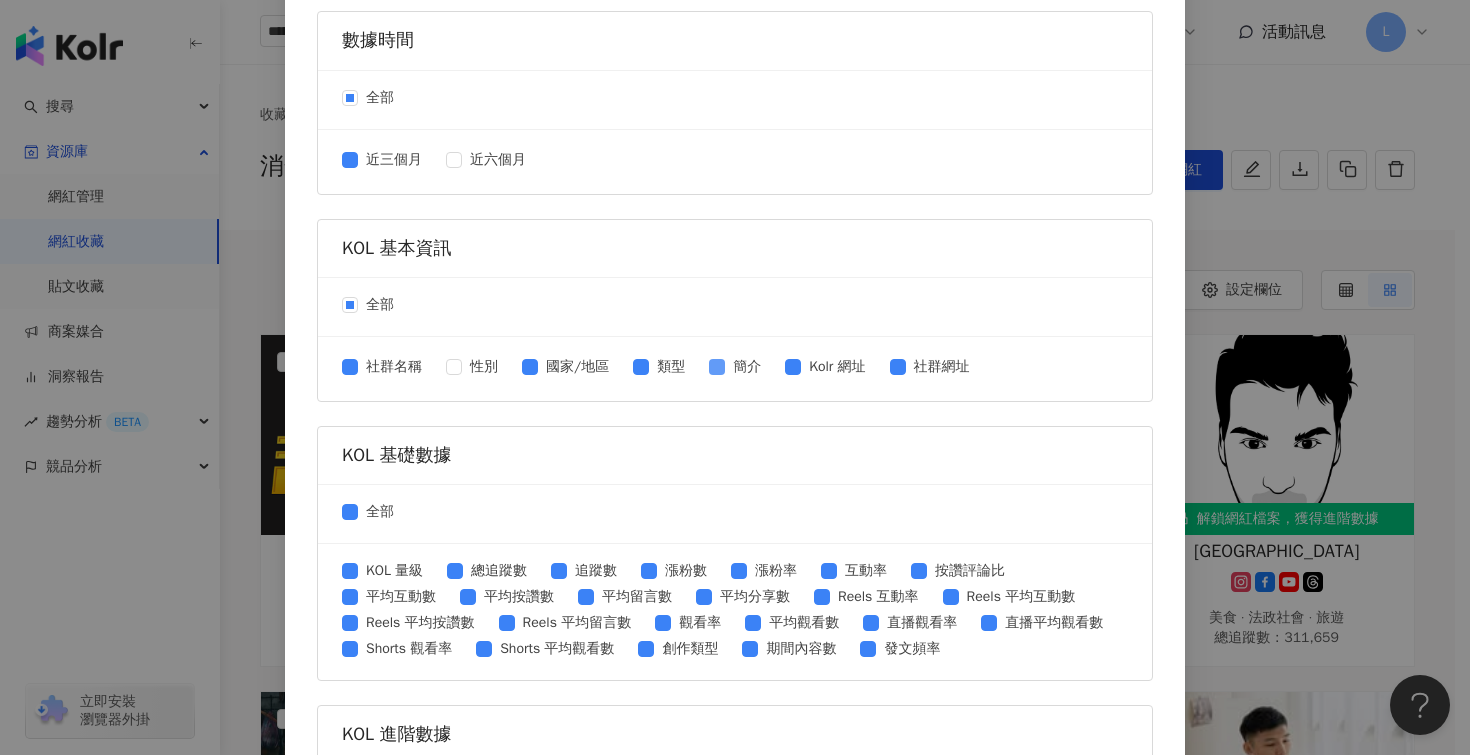 click on "簡介" at bounding box center (747, 367) 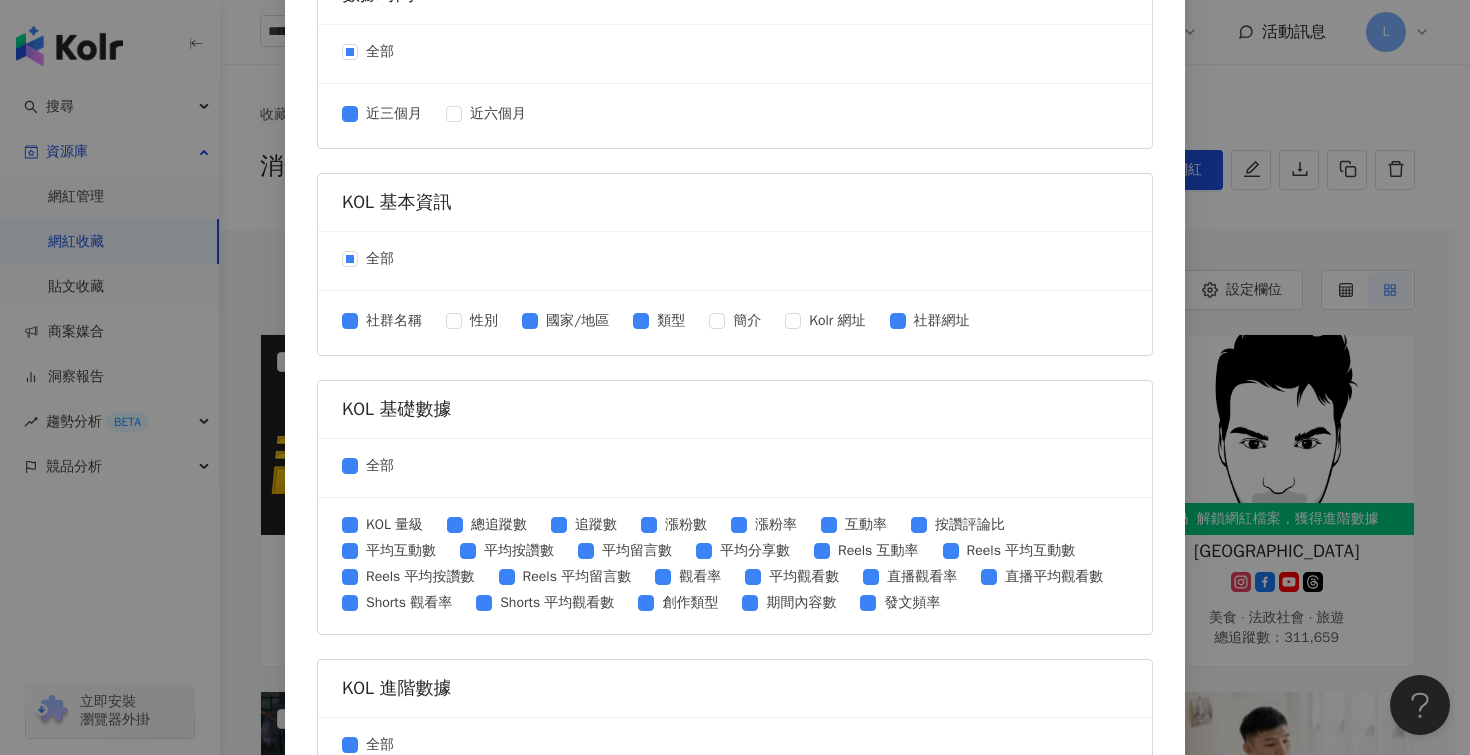 scroll, scrollTop: 373, scrollLeft: 0, axis: vertical 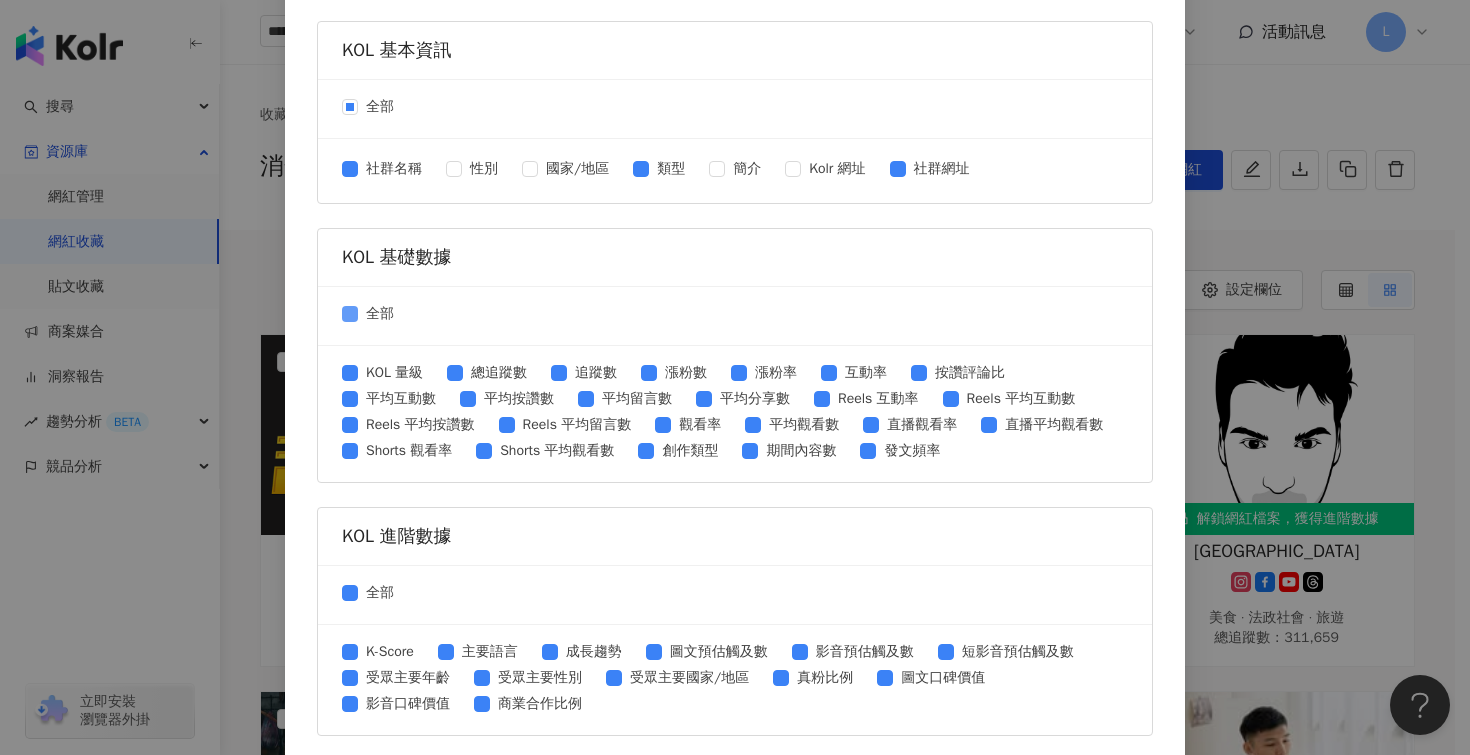 click on "全部" at bounding box center (380, 314) 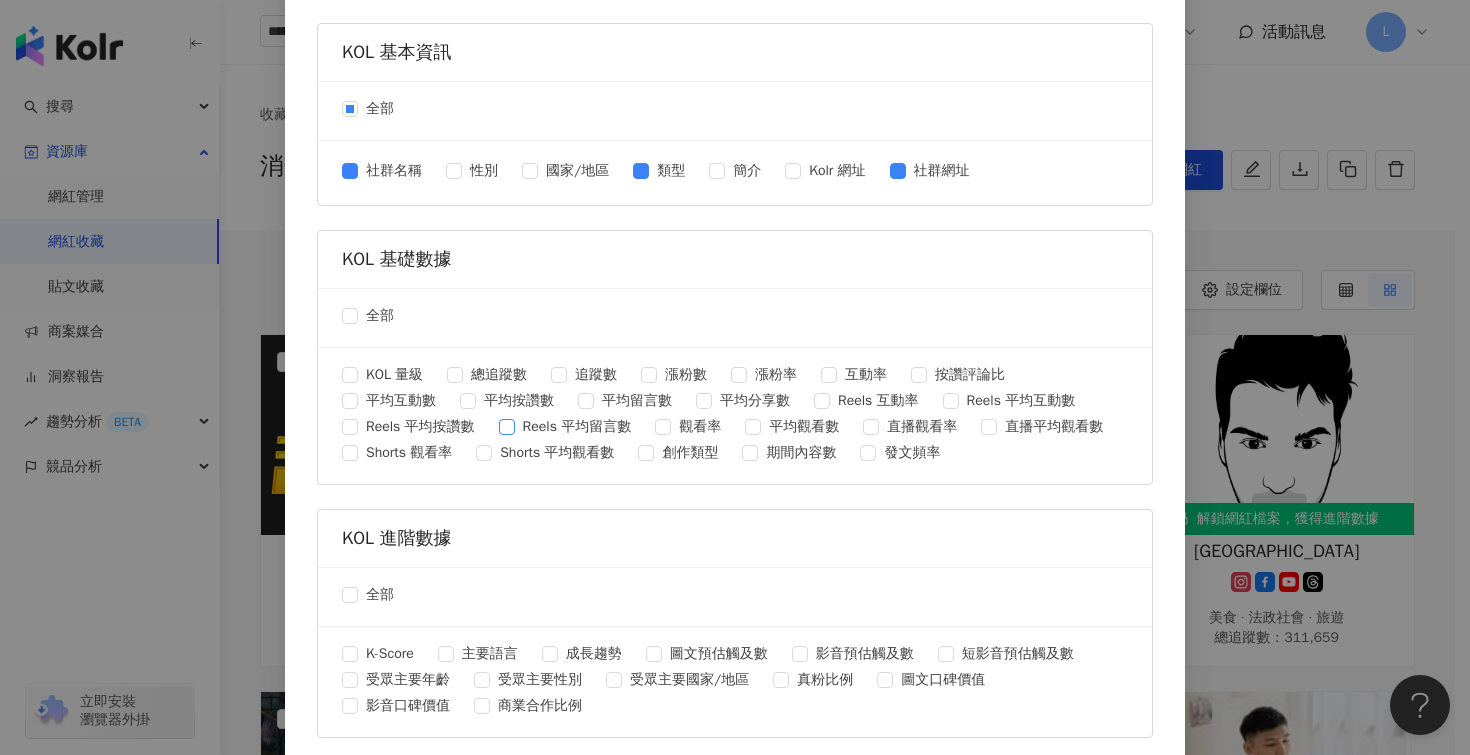 scroll, scrollTop: 519, scrollLeft: 0, axis: vertical 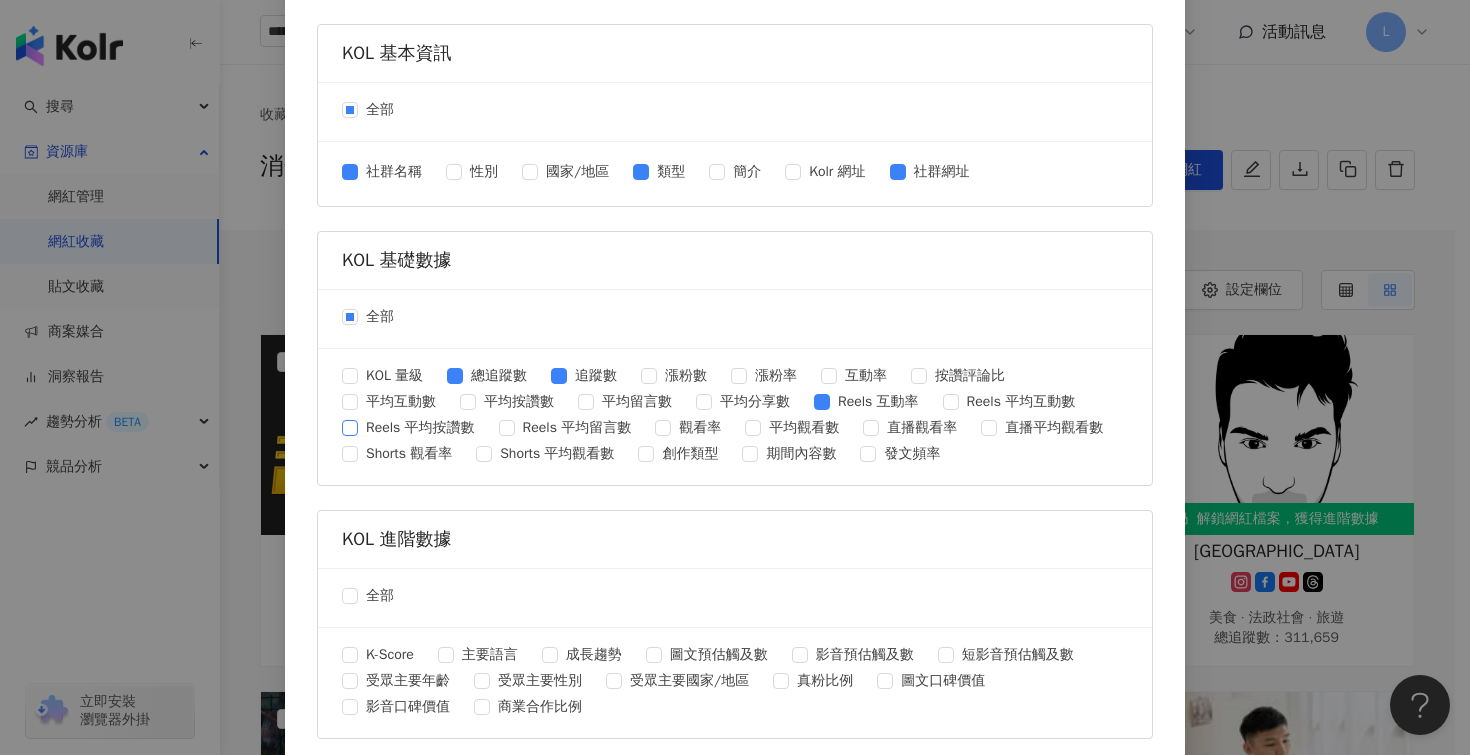 click on "Reels 平均按讚數" at bounding box center (420, 428) 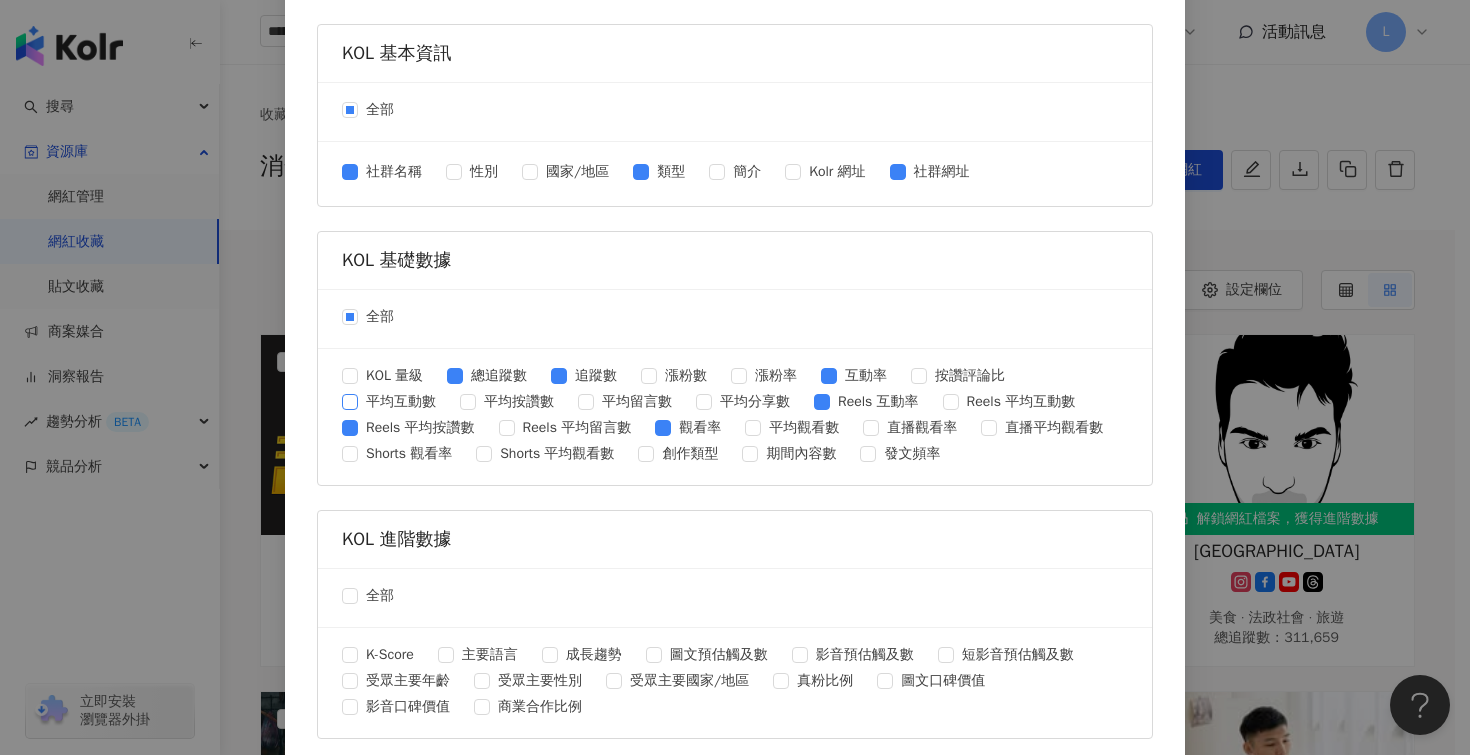 click on "平均互動數" at bounding box center [401, 402] 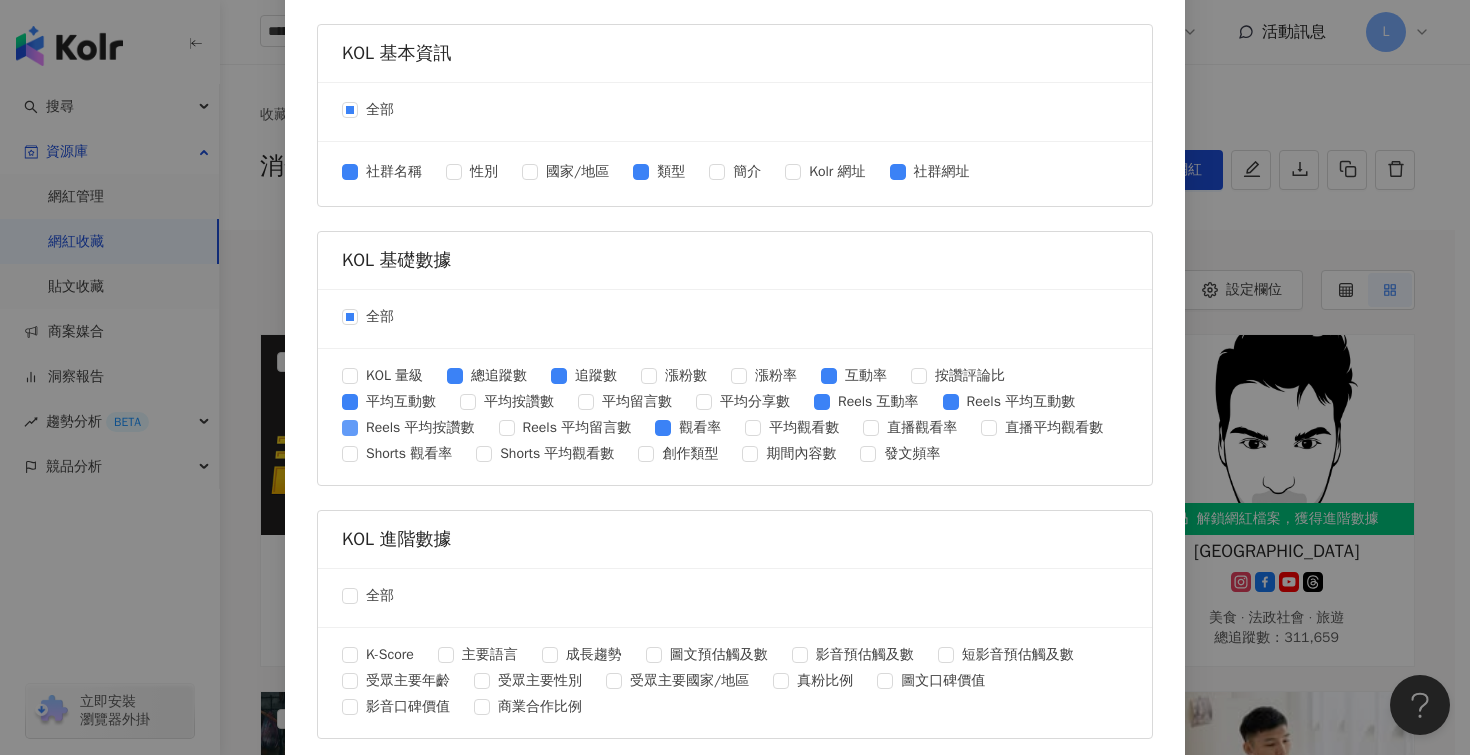 click at bounding box center [350, 428] 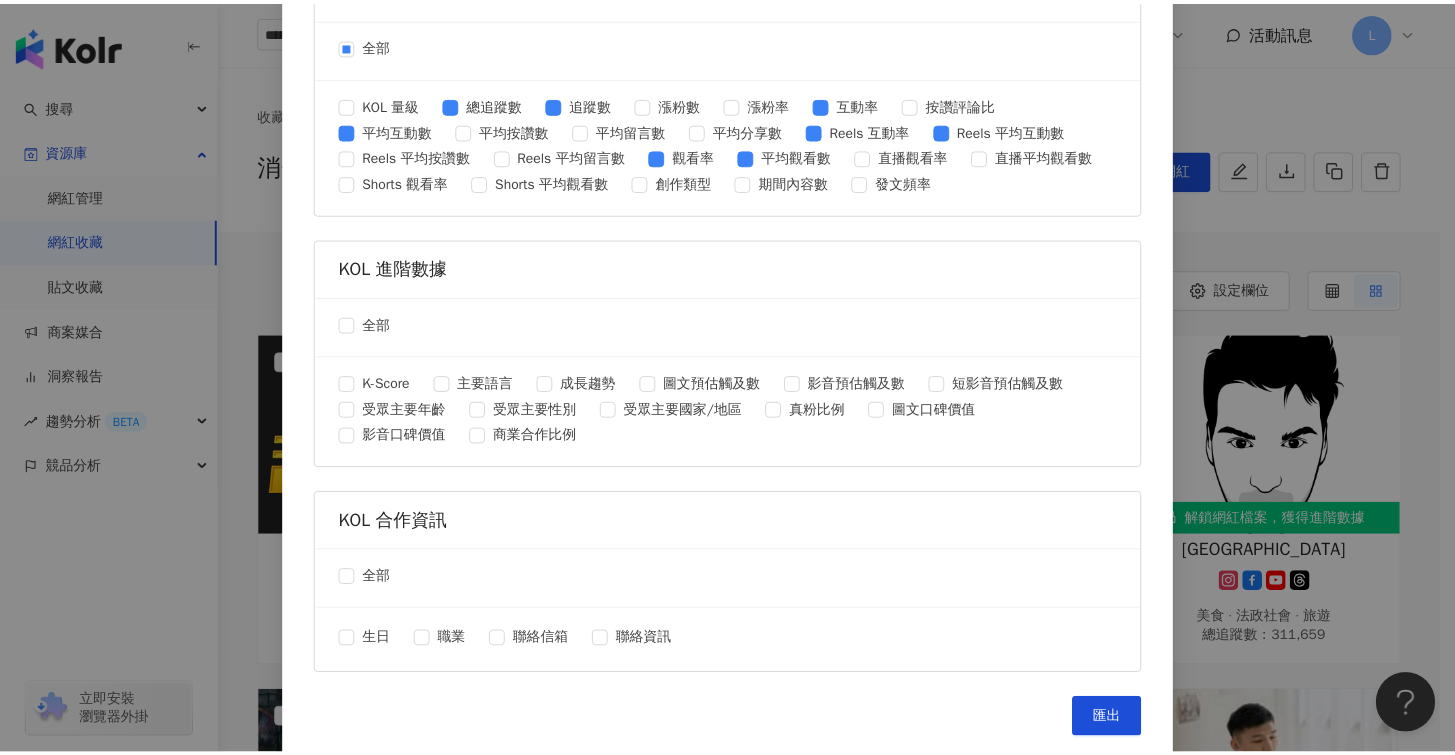 scroll, scrollTop: 798, scrollLeft: 0, axis: vertical 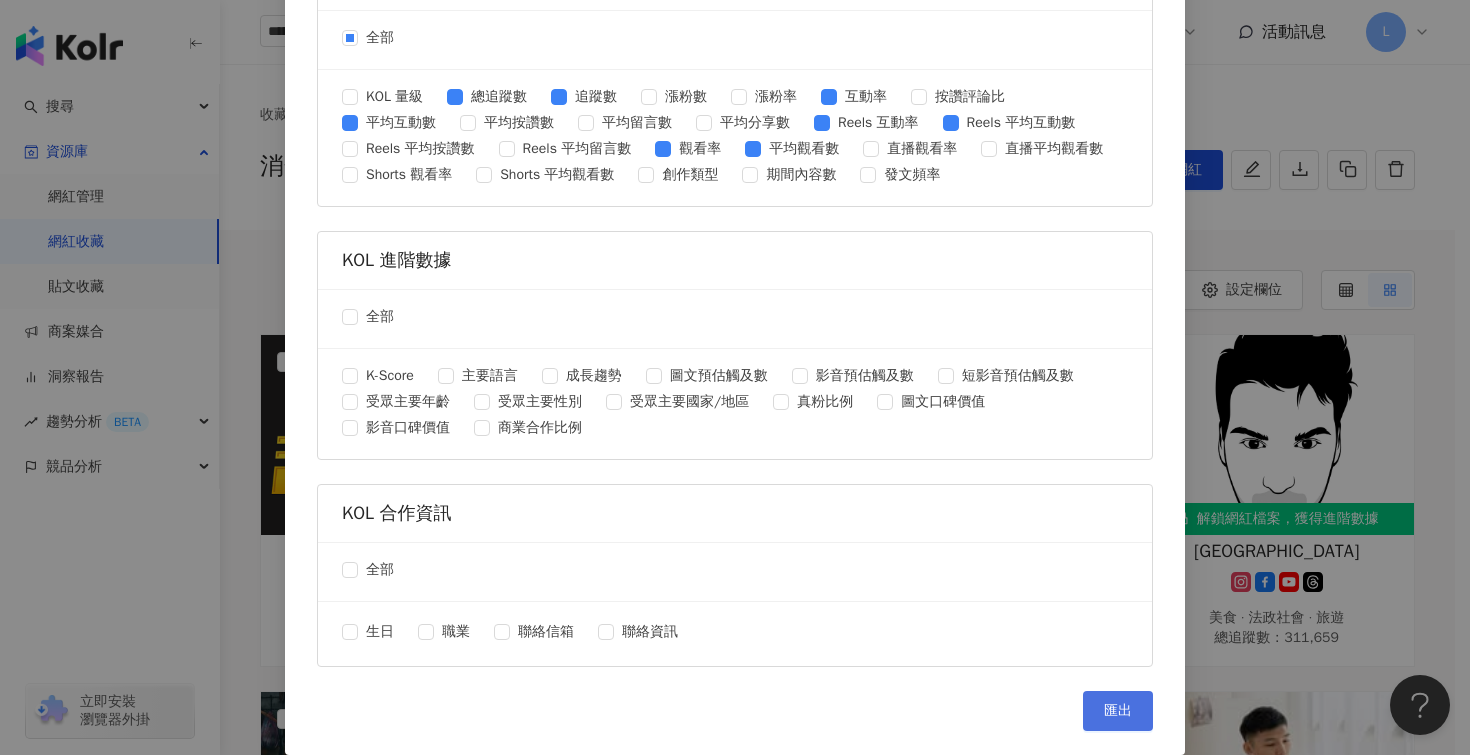 click on "匯出" at bounding box center (1118, 711) 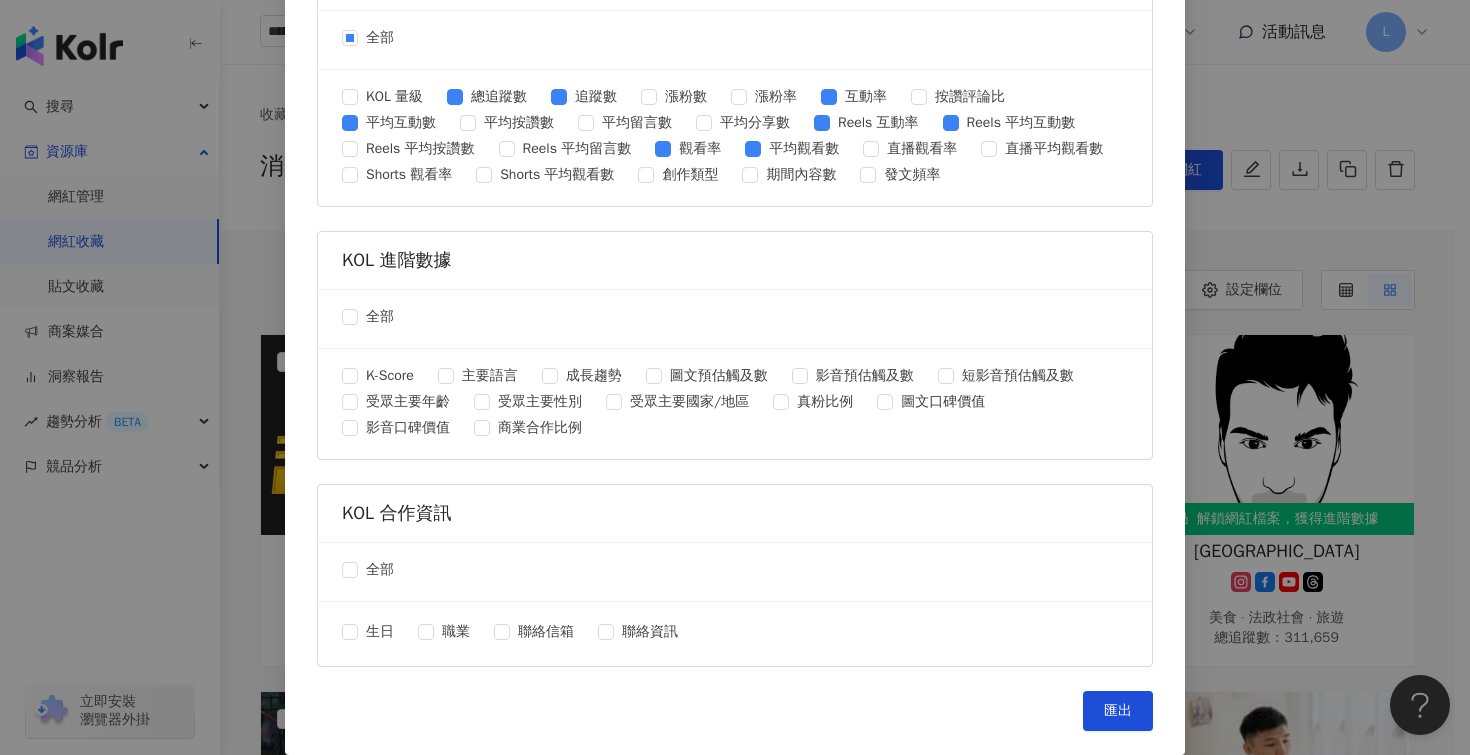 click on "匯出收藏 請選擇您欲匯出的項目 社群平台 全部 Facebook Instagram YouTube TikTok X 數據時間 全部 近三個月 近六個月 KOL 基本資訊 全部 社群名稱 性別 國家/地區 類型 簡介 Kolr 網址 社群網址 KOL 基礎數據 全部 KOL 量級 總追蹤數 追蹤數 漲粉數 漲粉率 互動率 按讚評論比 平均互動數 平均按讚數 平均留言數 平均分享數 Reels 互動率 Reels 平均互動數 Reels 平均按讚數 Reels 平均留言數 觀看率 平均觀看數 直播觀看率 直播平均觀看數 Shorts 觀看率 Shorts 平均觀看數 創作類型 期間內容數 發文頻率 KOL 進階數據 全部 K-Score 主要語言 成長趨勢 圖文預估觸及數 影音預估觸及數 短影音預估觸及數 受眾主要年齡 受眾主要性別 受眾主要國家/地區 真粉比例 圖文口碑價值 影音口碑價值 商業合作比例 KOL 合作資訊 全部 生日 職業 聯絡信箱 聯絡資訊 匯出" at bounding box center [735, 377] 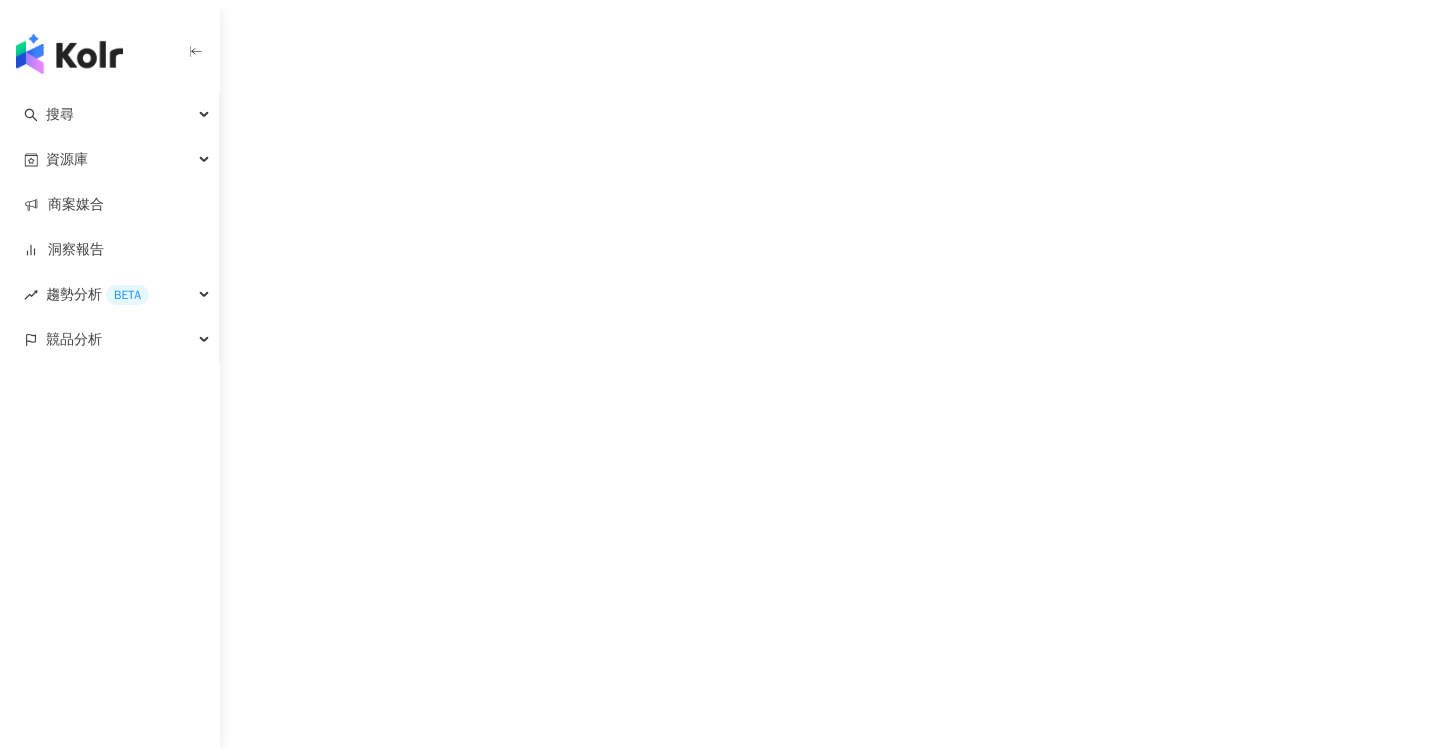 scroll, scrollTop: 0, scrollLeft: 0, axis: both 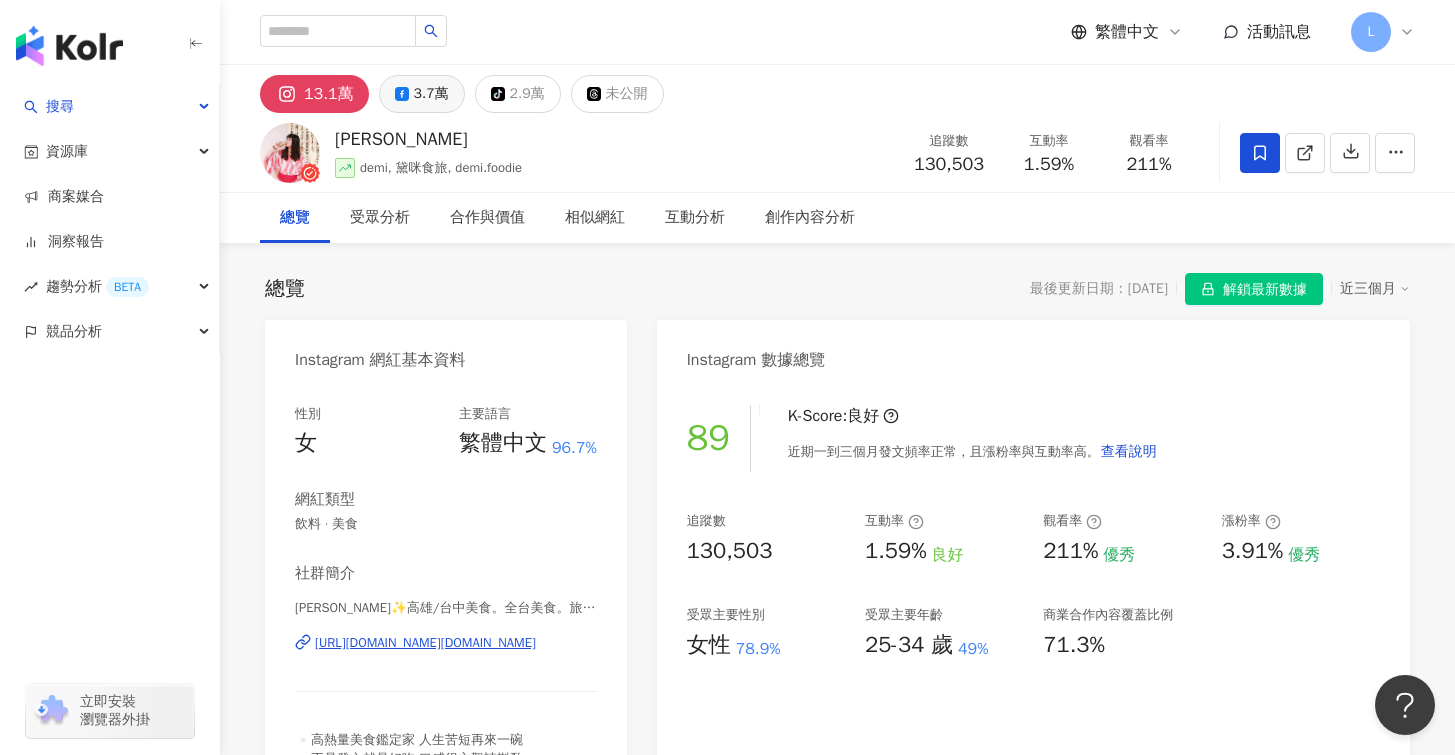 click 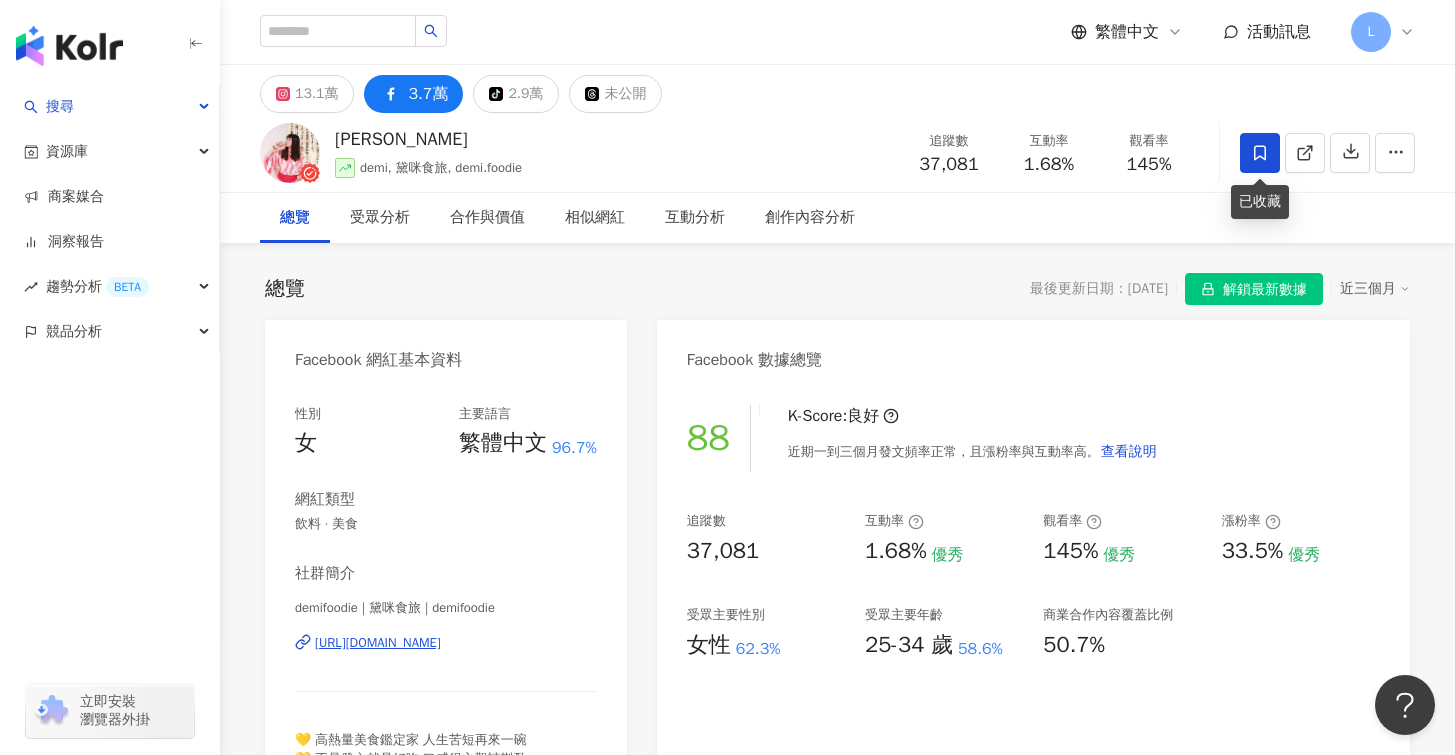 click at bounding box center [1260, 153] 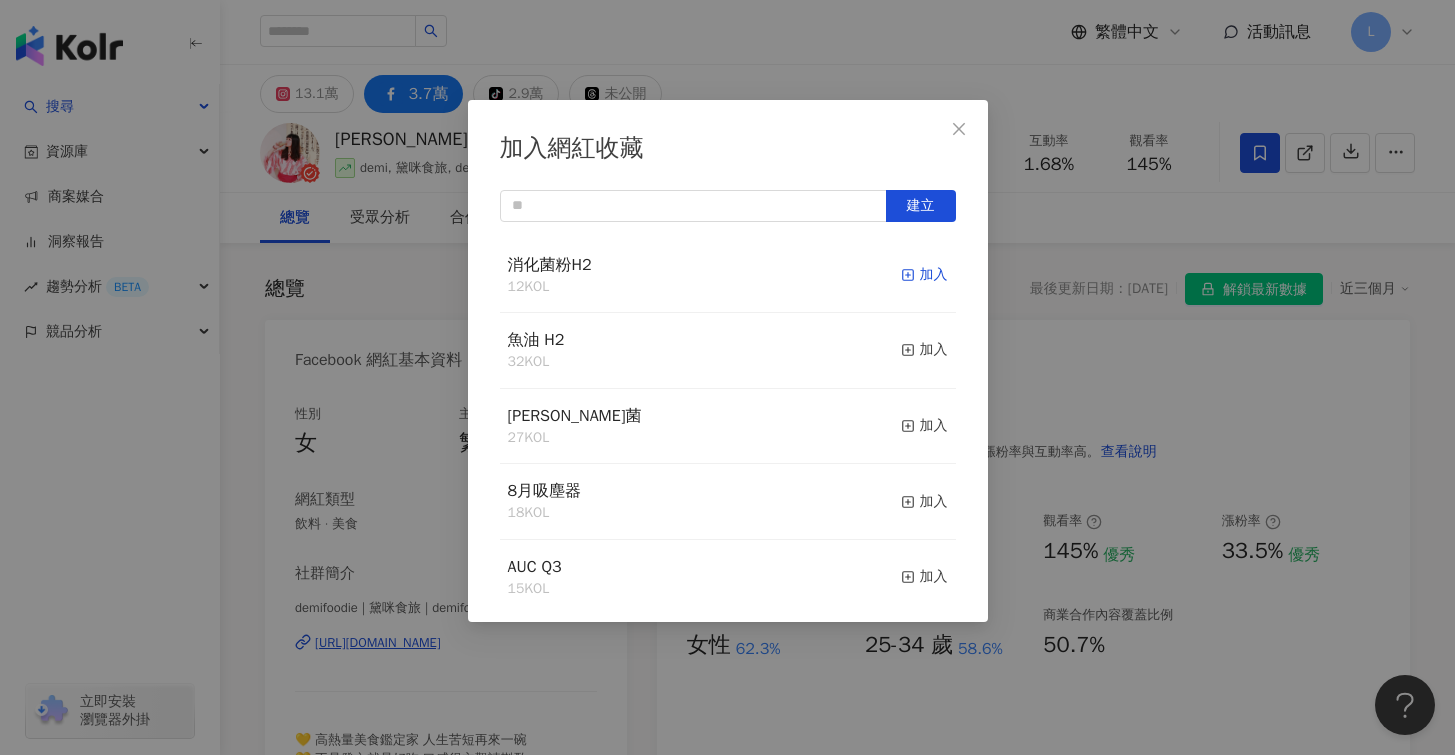 click 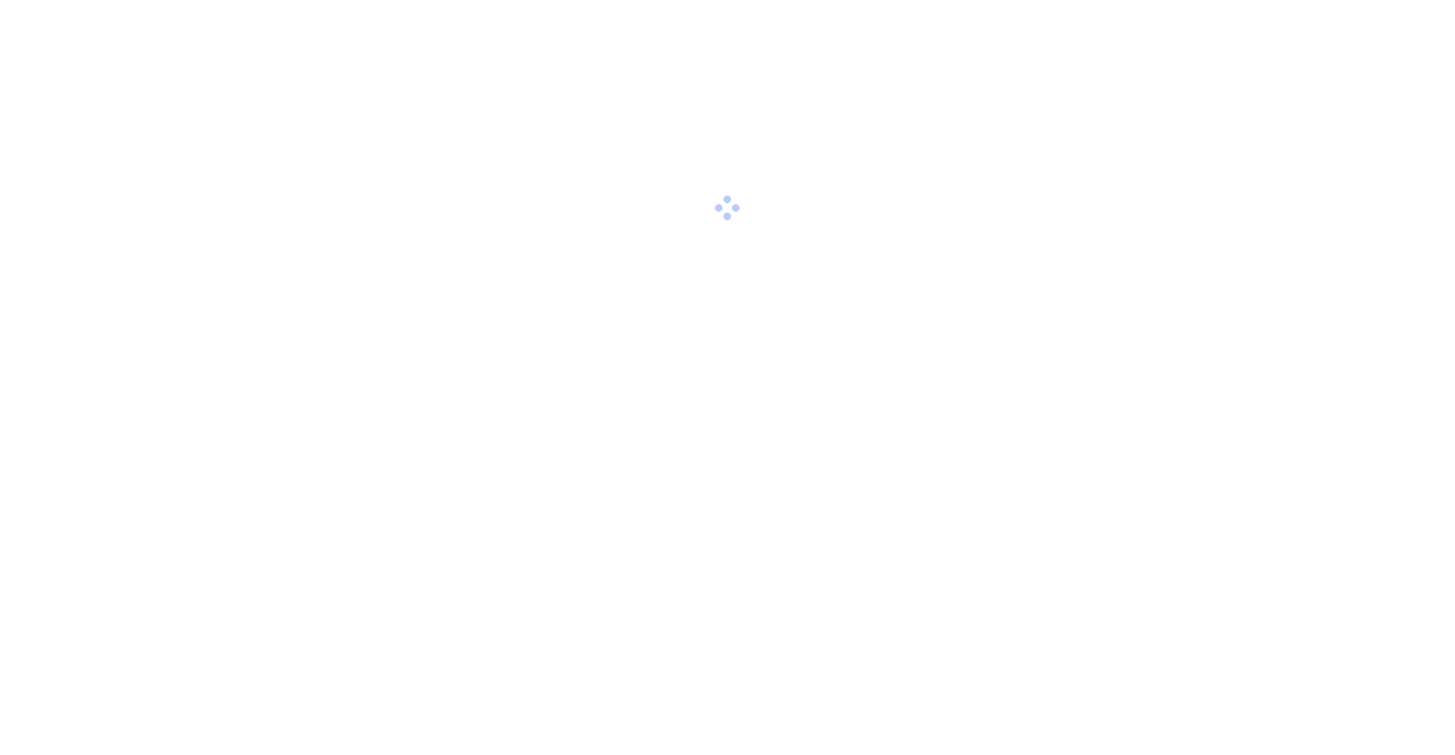 scroll, scrollTop: 0, scrollLeft: 0, axis: both 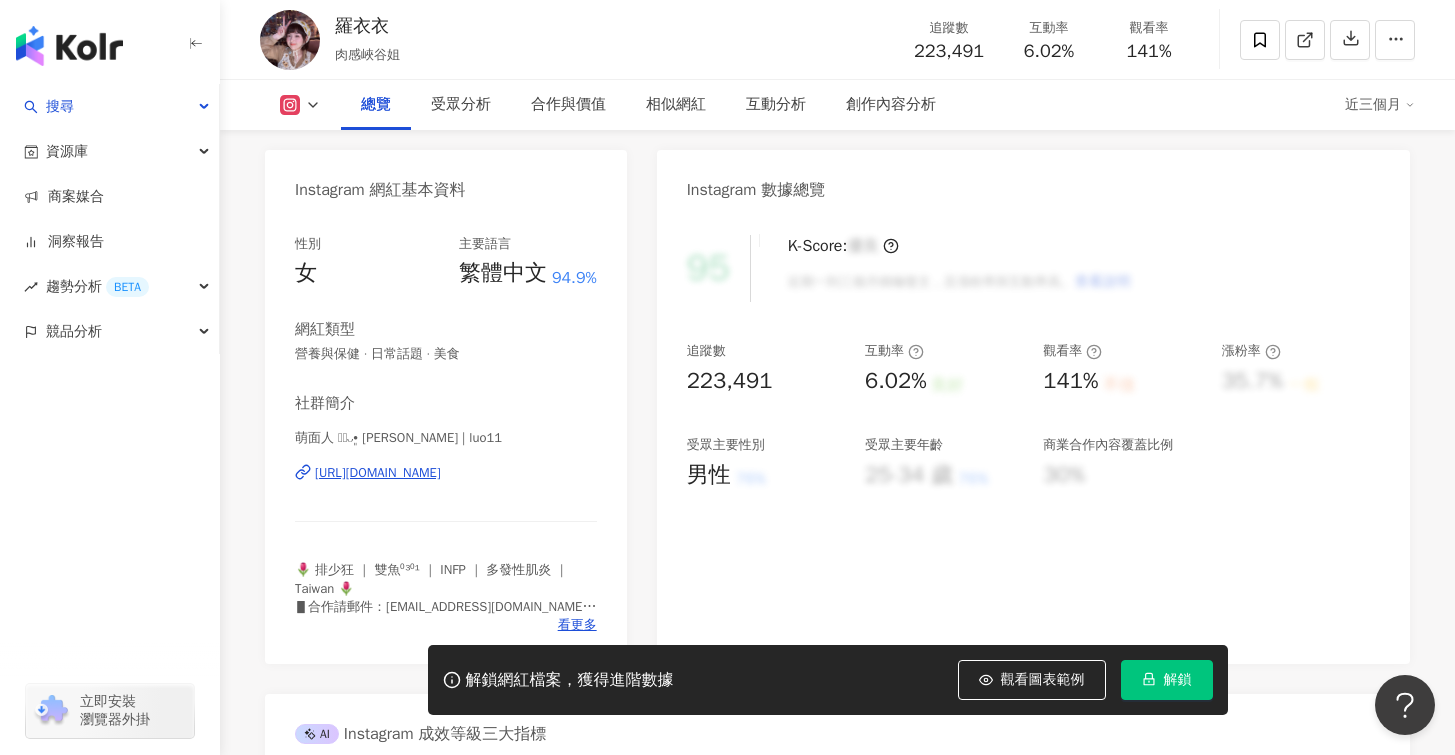 click on "解鎖" at bounding box center [1167, 680] 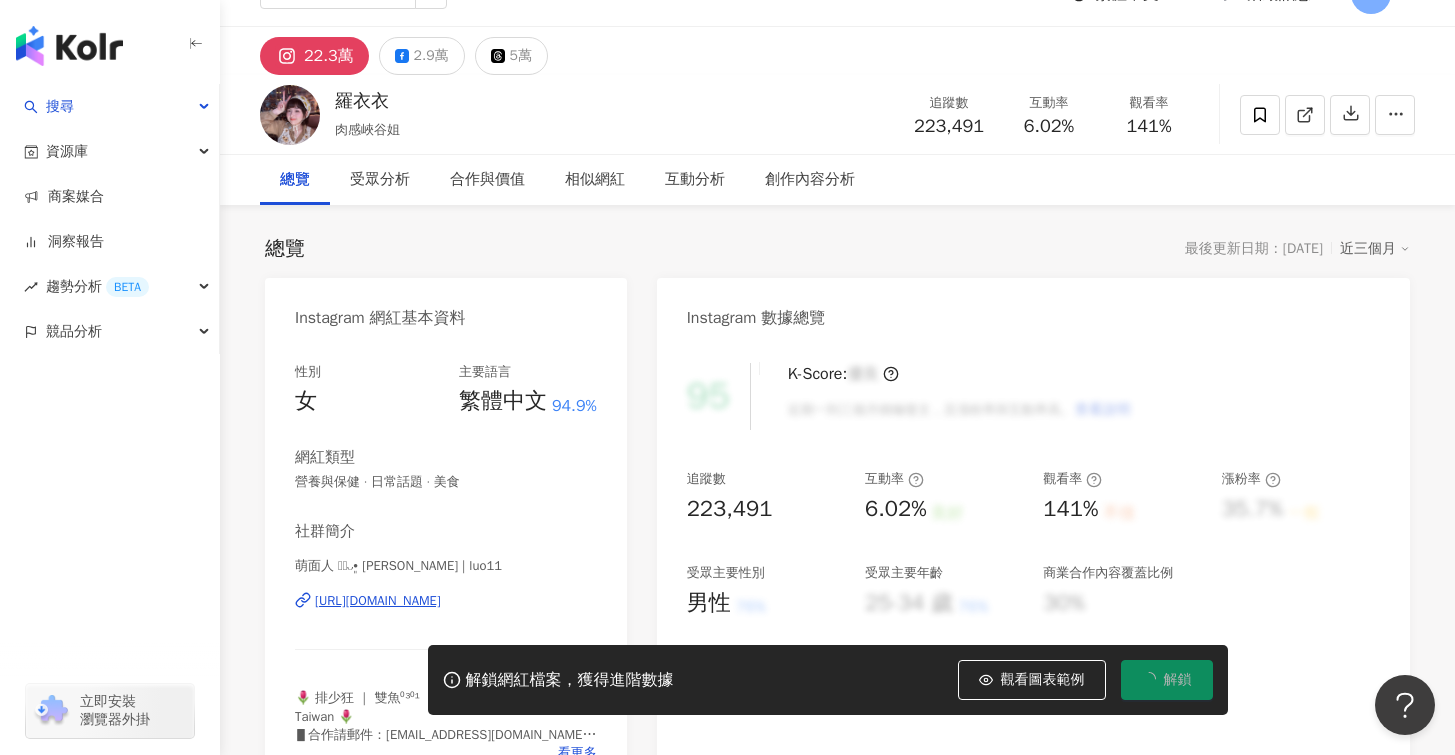 scroll, scrollTop: 59, scrollLeft: 0, axis: vertical 